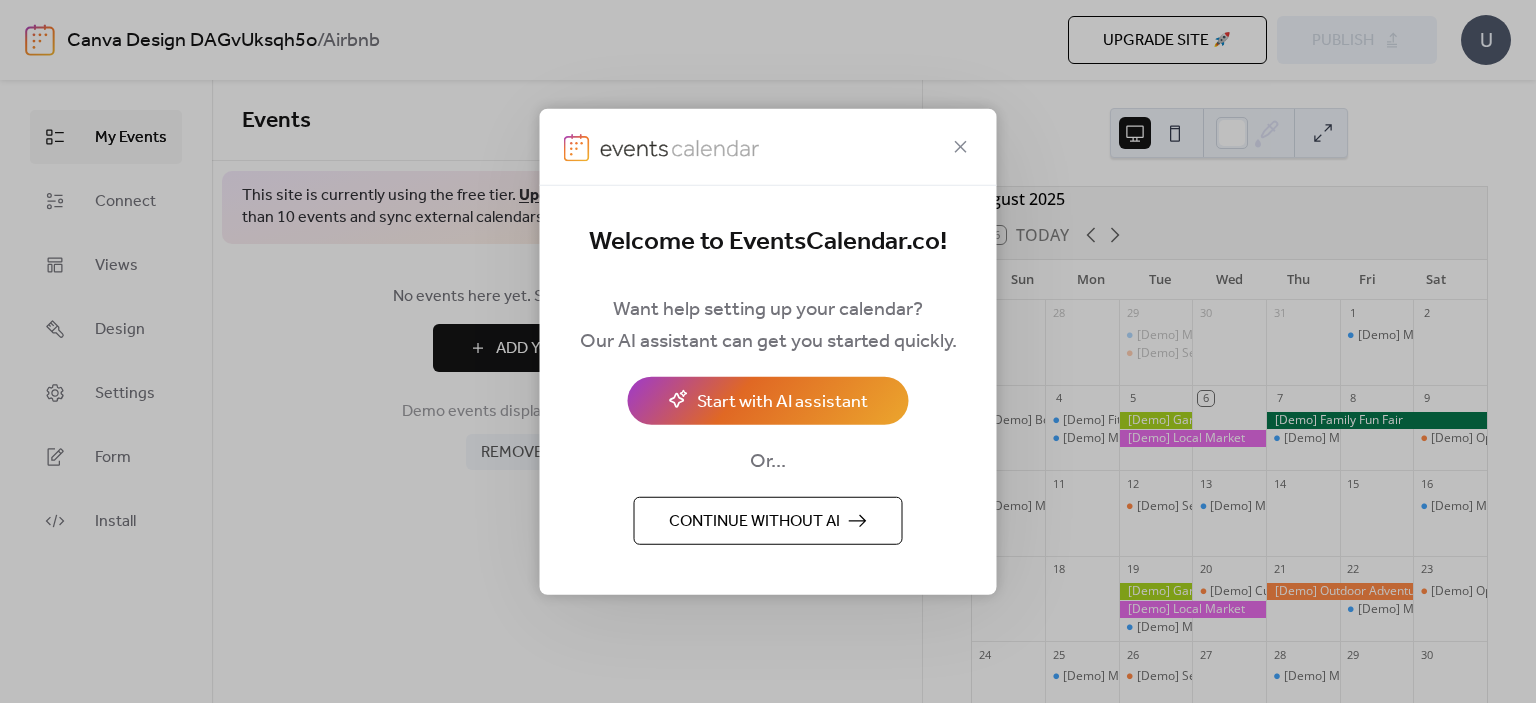 scroll, scrollTop: 0, scrollLeft: 0, axis: both 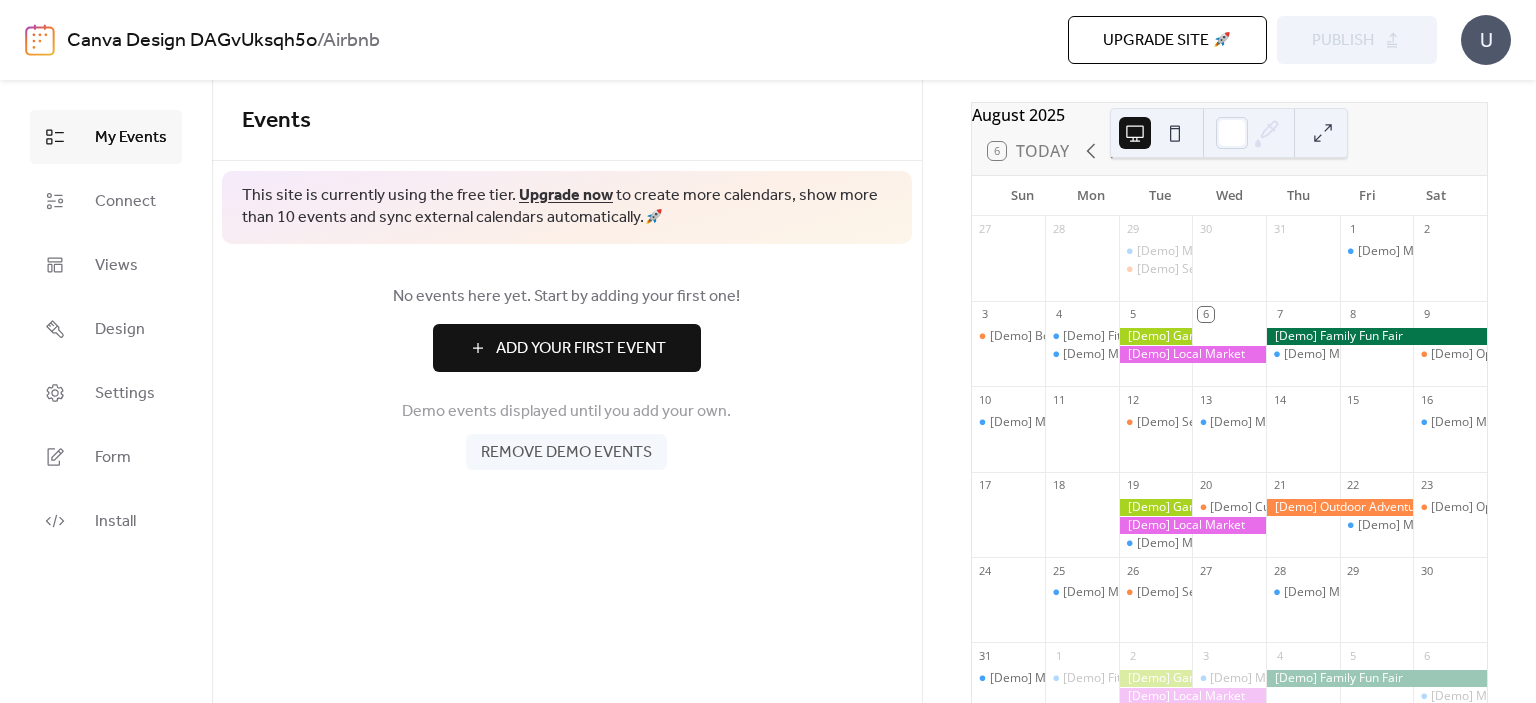 click on "Design" at bounding box center (120, 330) 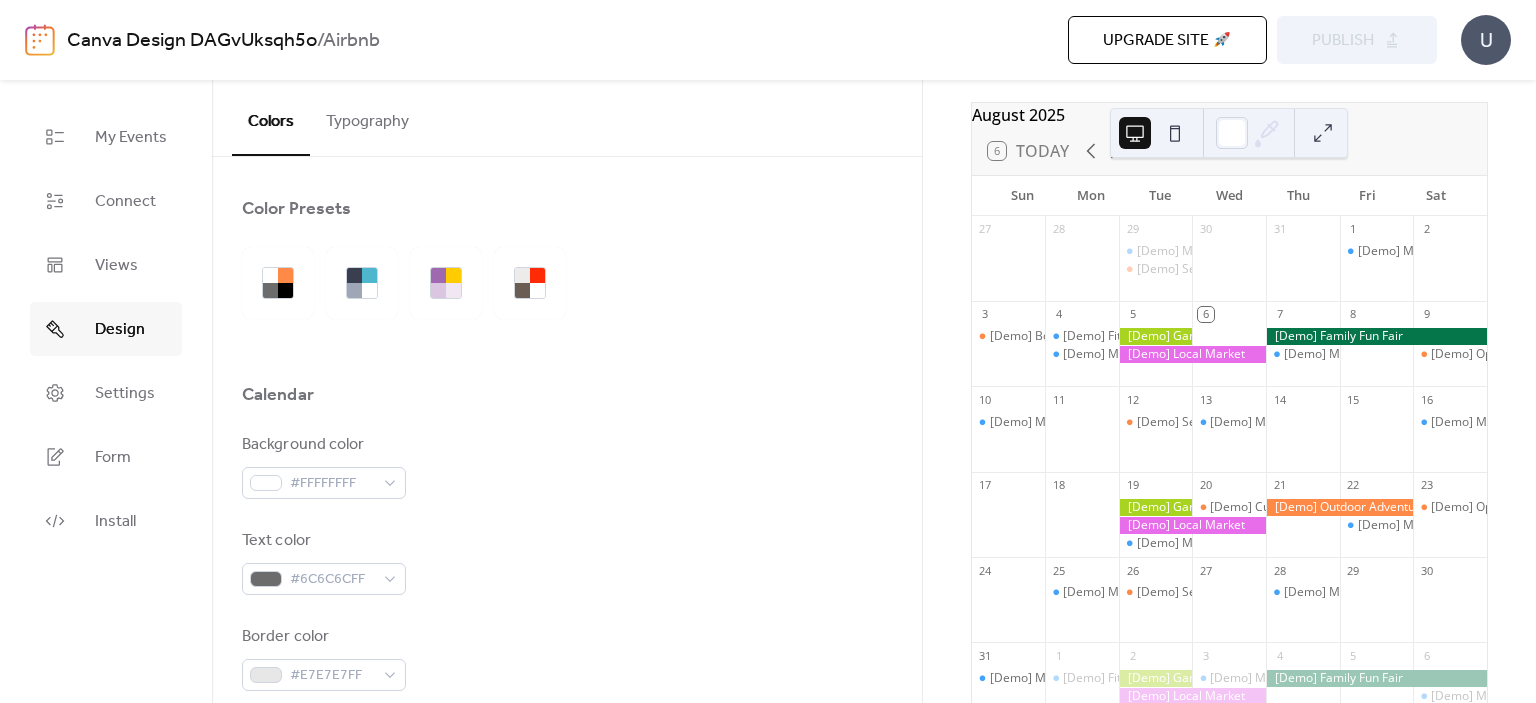 click on "Settings" at bounding box center (125, 394) 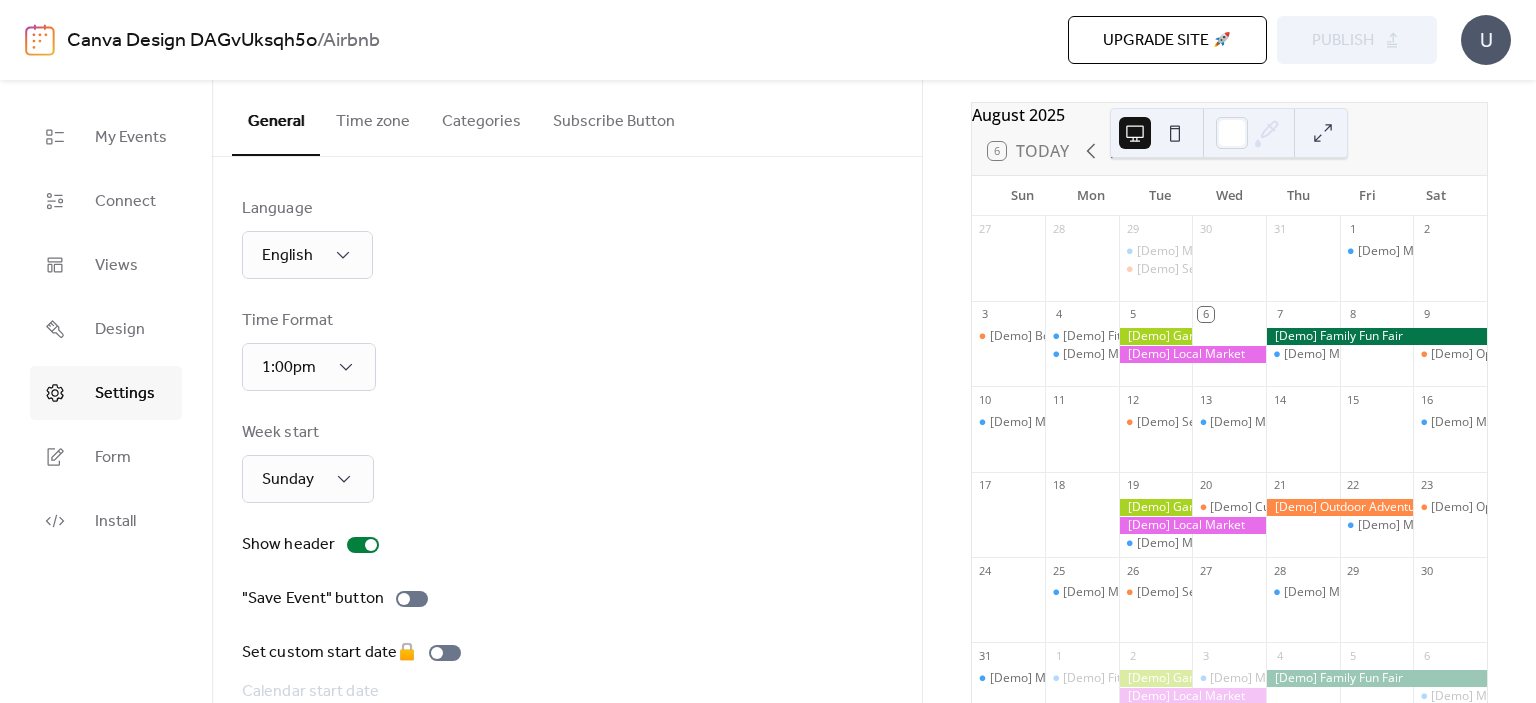 click on "Form" at bounding box center (113, 458) 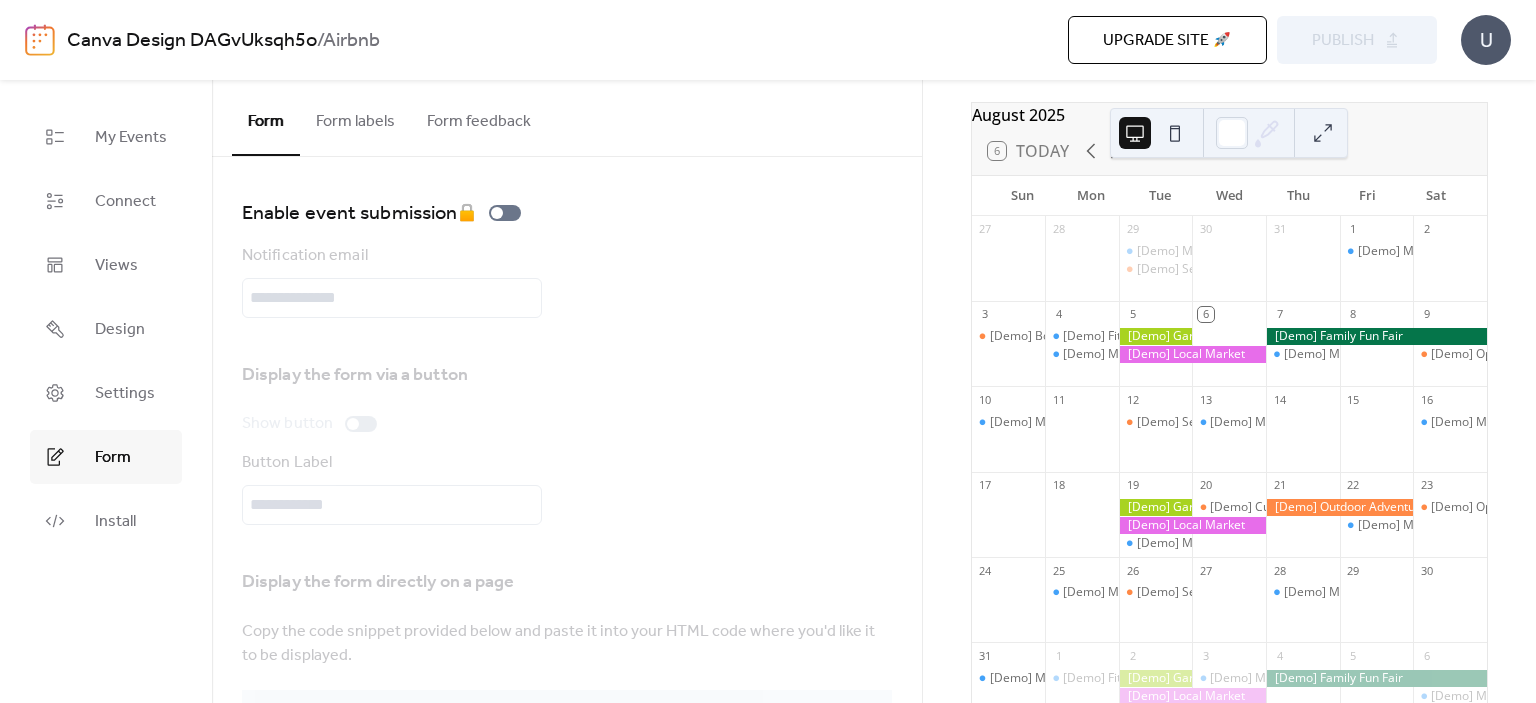 click on "[Demo] Book Club Gathering" at bounding box center [1070, 336] 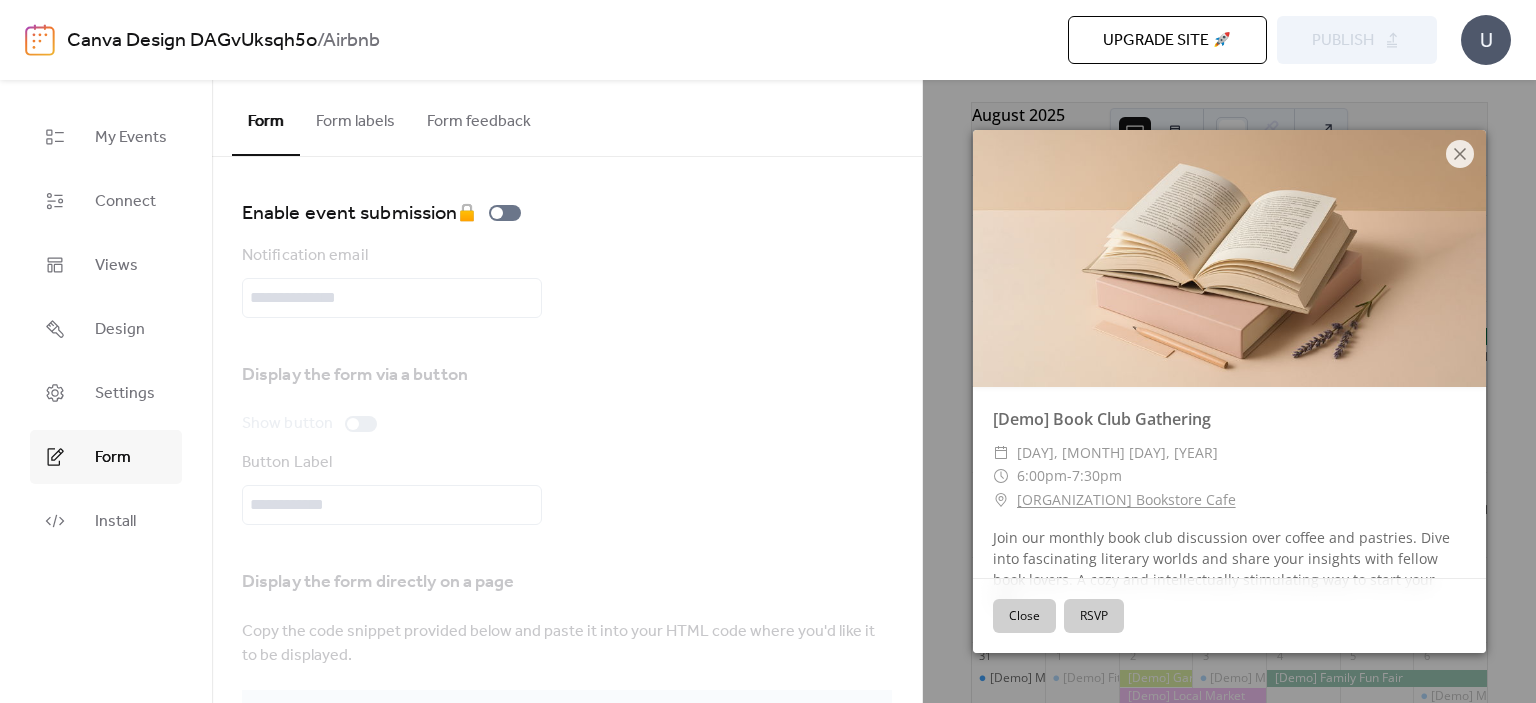 click on "[DAY], [MONTH] [DAY], [YEAR]" at bounding box center [1117, 453] 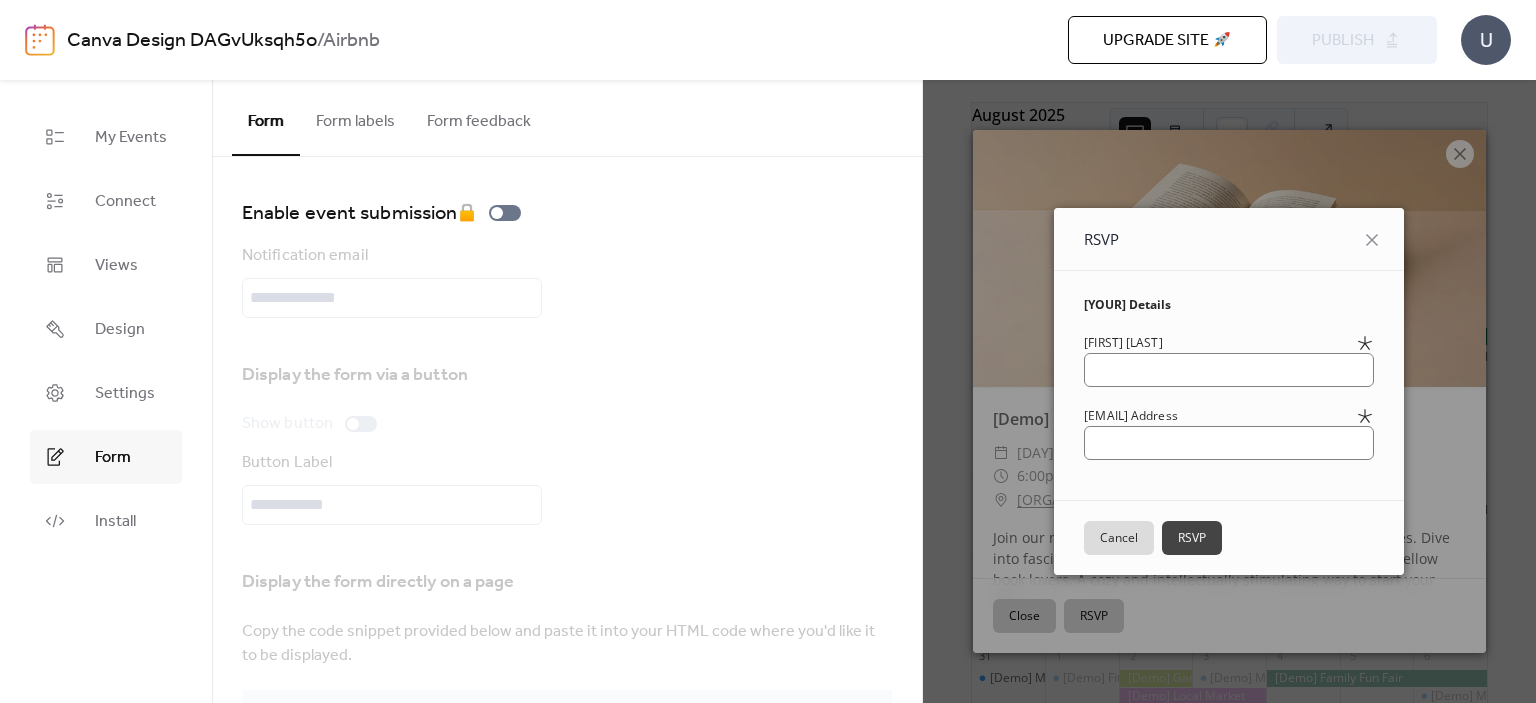 click 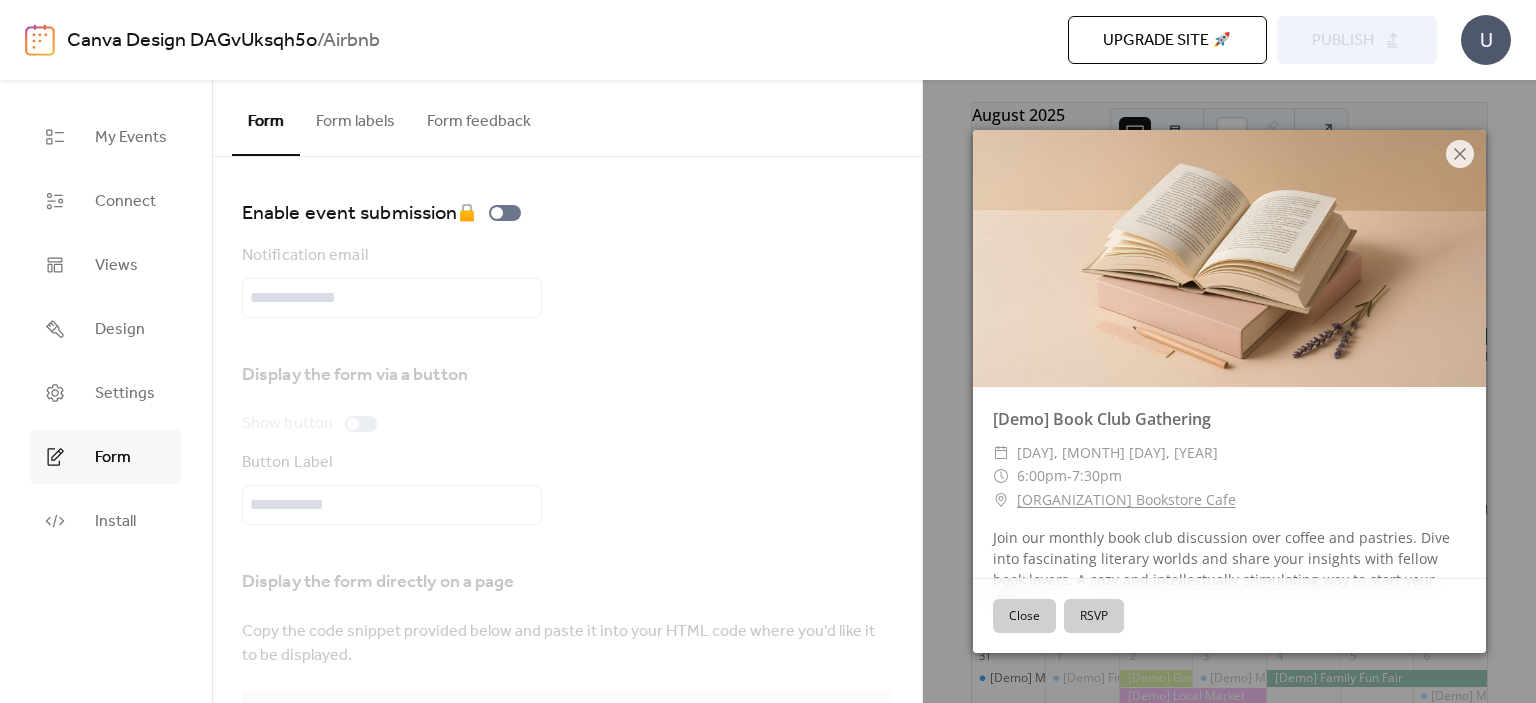 click 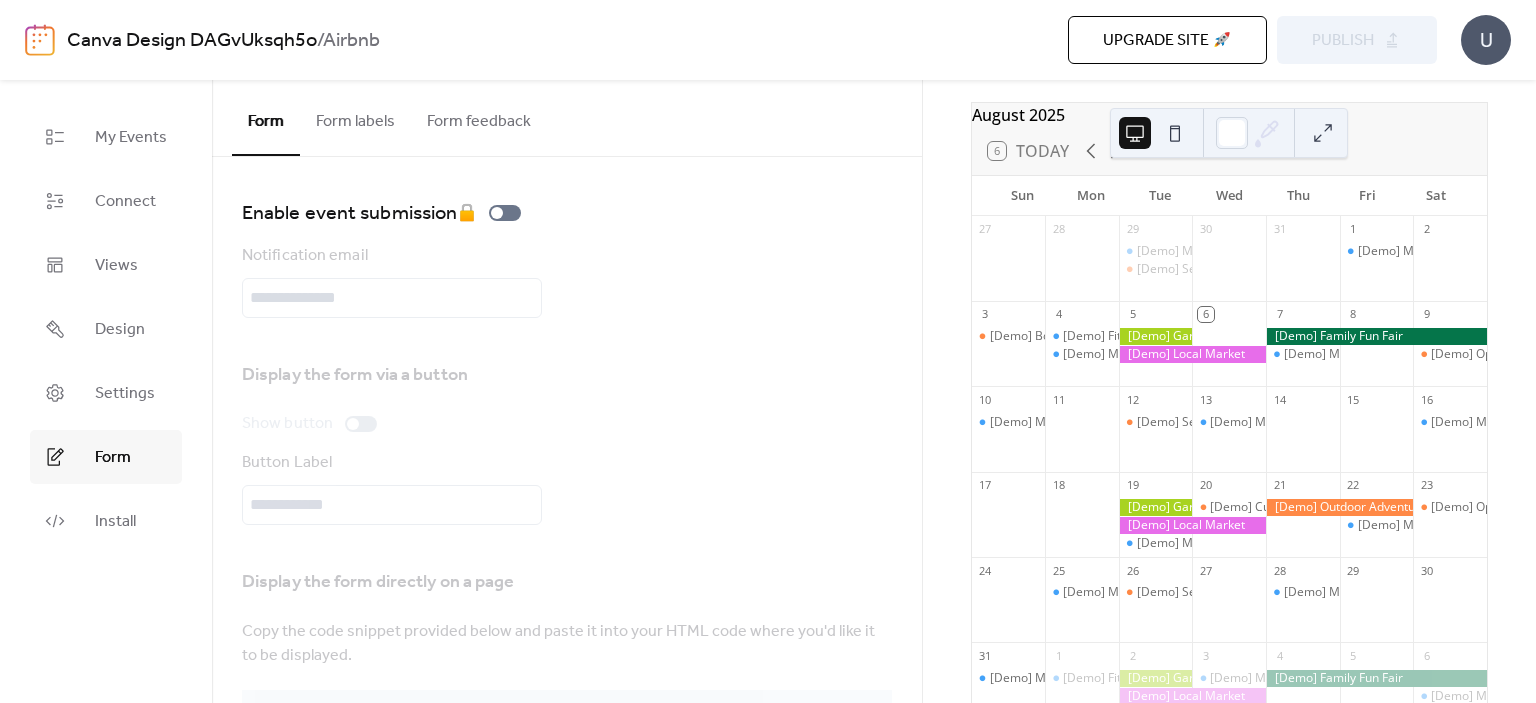 click on "[Demo] Seniors' Social Tea" at bounding box center (1212, 269) 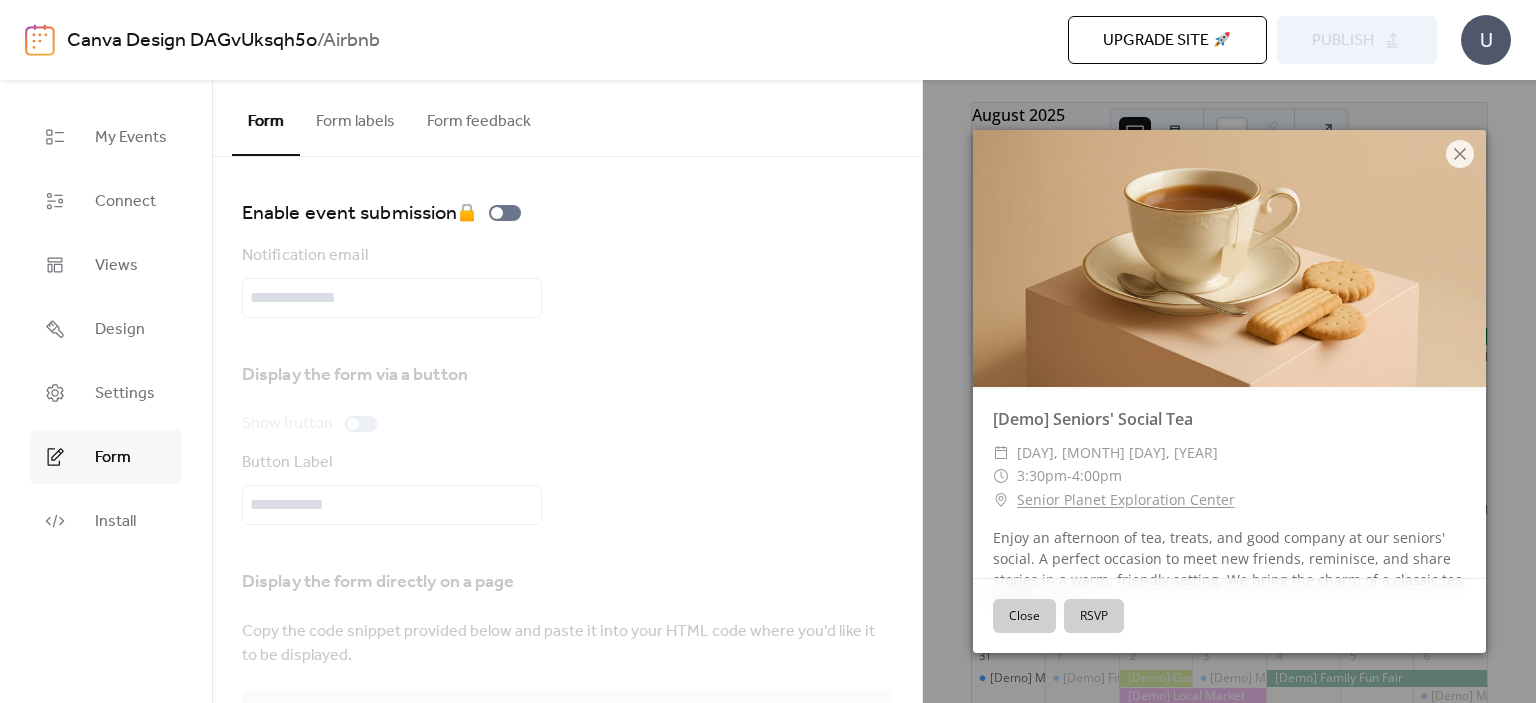 click on "Close" at bounding box center [1024, 616] 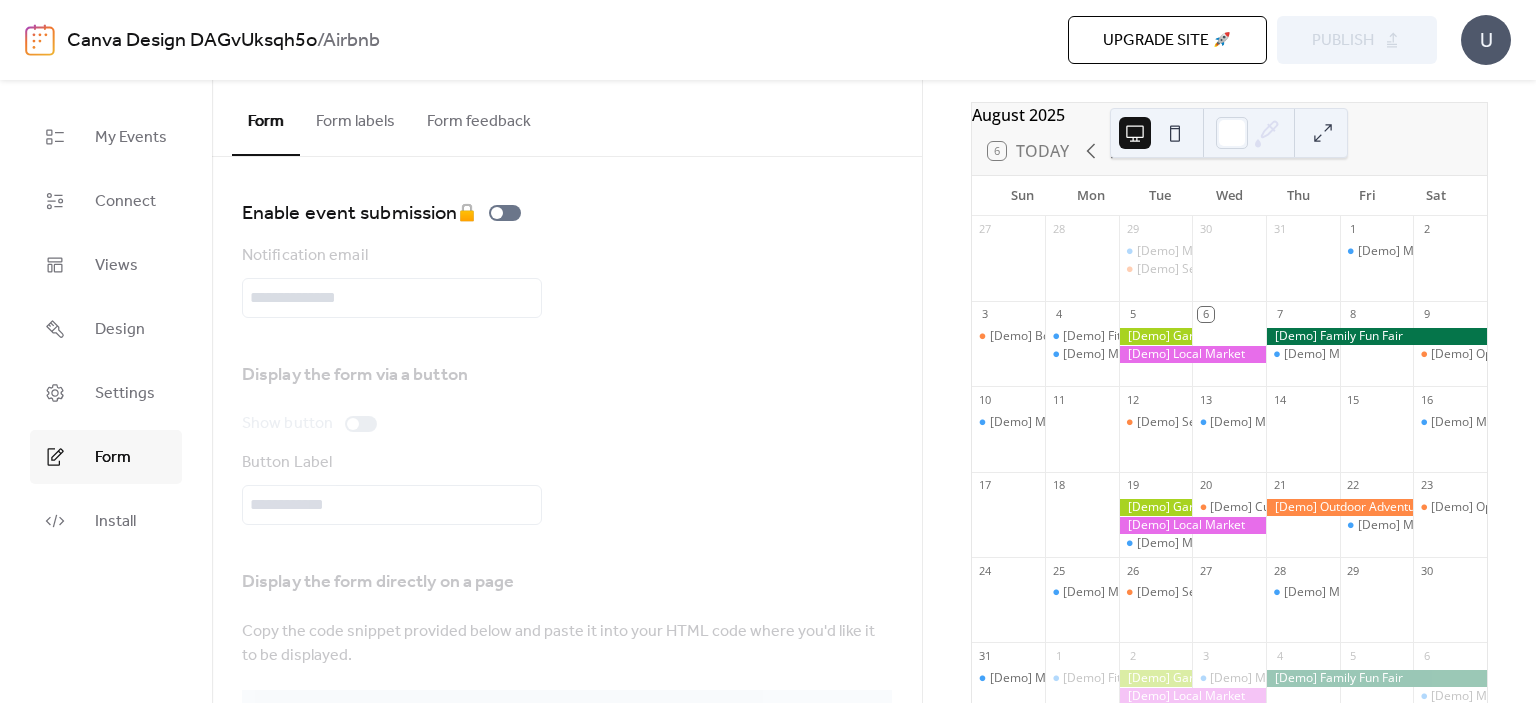 drag, startPoint x: 1143, startPoint y: 267, endPoint x: 1232, endPoint y: 278, distance: 89.6772 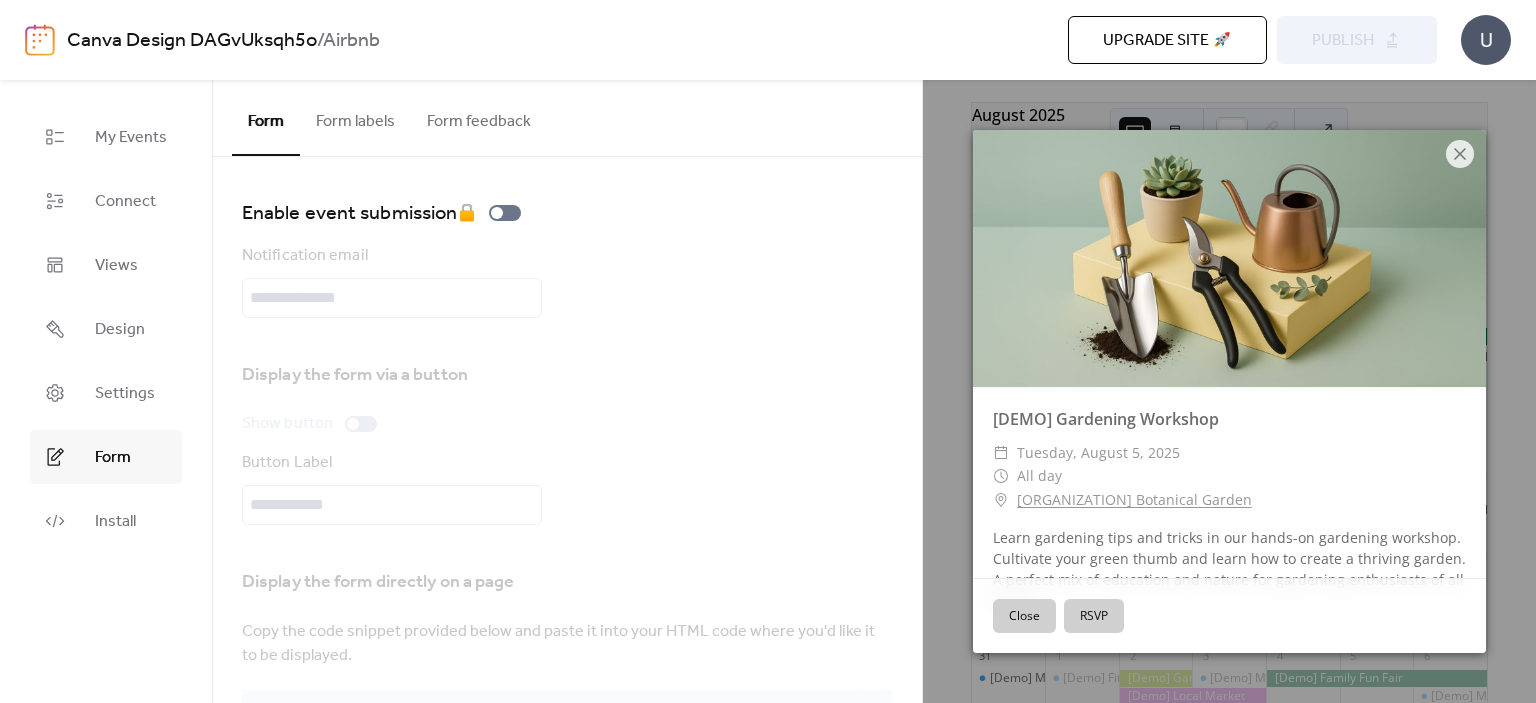 click on "RSVP" at bounding box center [1094, 616] 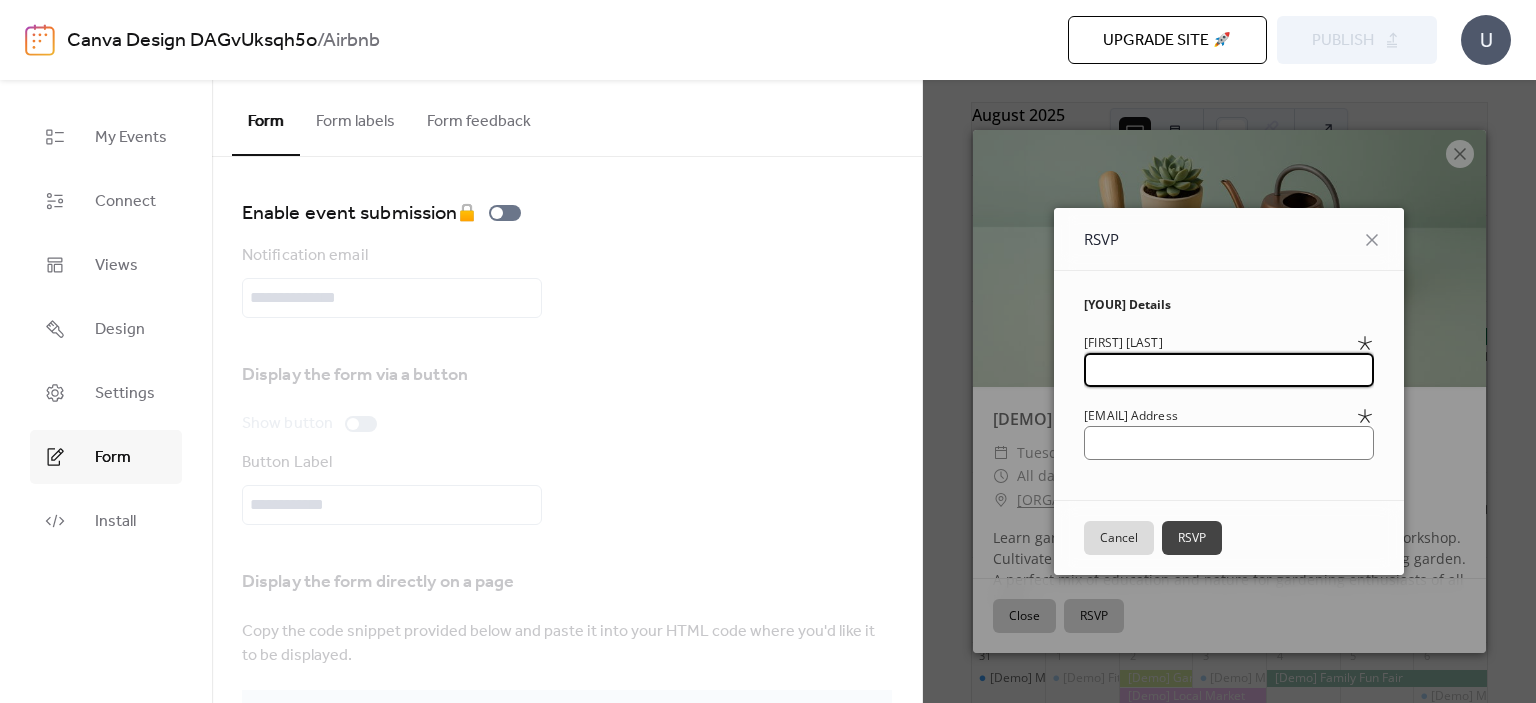 click at bounding box center [1229, 370] 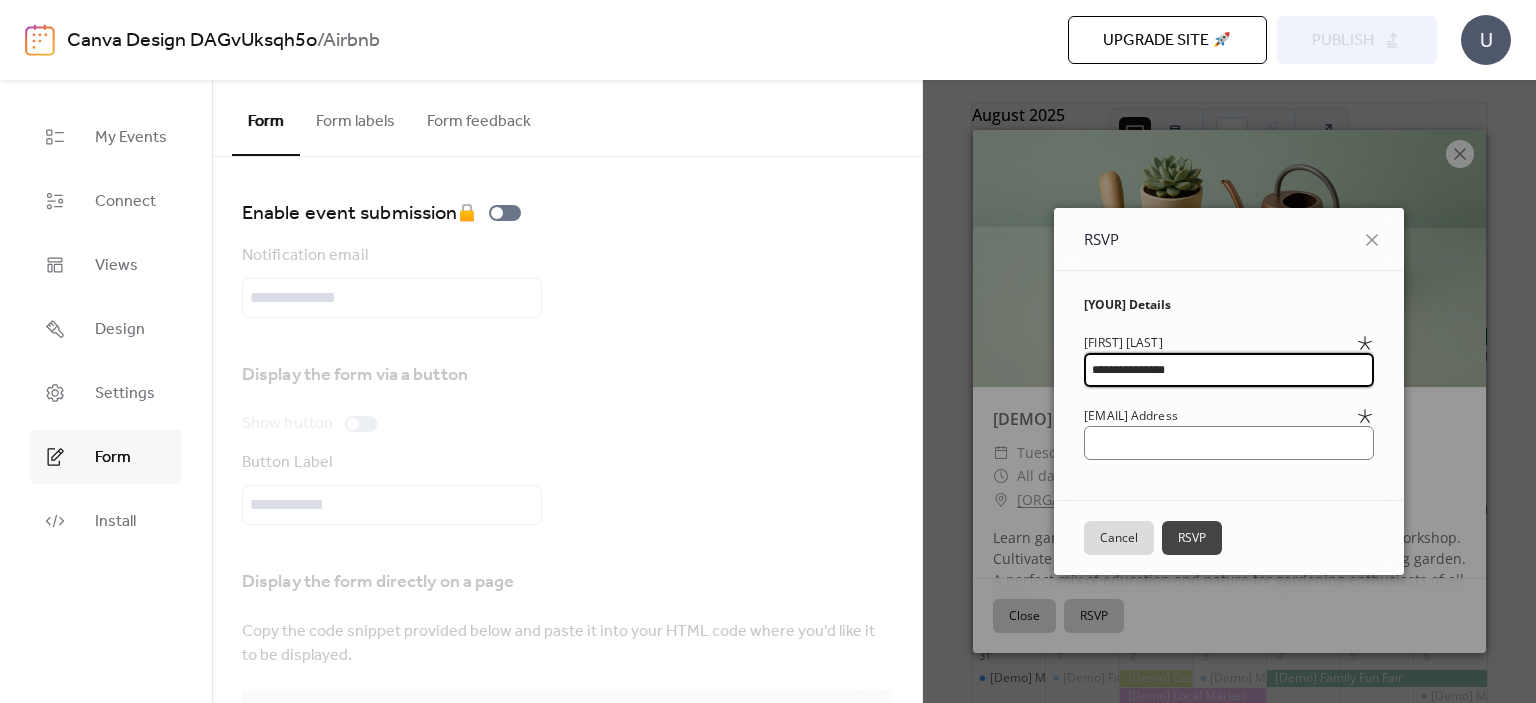 type on "**********" 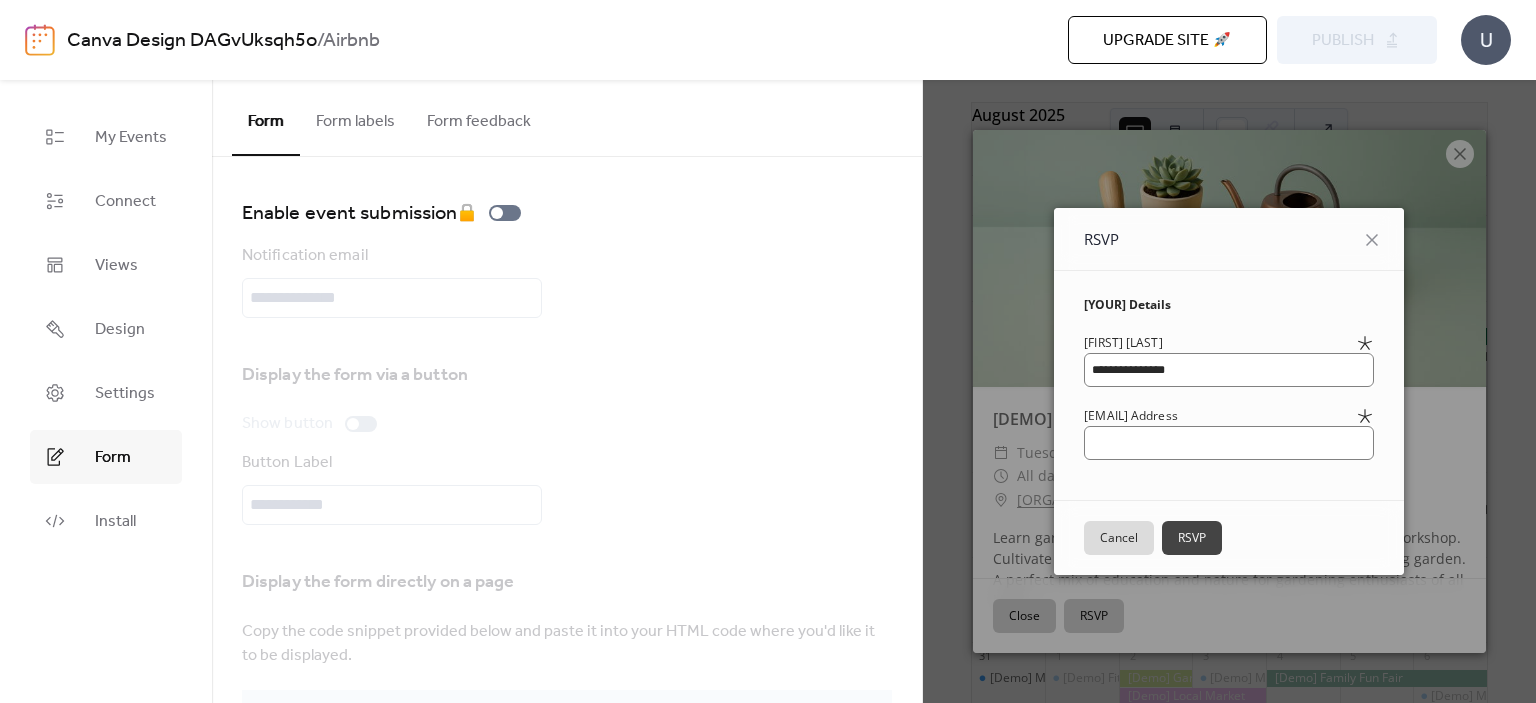 click on "RSVP" at bounding box center [1192, 538] 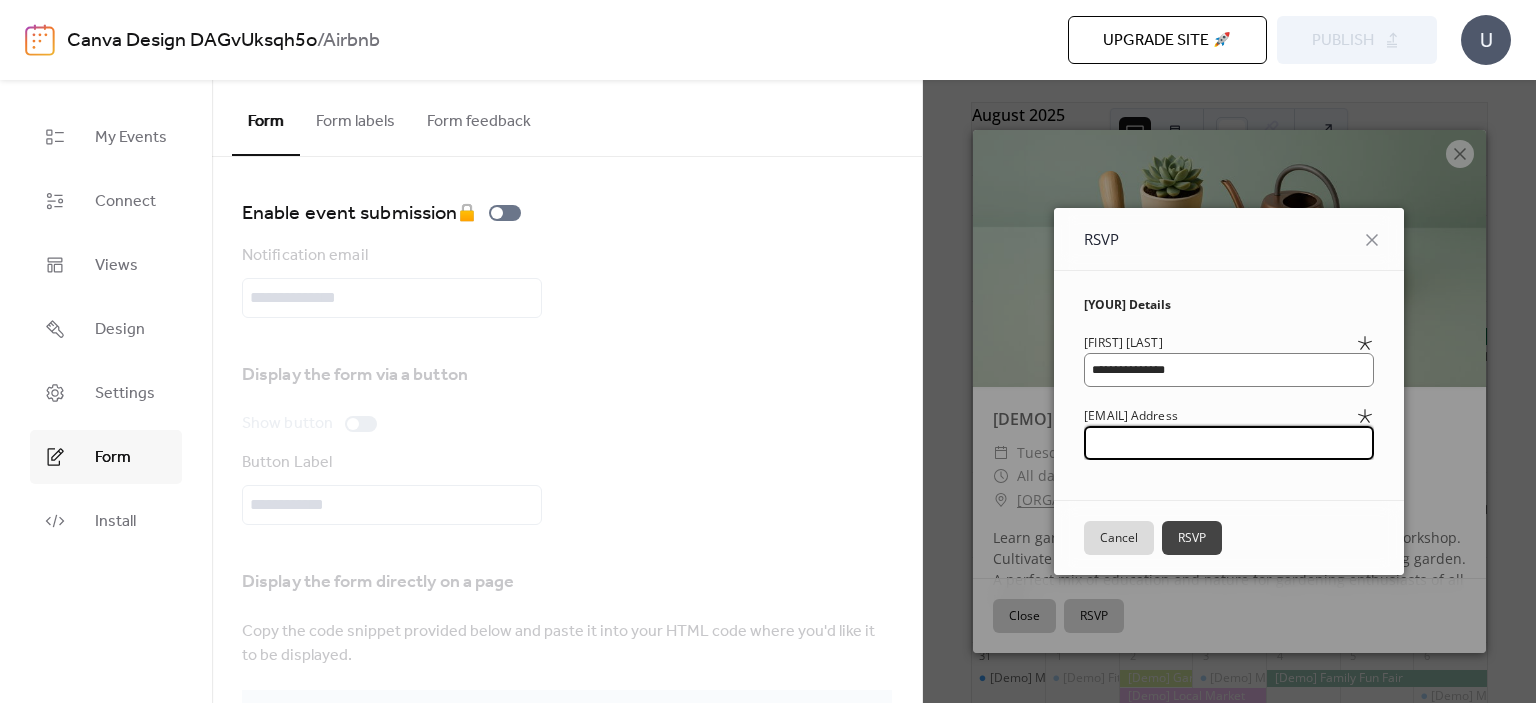 click at bounding box center (1229, 443) 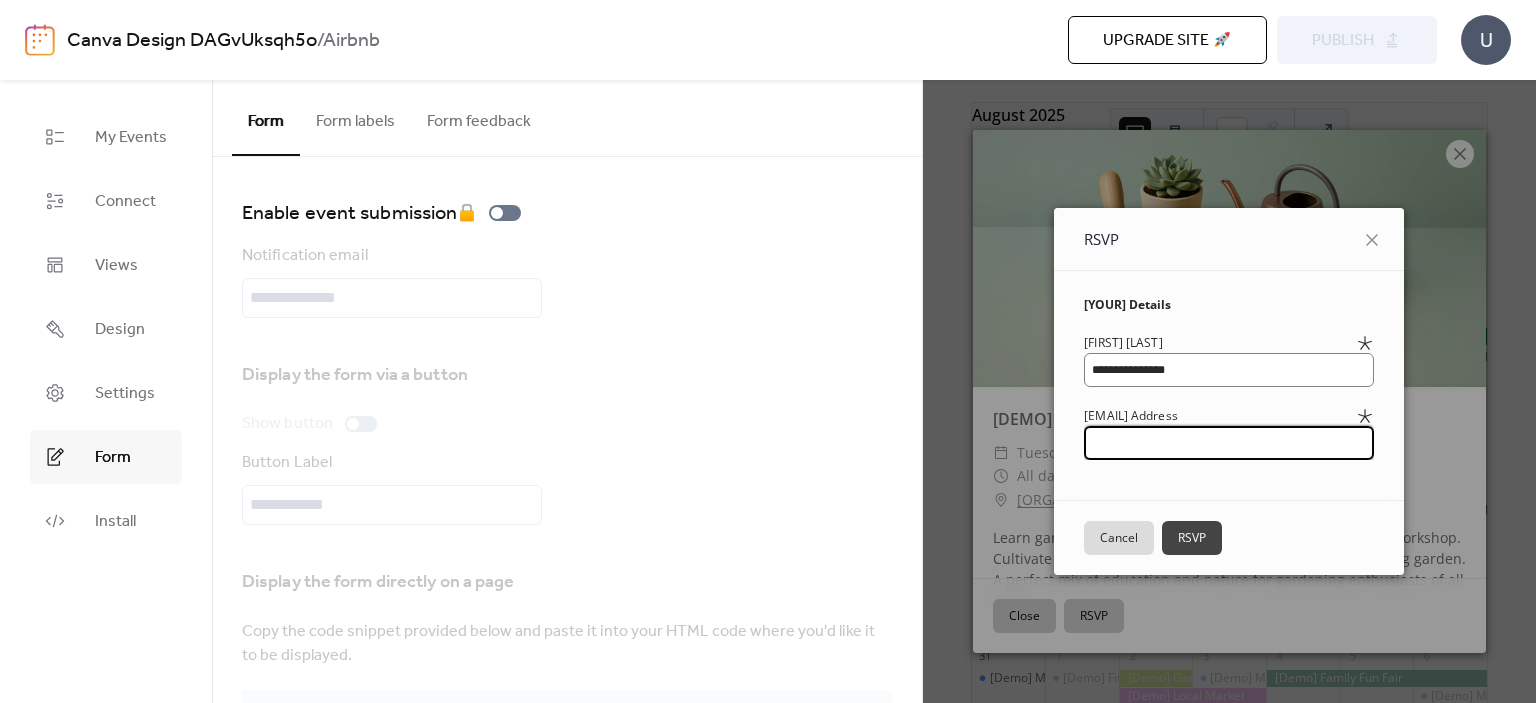 type on "**********" 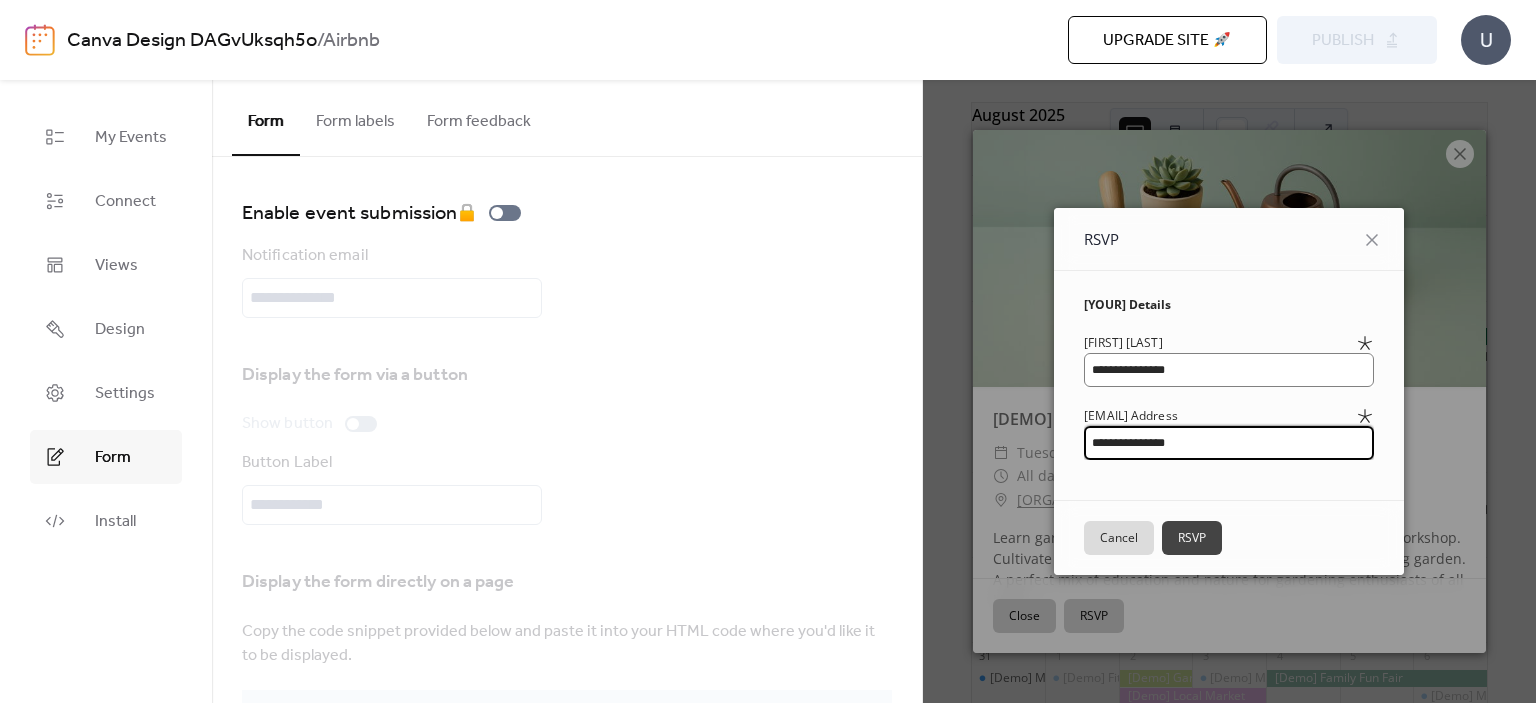 click on "RSVP" at bounding box center [1192, 538] 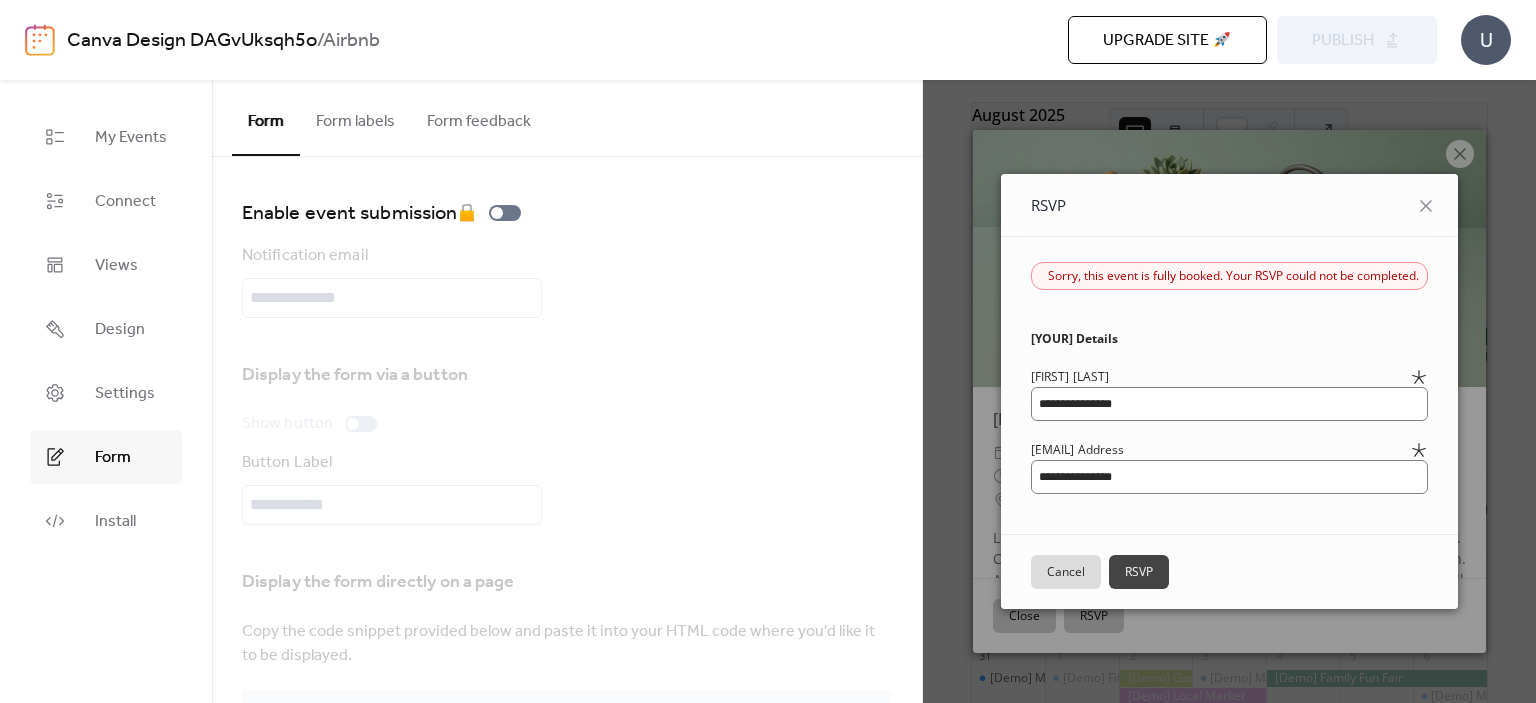 click 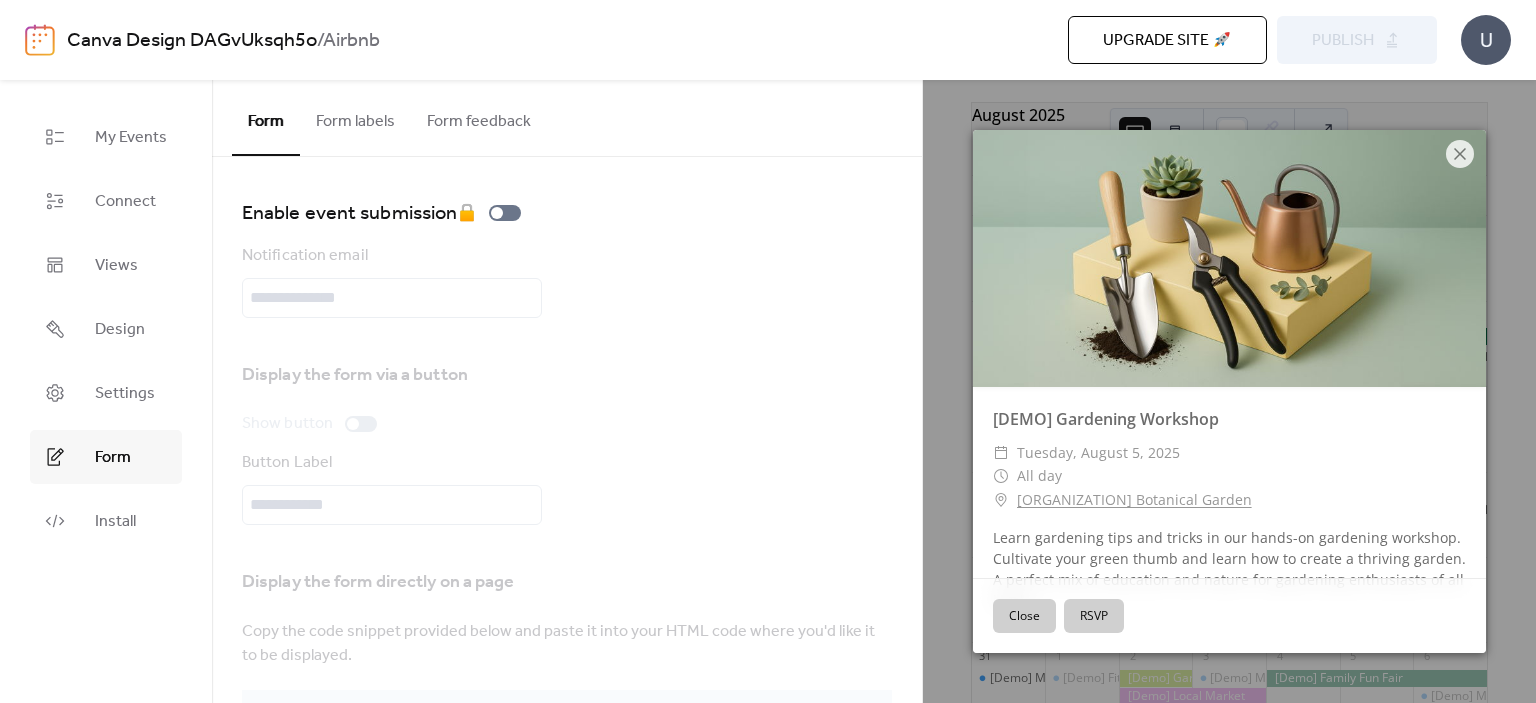 click at bounding box center [1229, 258] 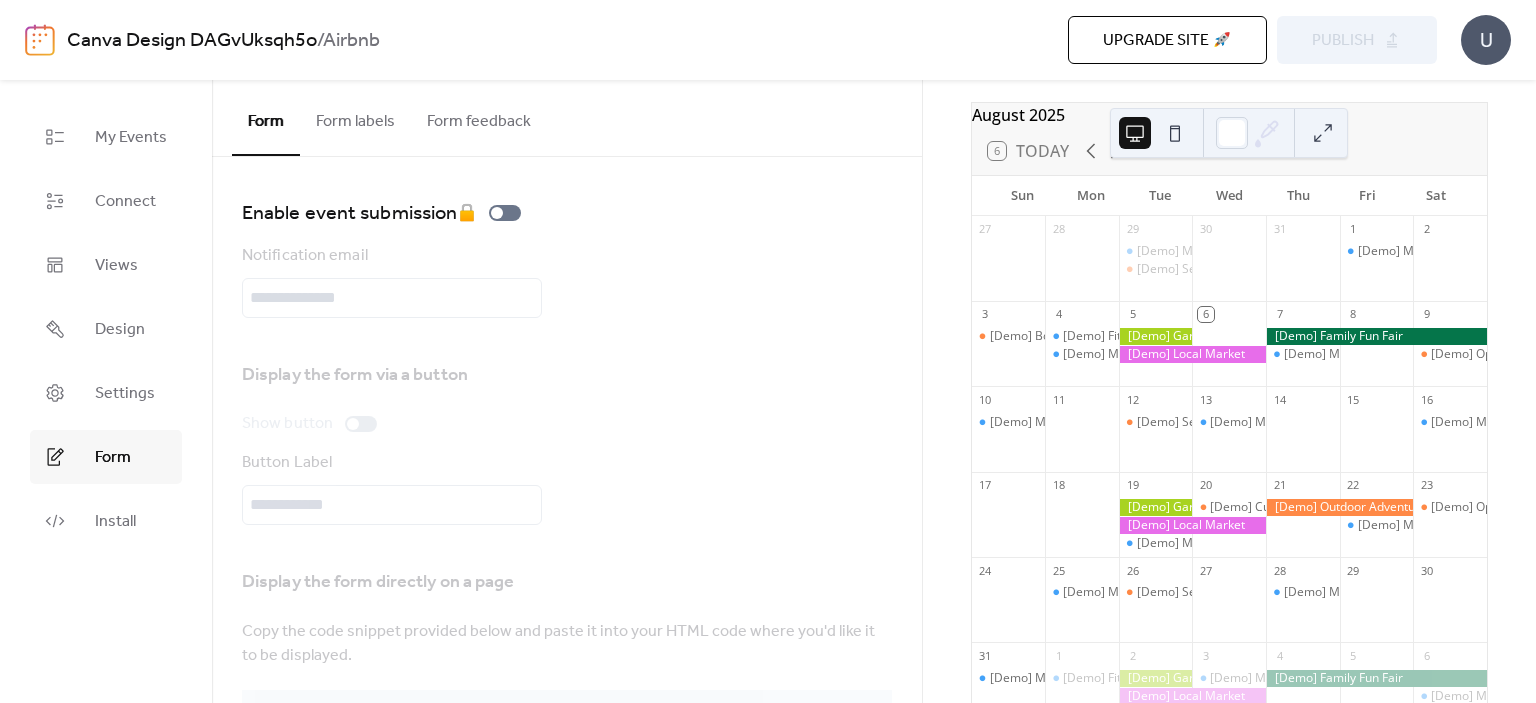 click on "Upgrade site 🚀" at bounding box center [1167, 41] 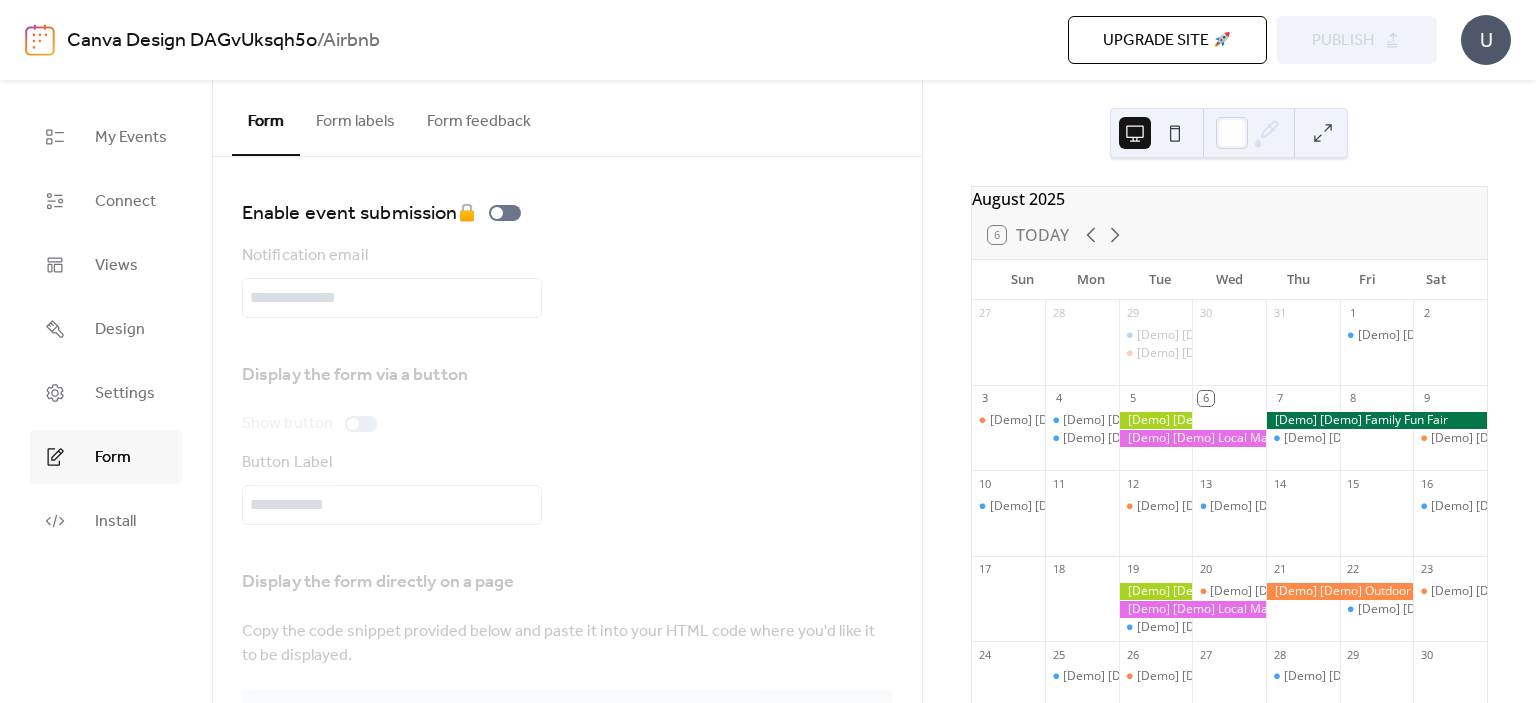 click on "My Events" at bounding box center (131, 138) 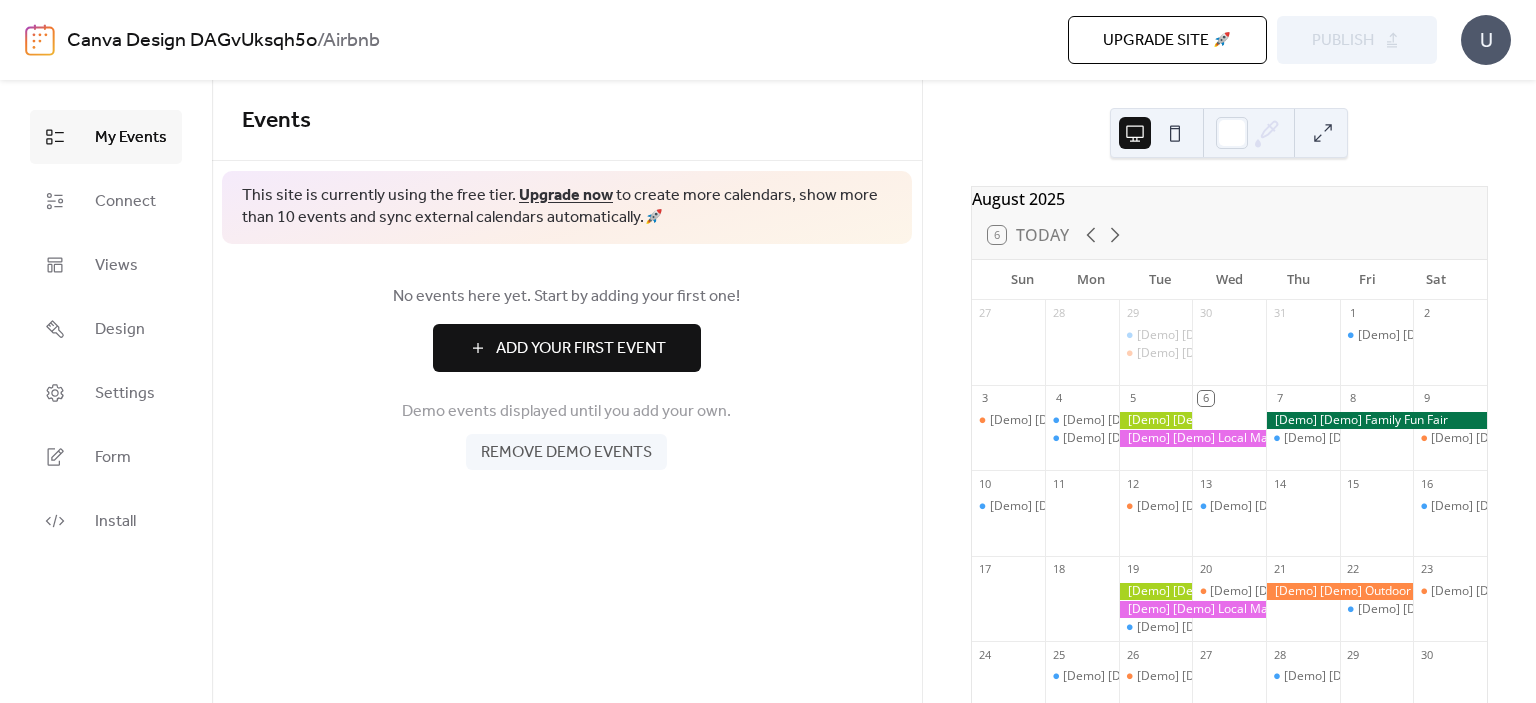 click on "Add Your First Event" at bounding box center (581, 349) 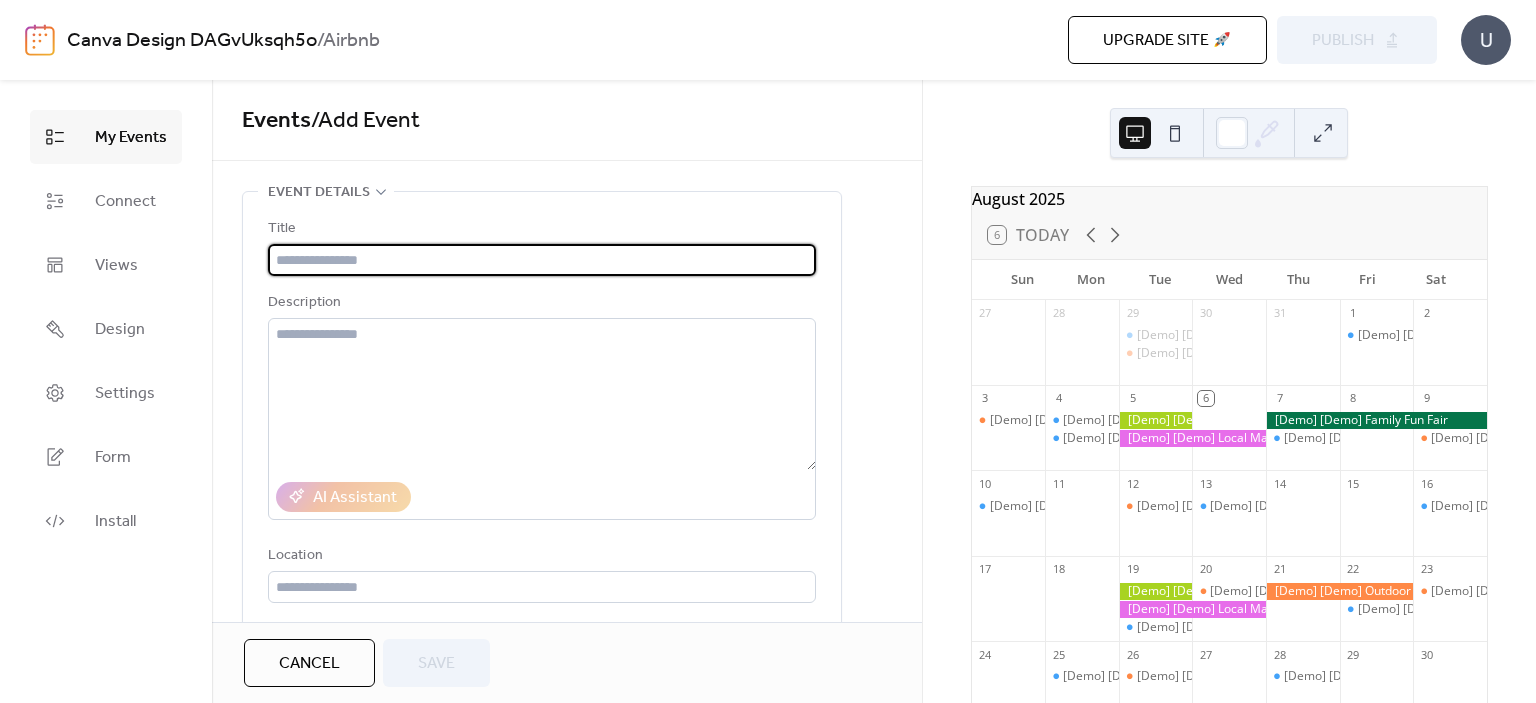 click at bounding box center [542, 260] 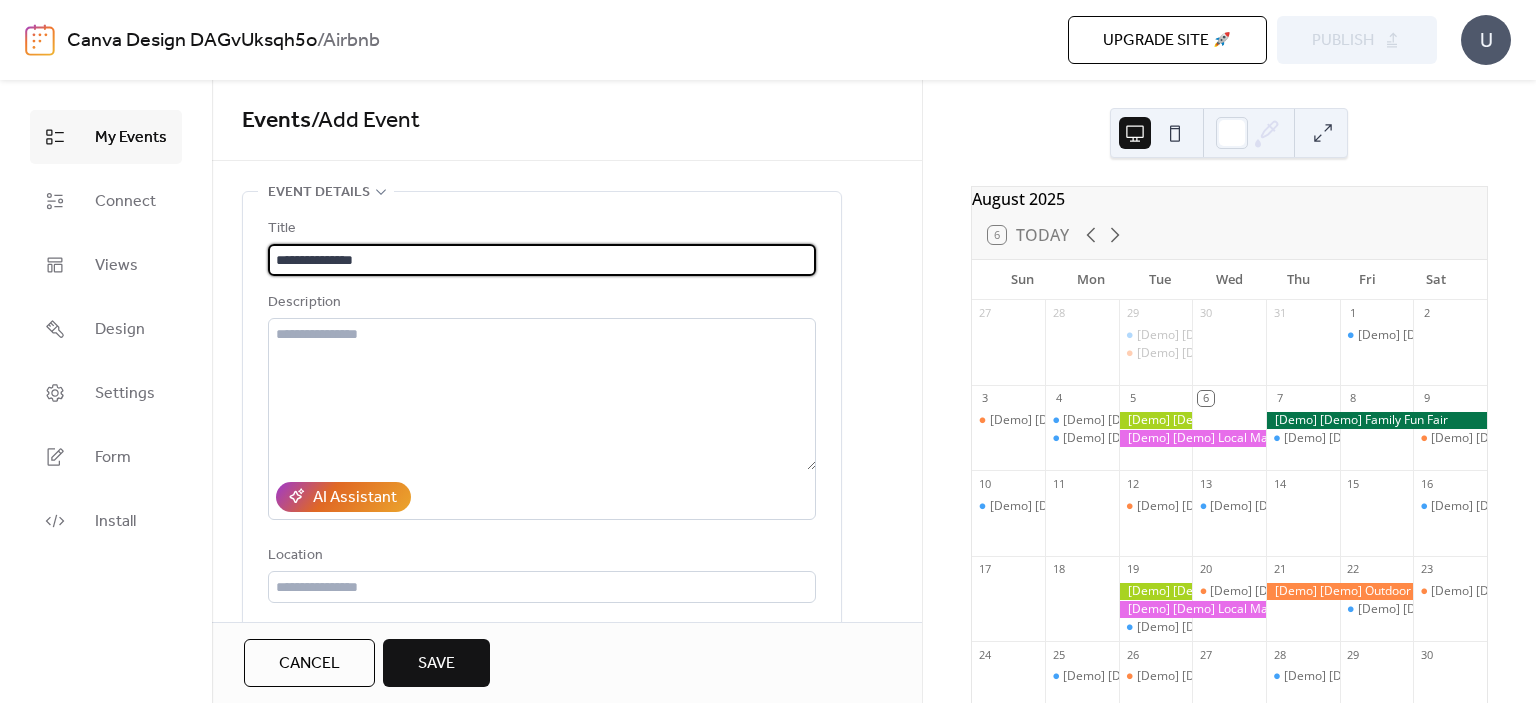 type on "**********" 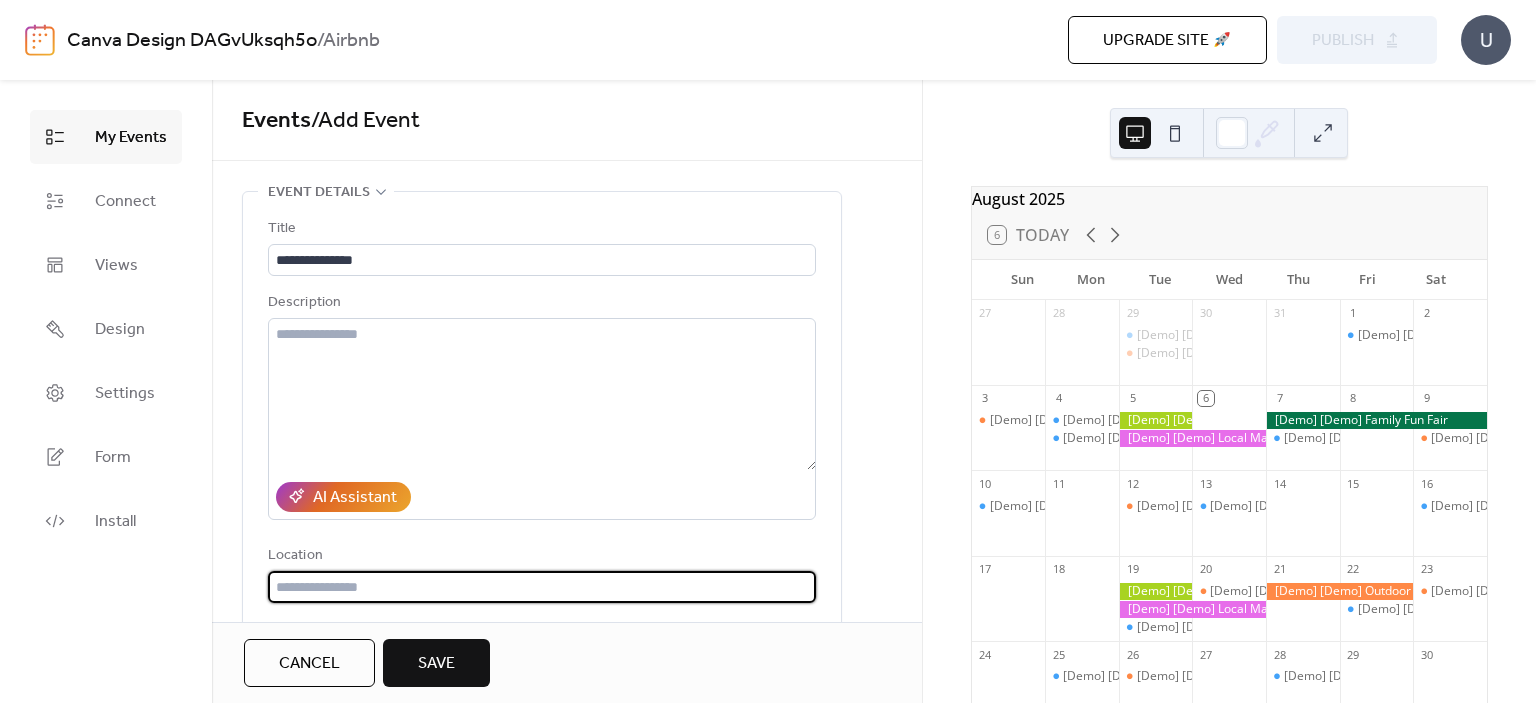 click at bounding box center (542, 587) 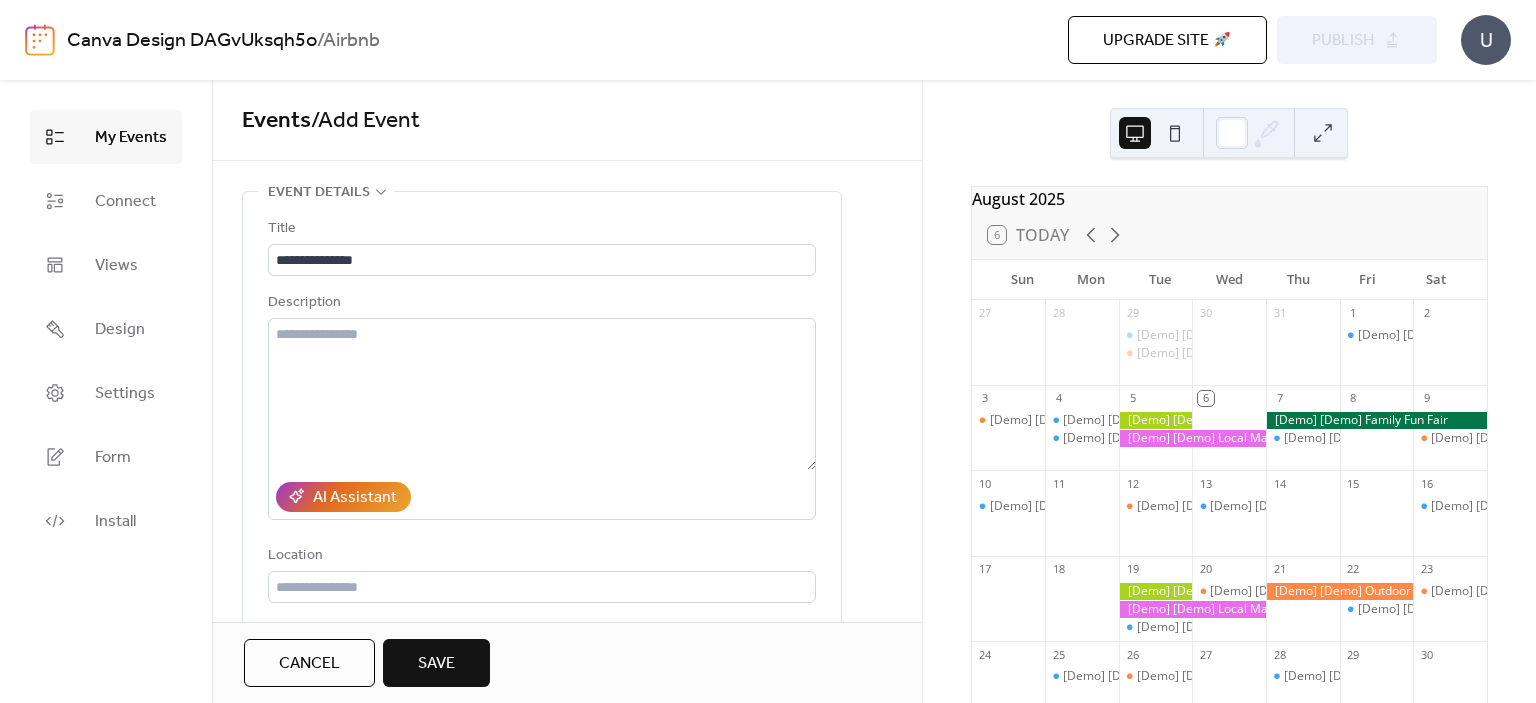 click on "Save" at bounding box center (436, 663) 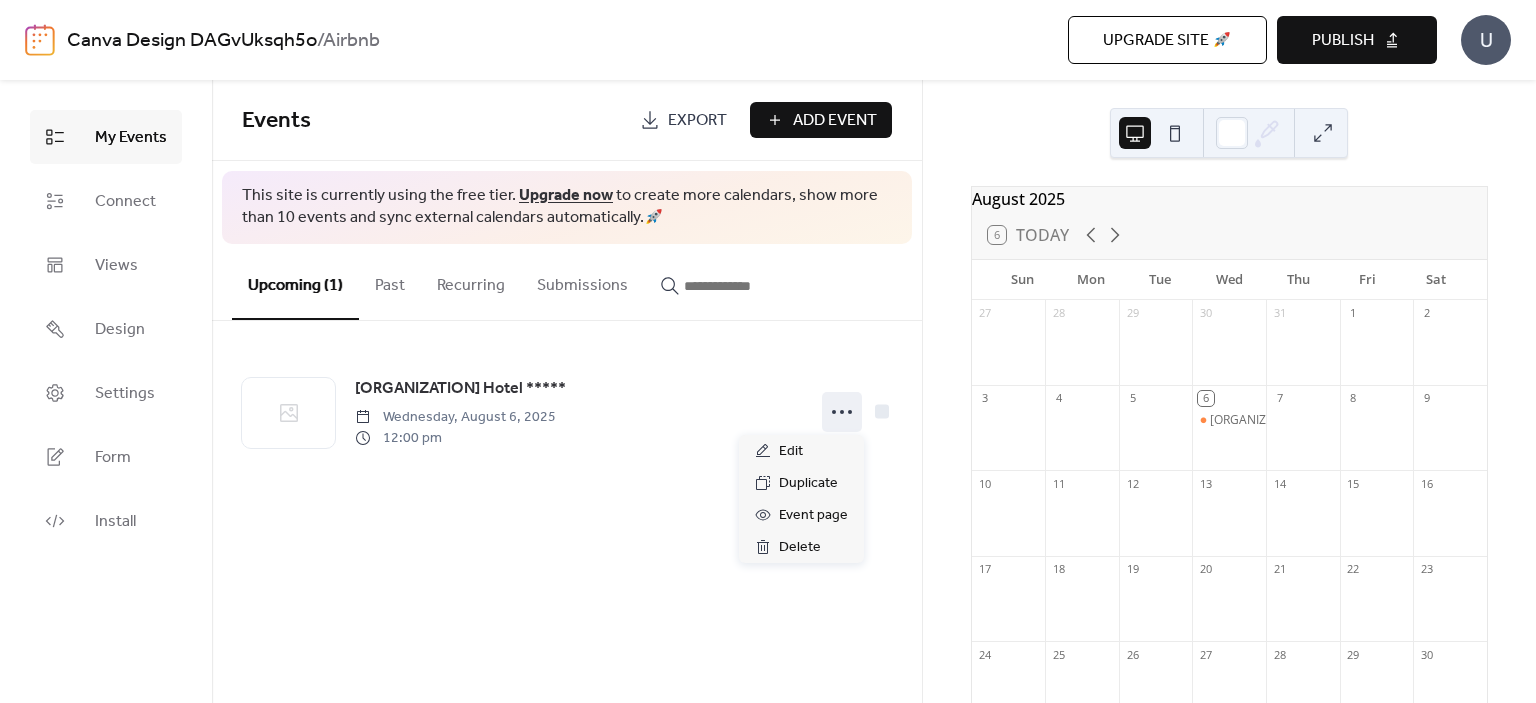 click 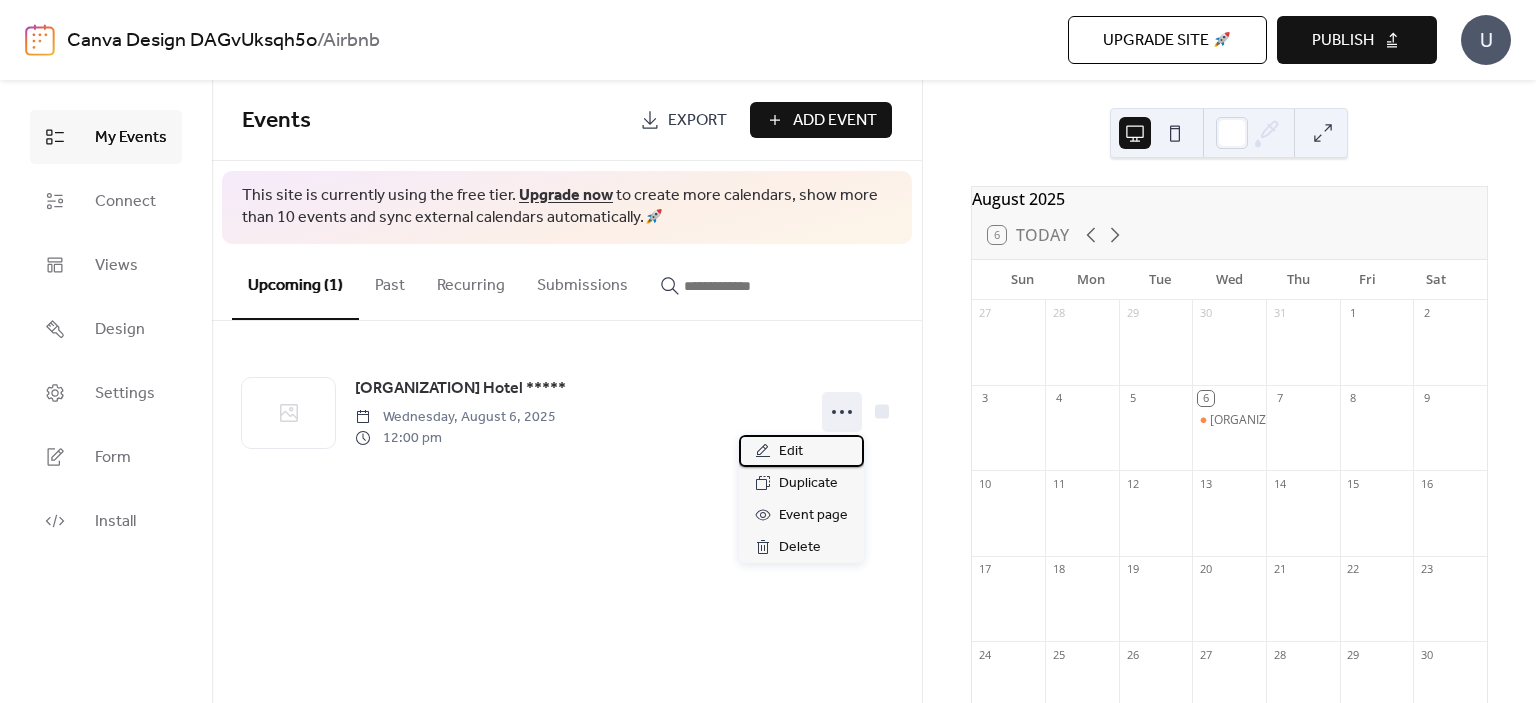 click on "Edit" at bounding box center (791, 452) 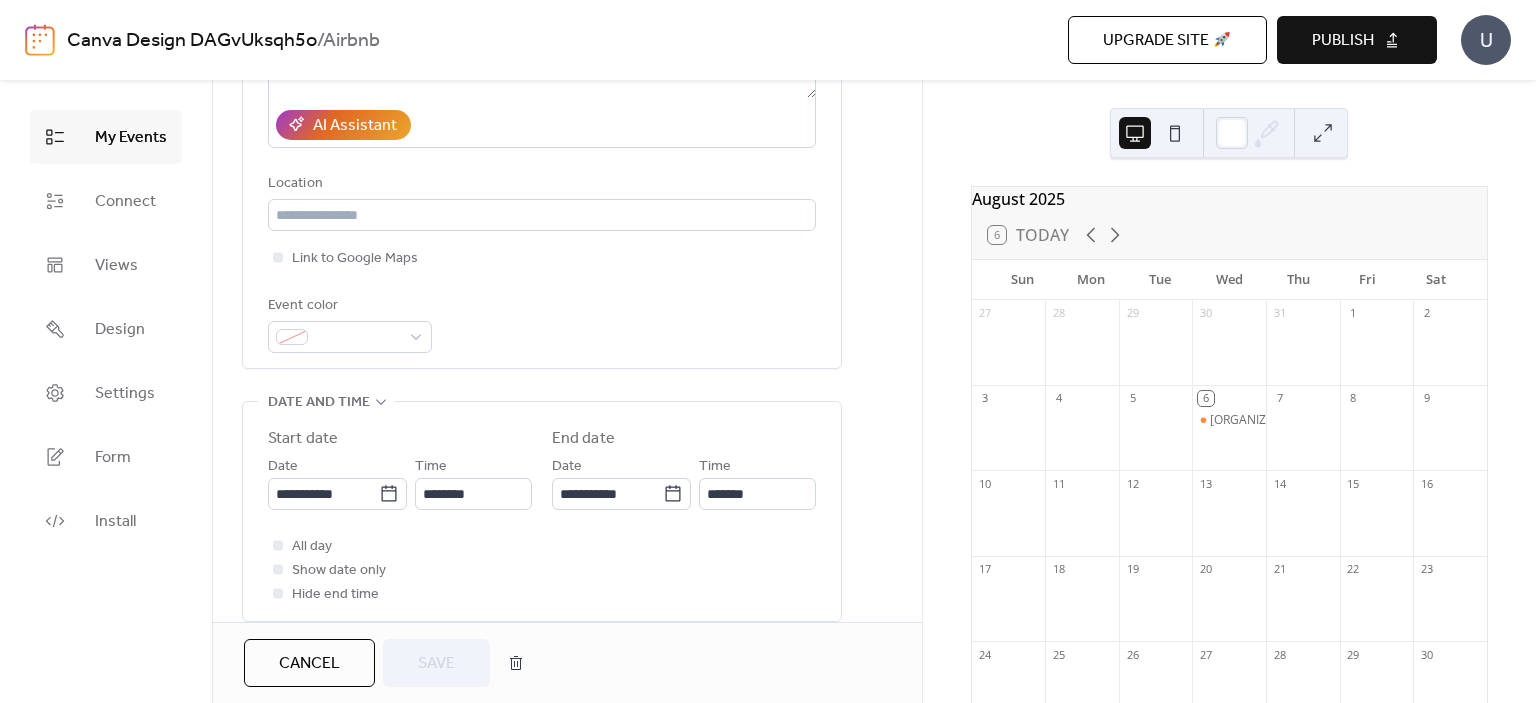 scroll, scrollTop: 373, scrollLeft: 0, axis: vertical 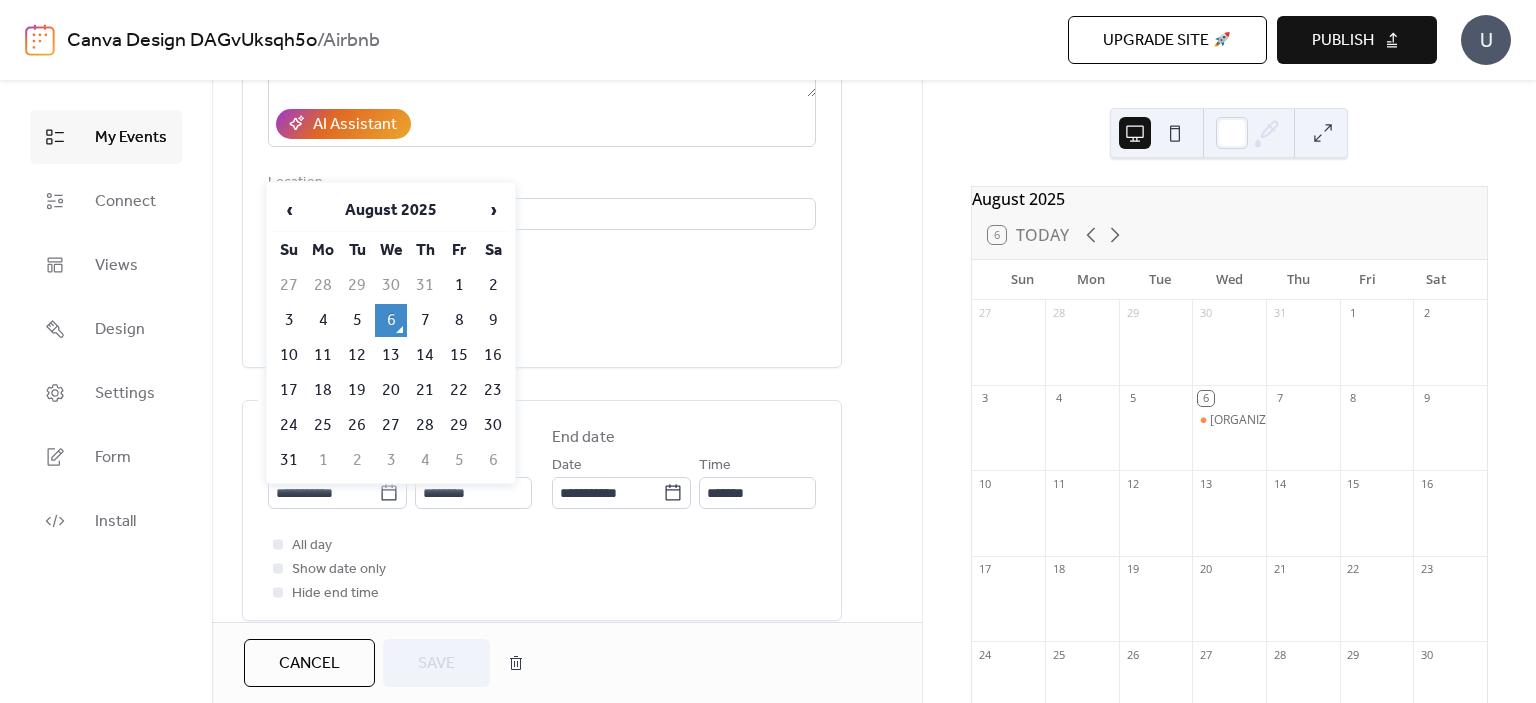 click 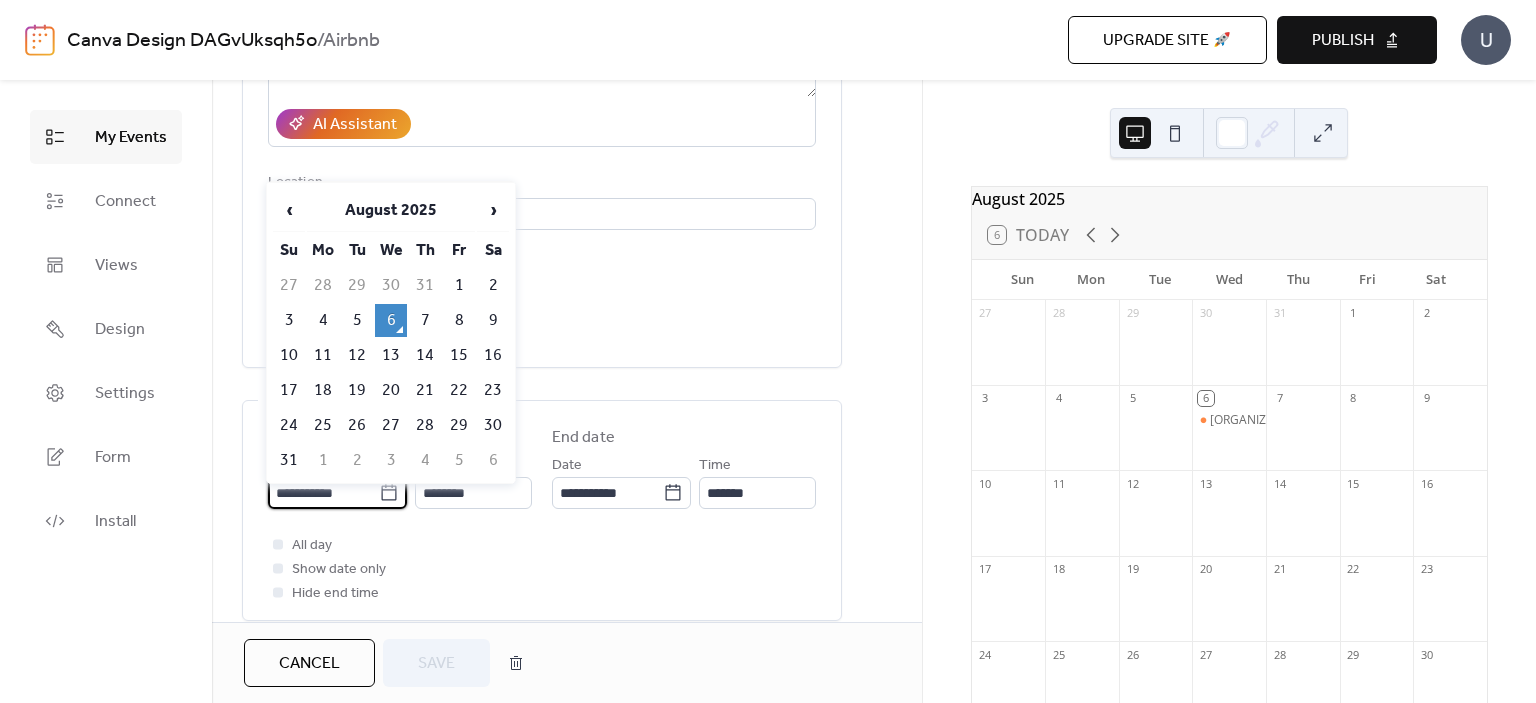 click on "**********" at bounding box center [323, 493] 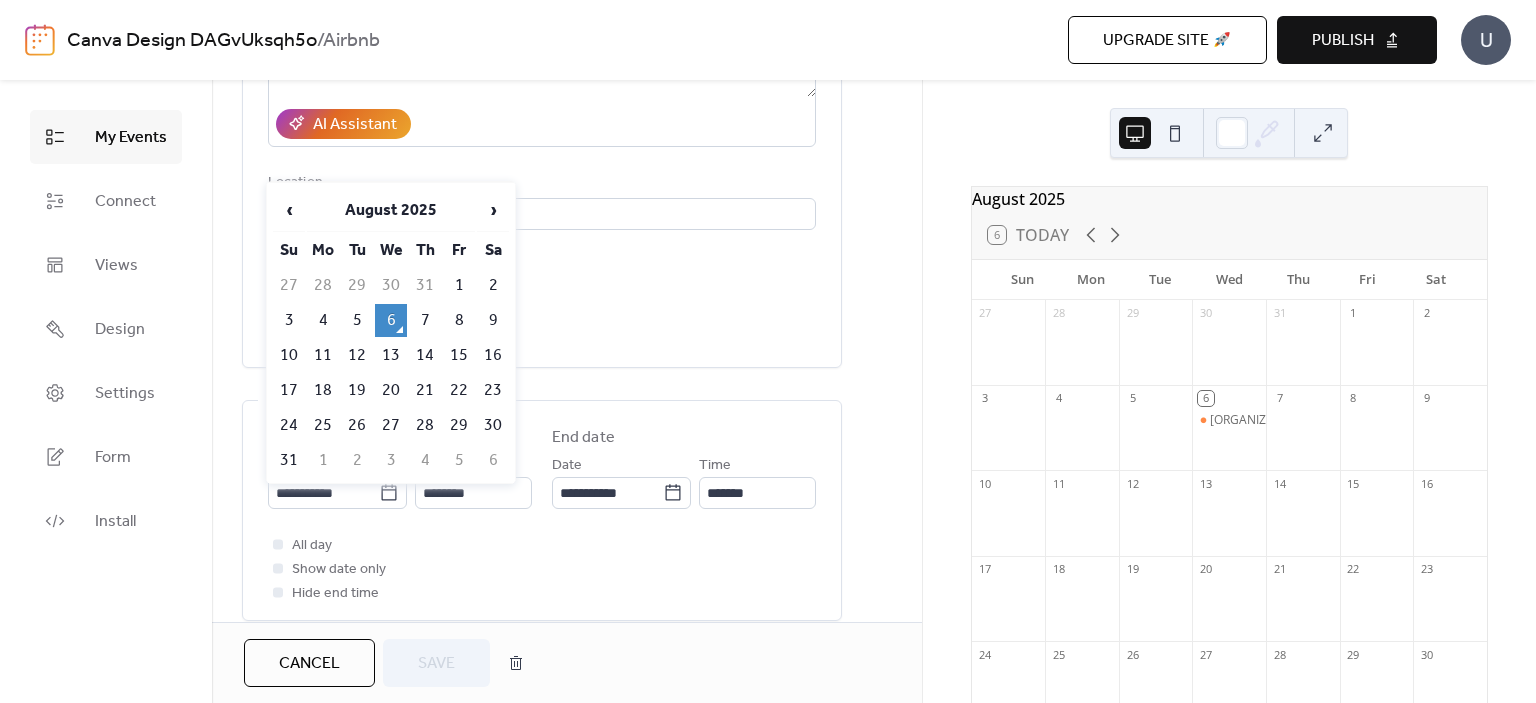 click on "1" at bounding box center (459, 285) 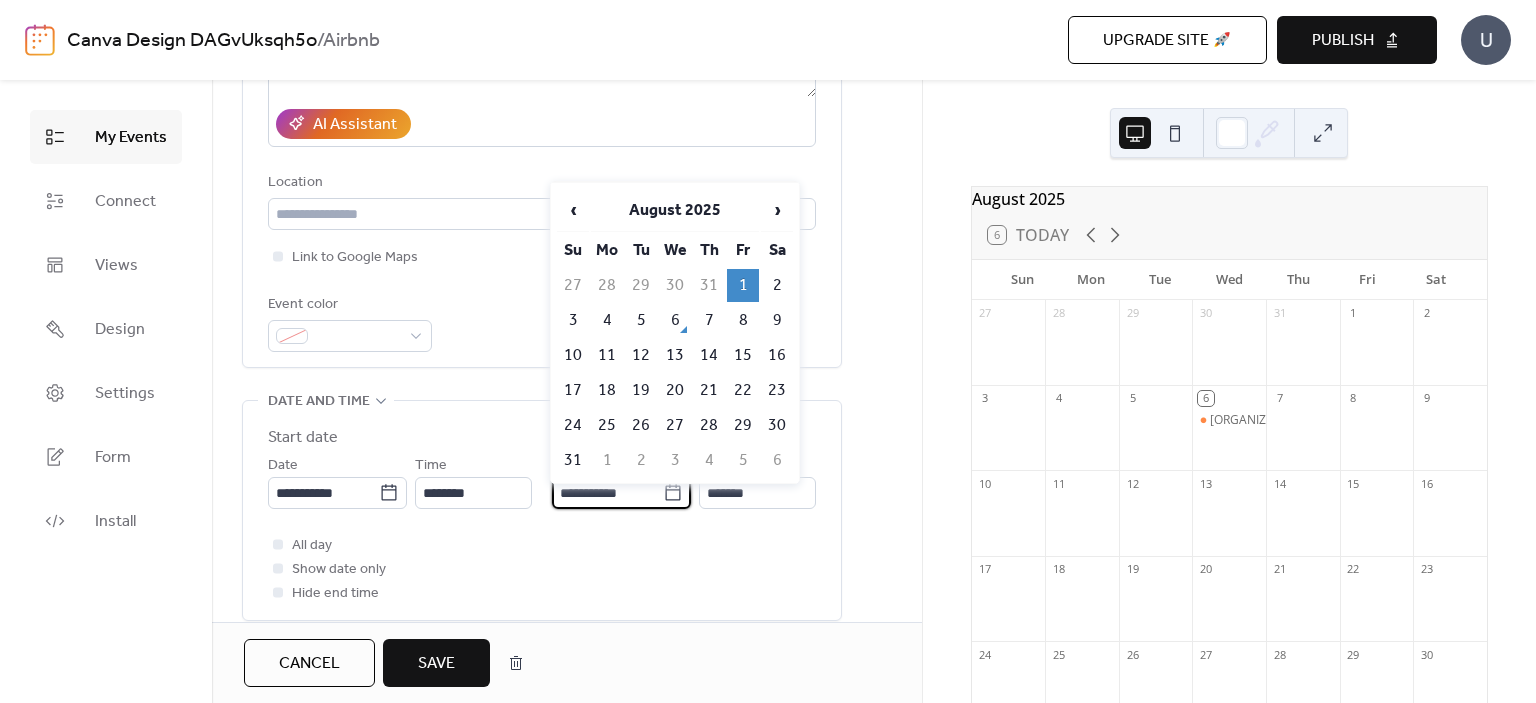 click on "**********" at bounding box center (607, 493) 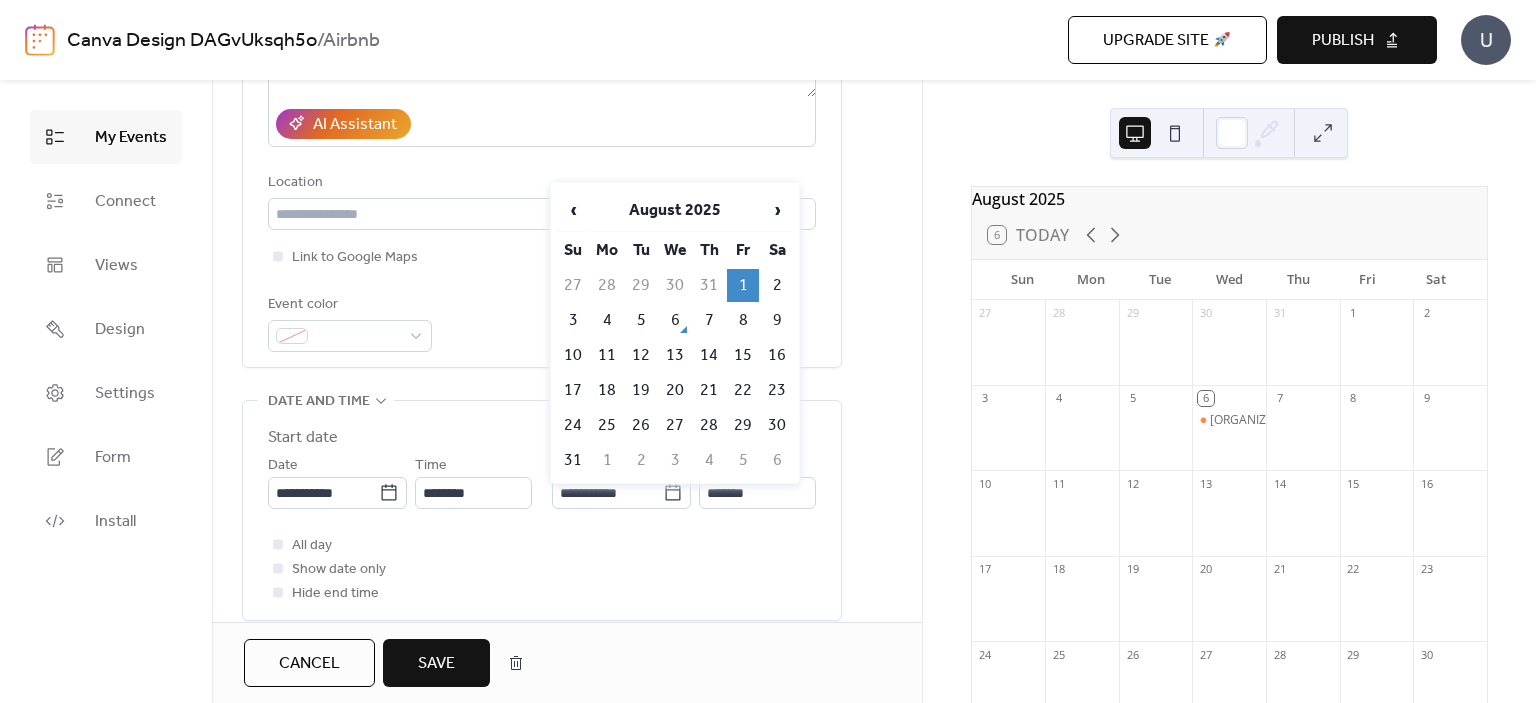click on "8" at bounding box center [743, 320] 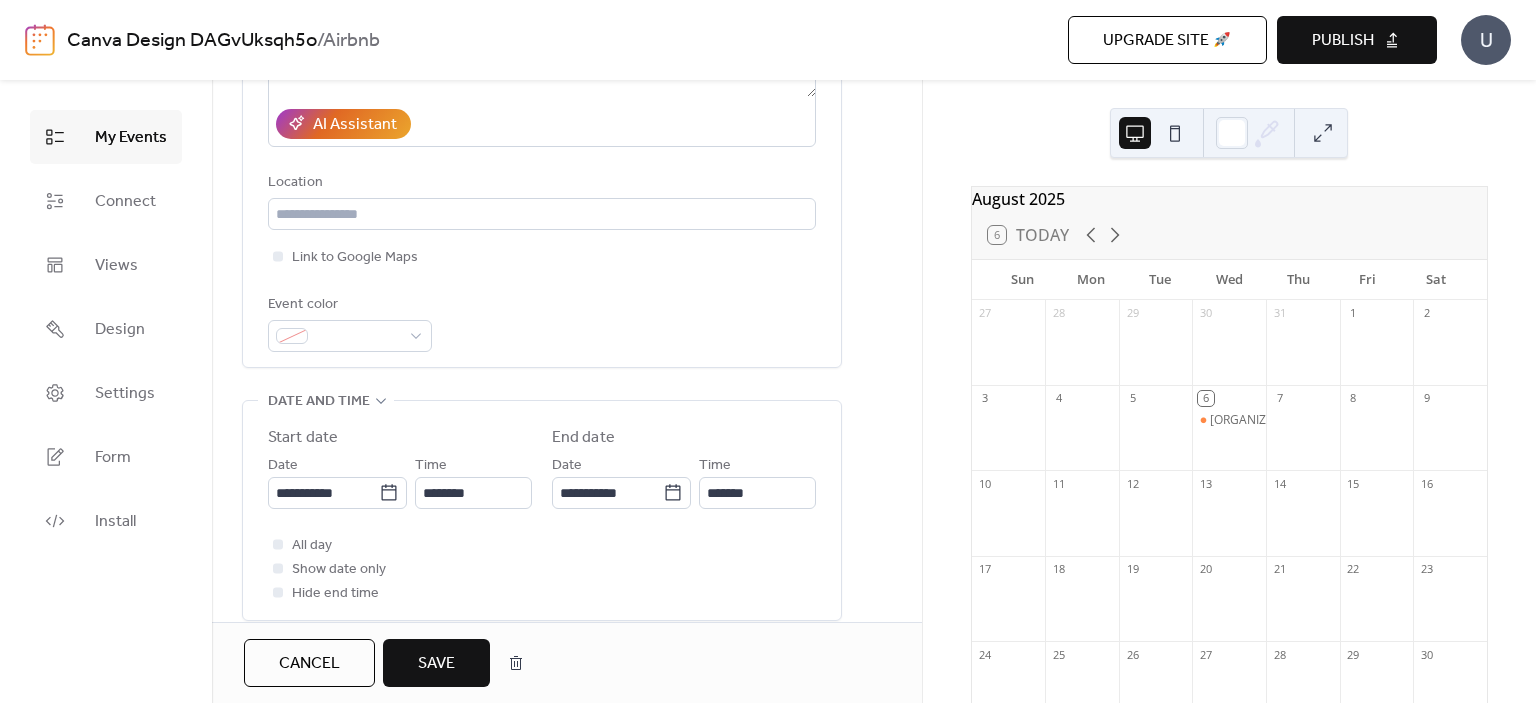 click on "Save" at bounding box center [436, 664] 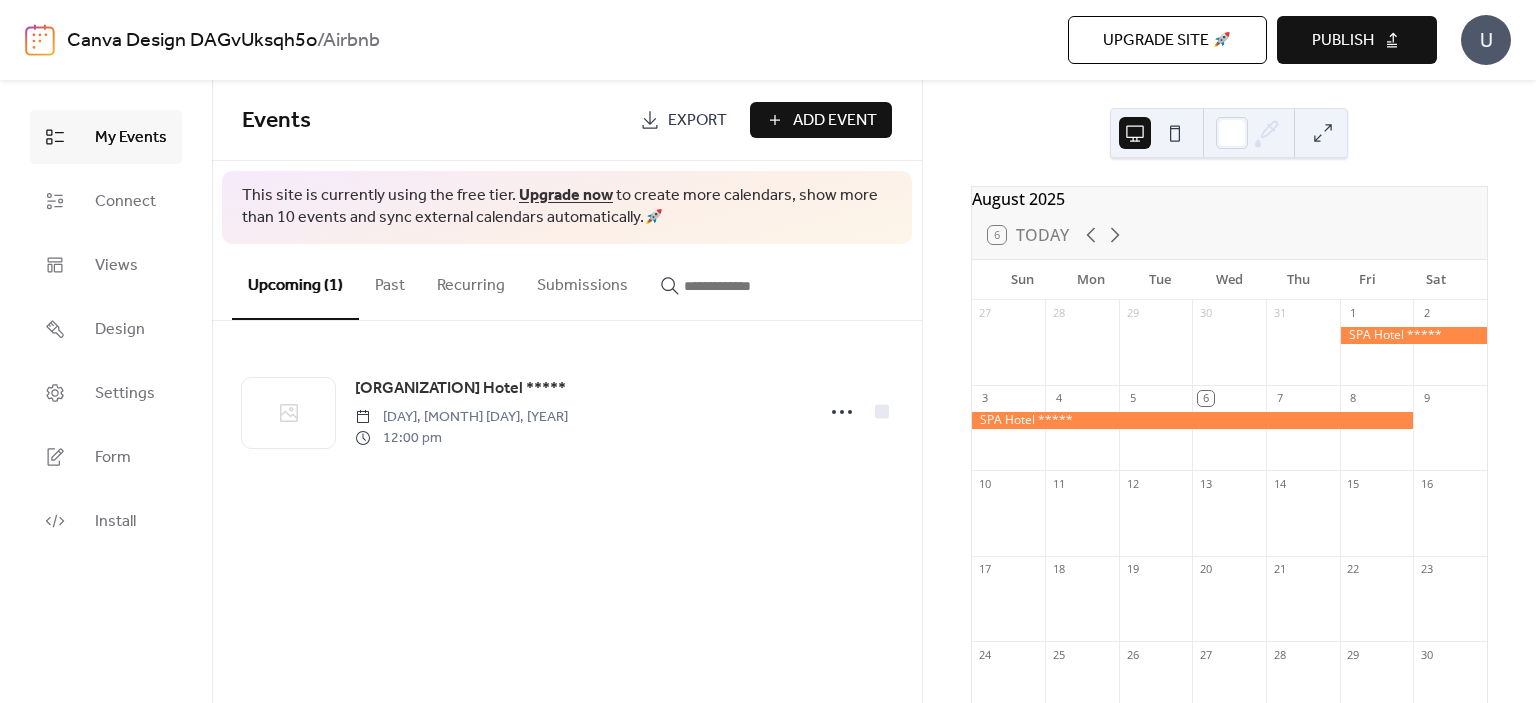 click at bounding box center (1450, 437) 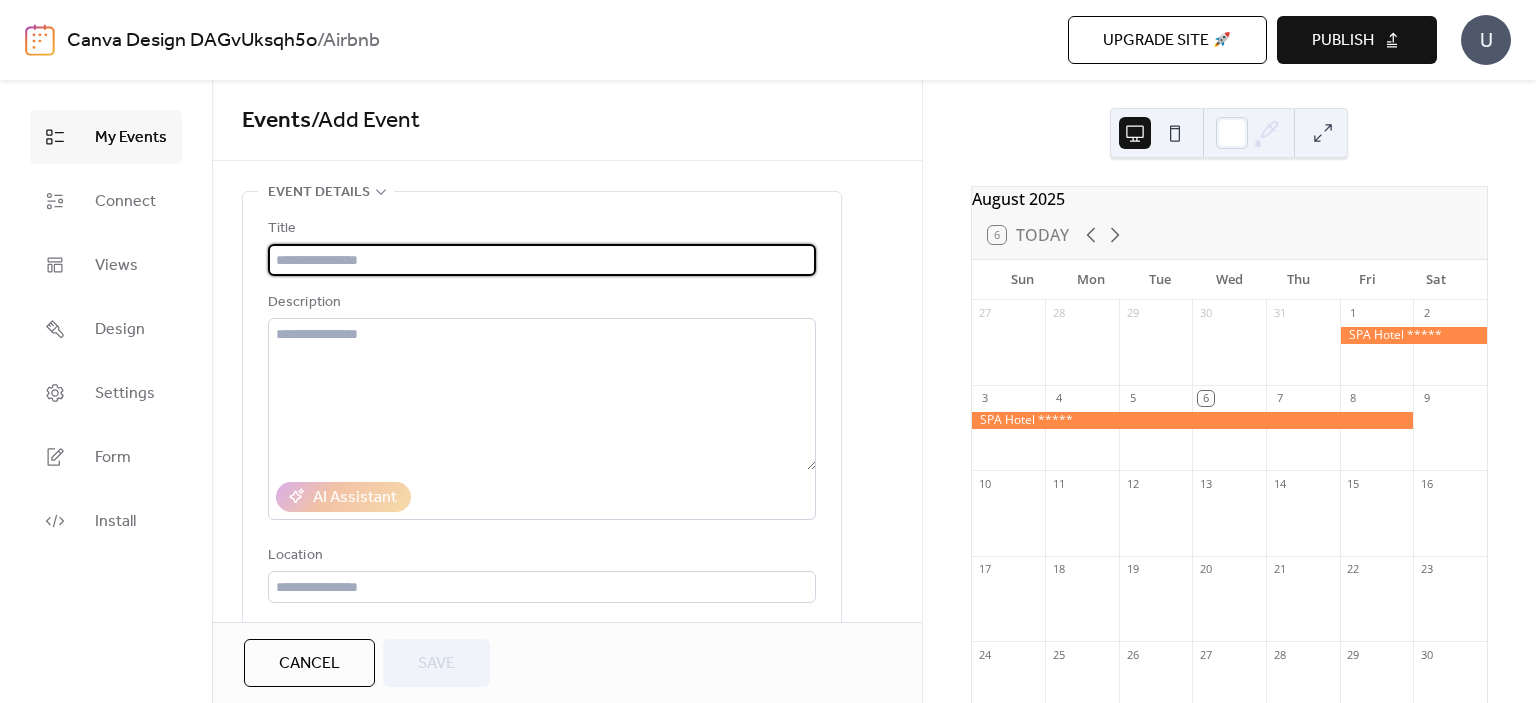 click at bounding box center (542, 260) 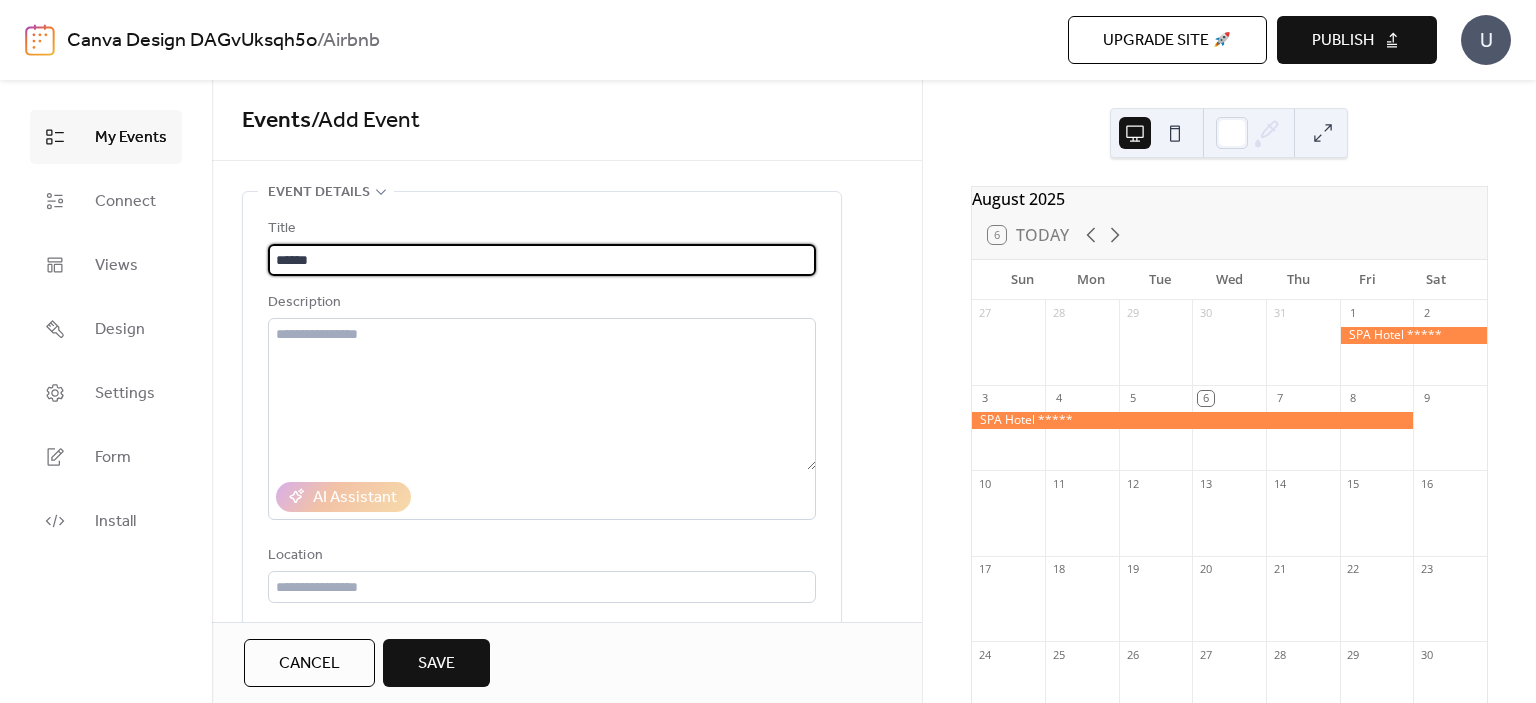 click on "******" at bounding box center (542, 260) 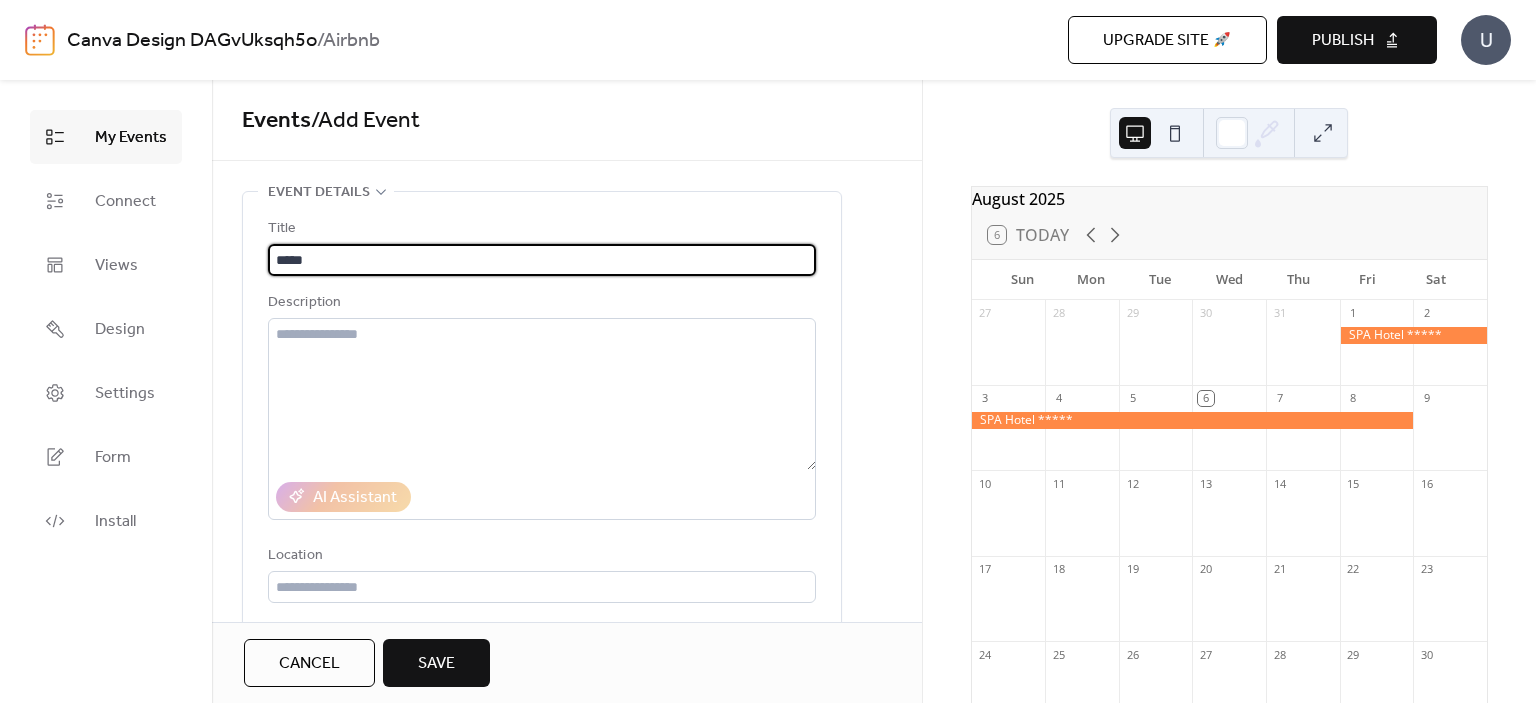 click on "*****" at bounding box center [542, 260] 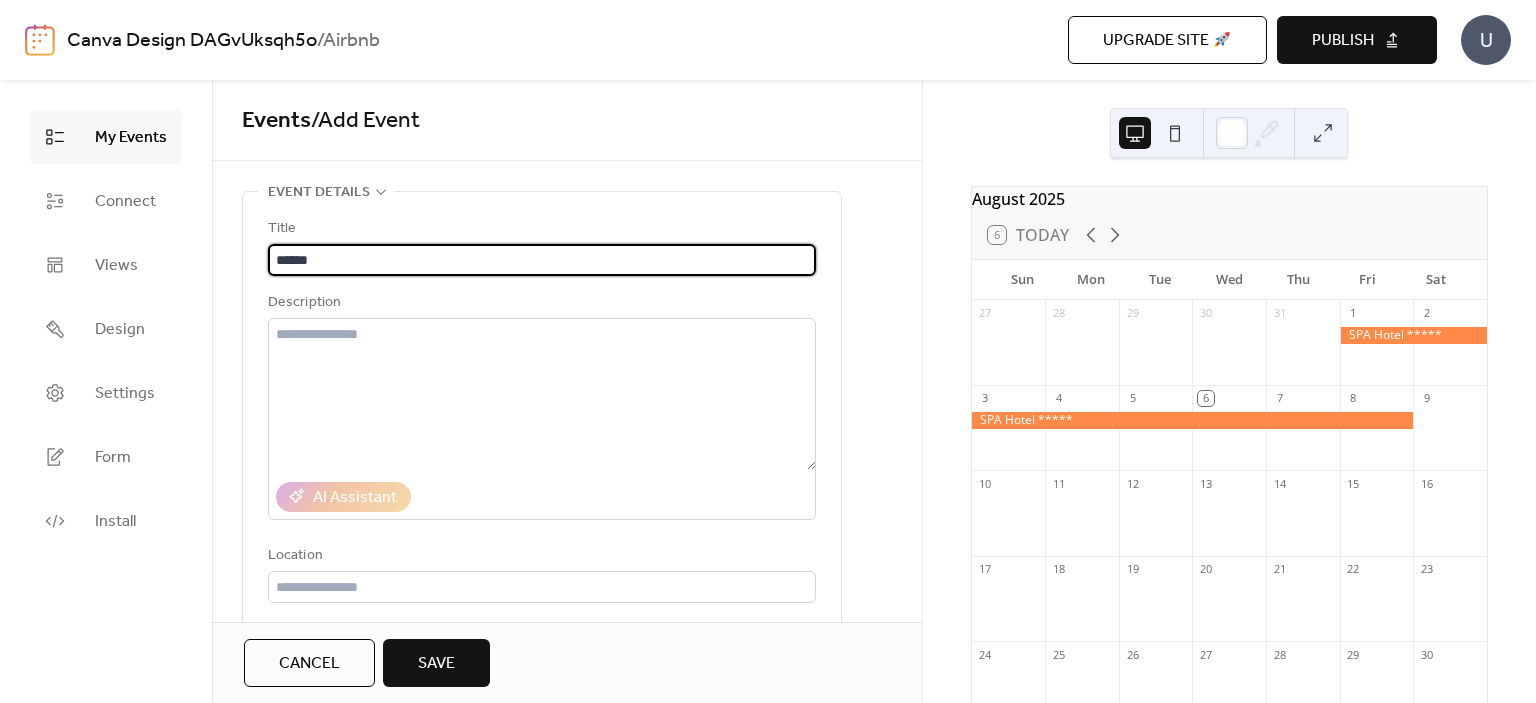 click on "*****" at bounding box center [542, 260] 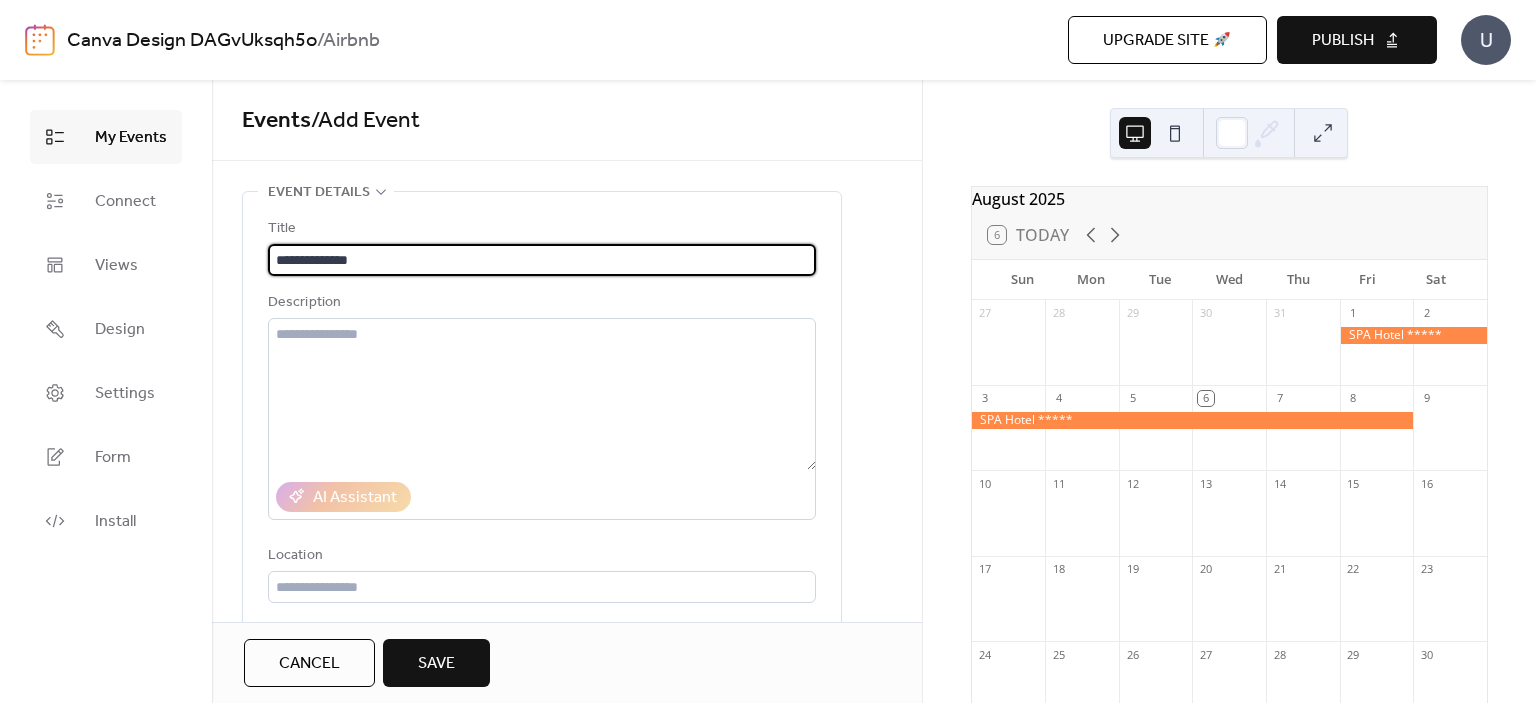 type on "**********" 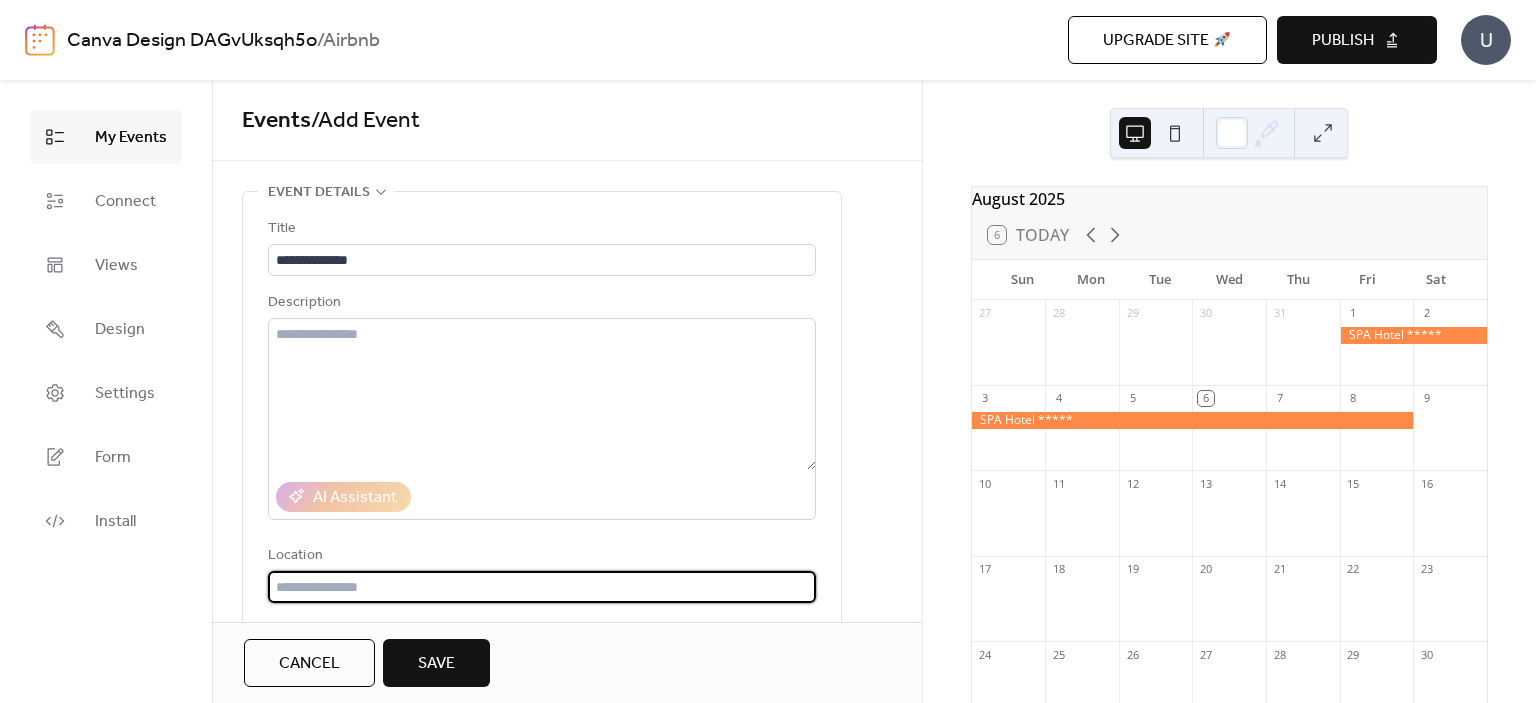 click at bounding box center (542, 587) 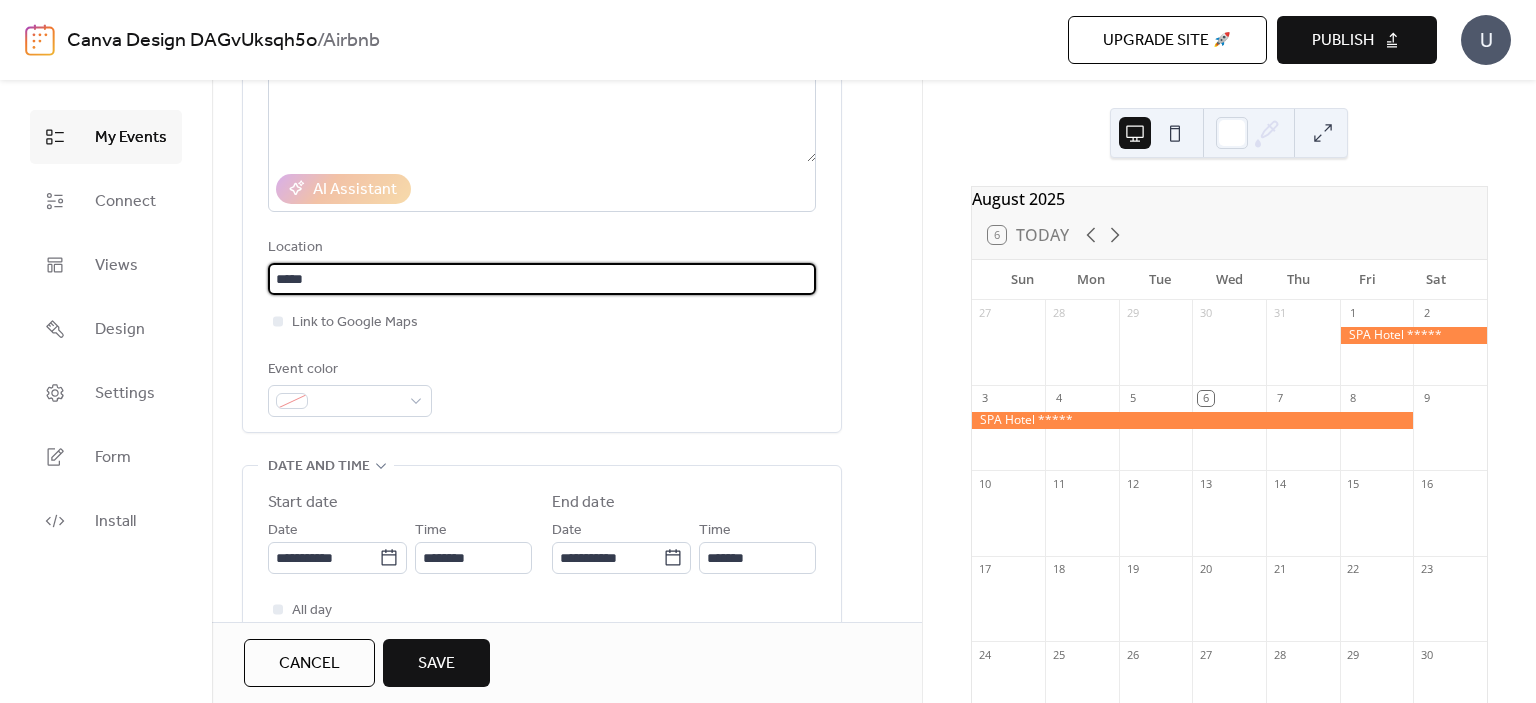 scroll, scrollTop: 322, scrollLeft: 0, axis: vertical 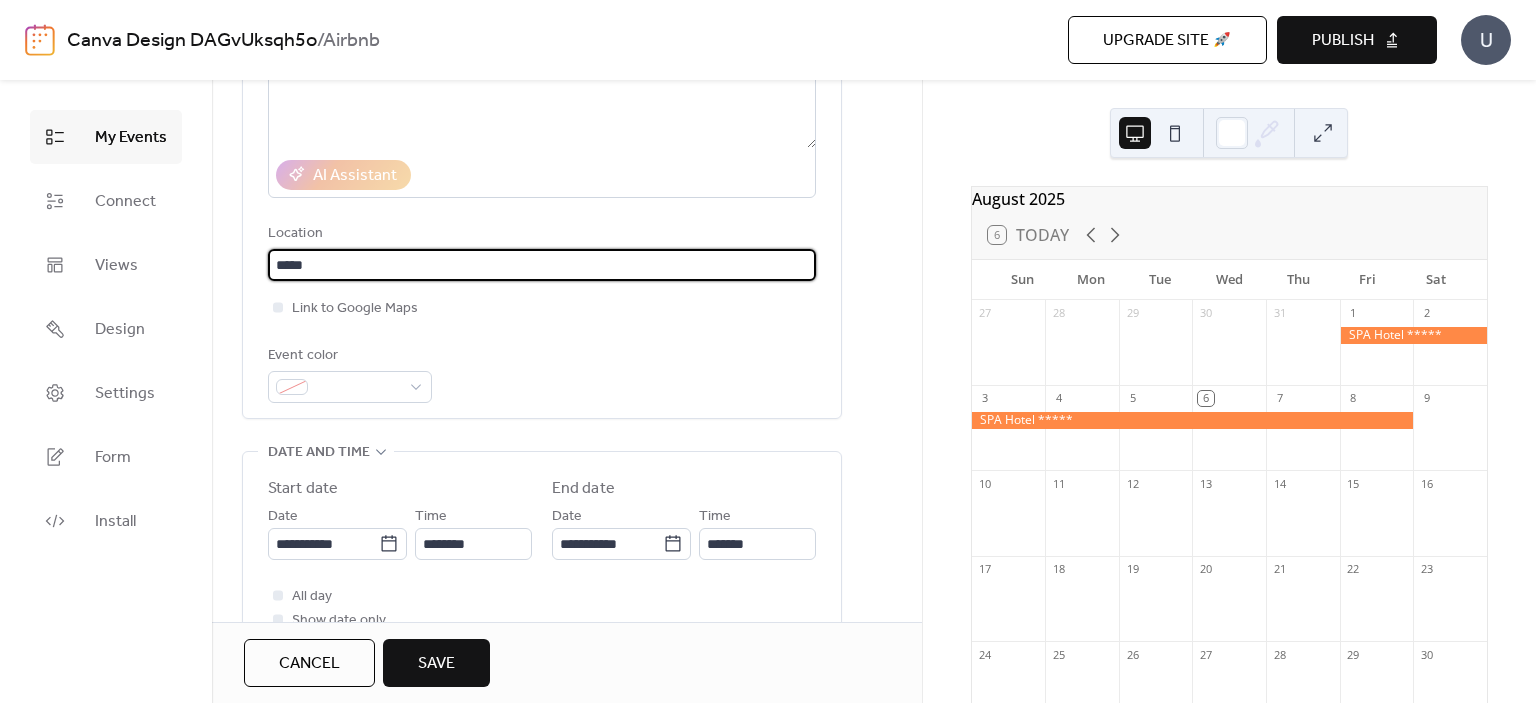type on "*****" 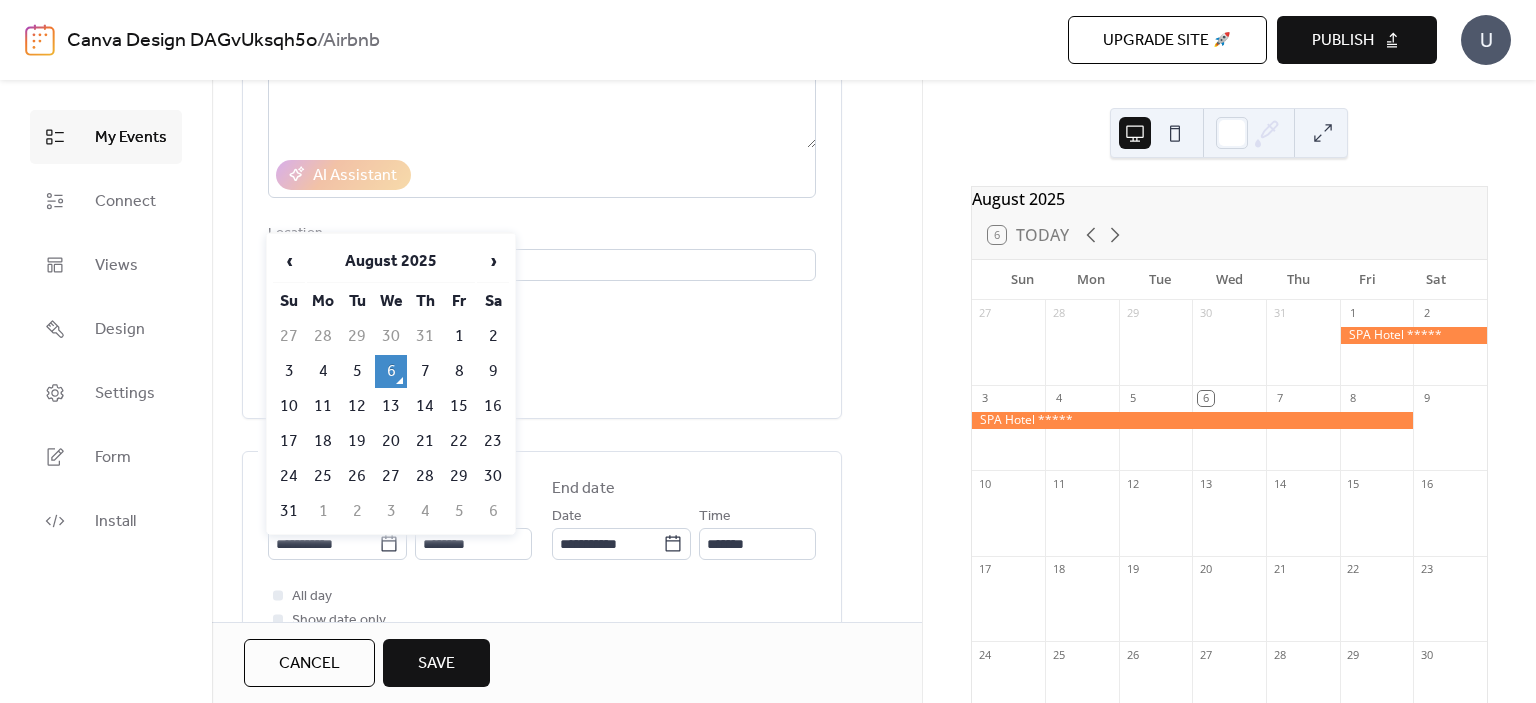 click 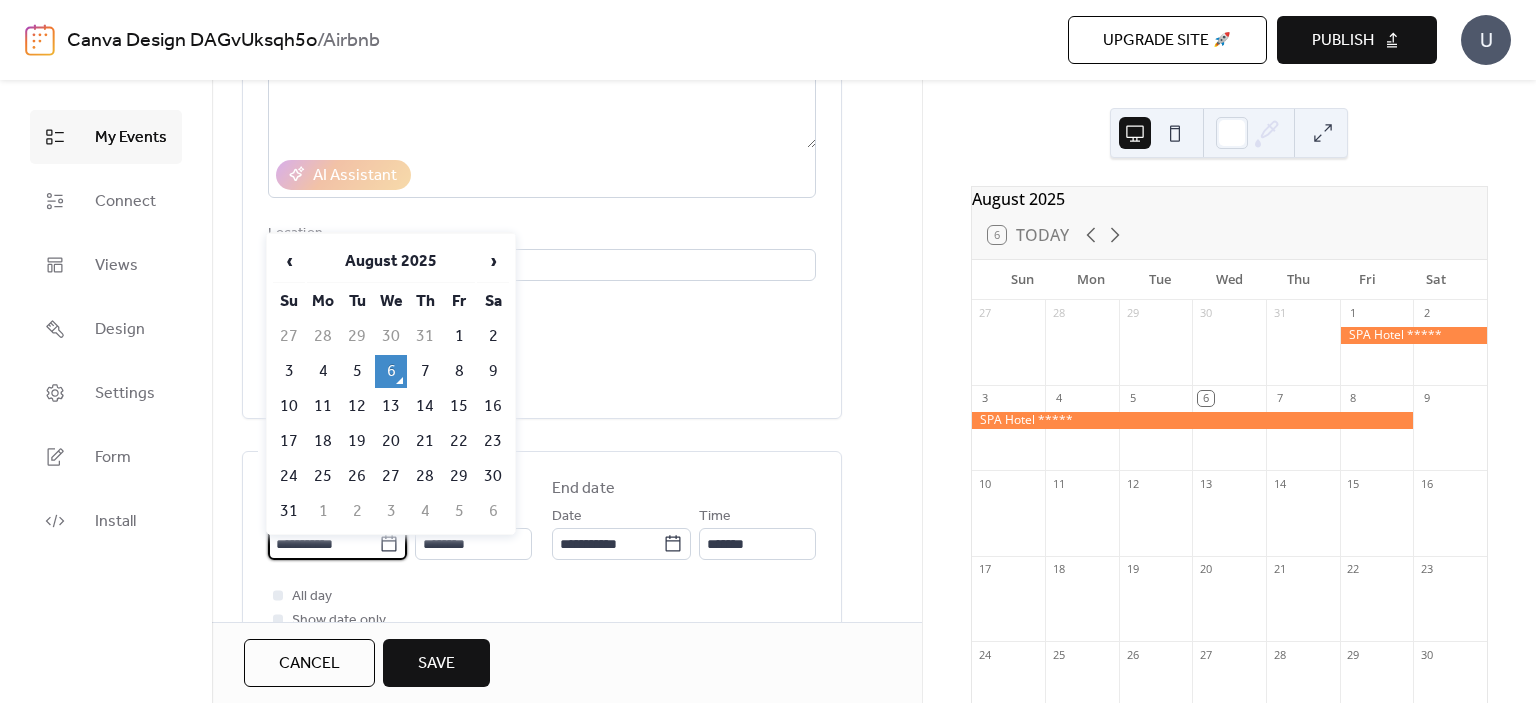 click on "**********" at bounding box center [323, 544] 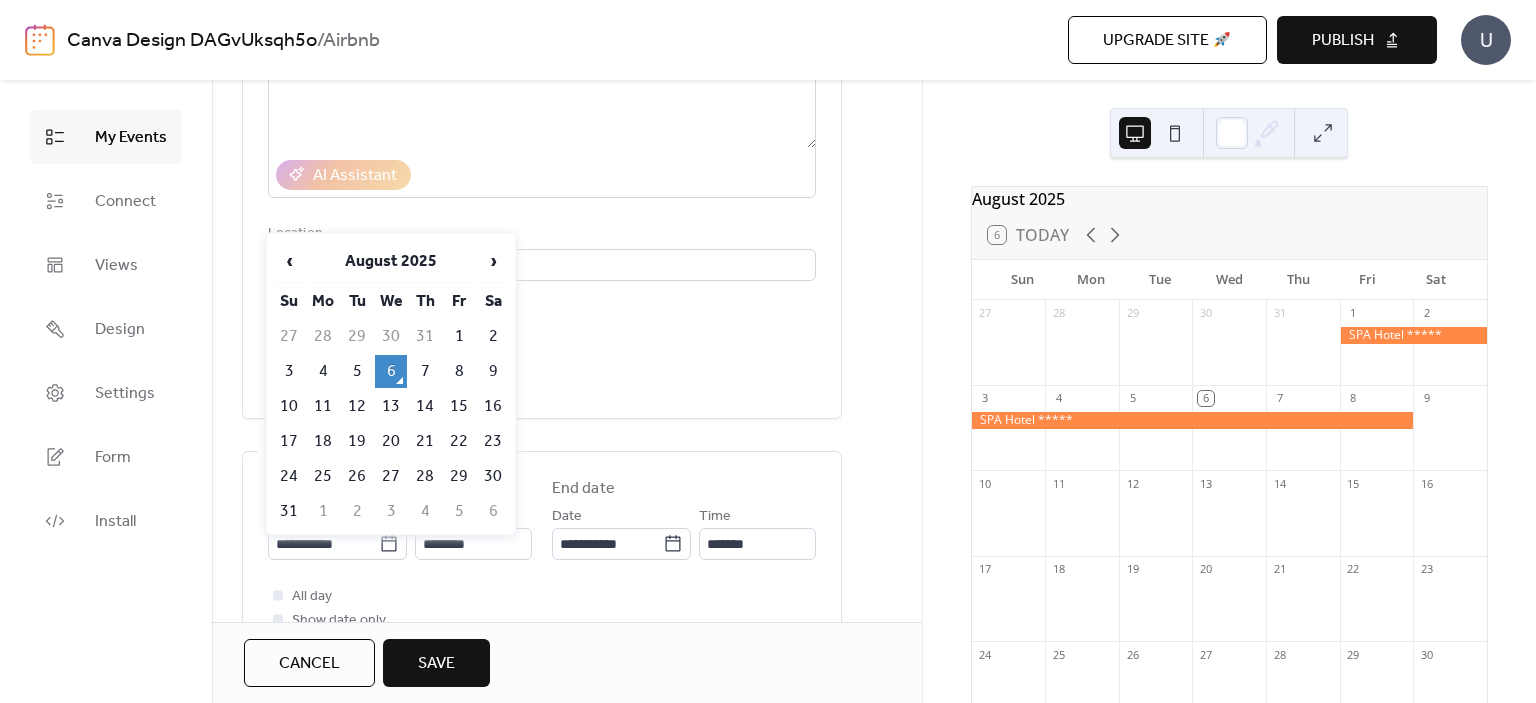 click on "9" at bounding box center (493, 371) 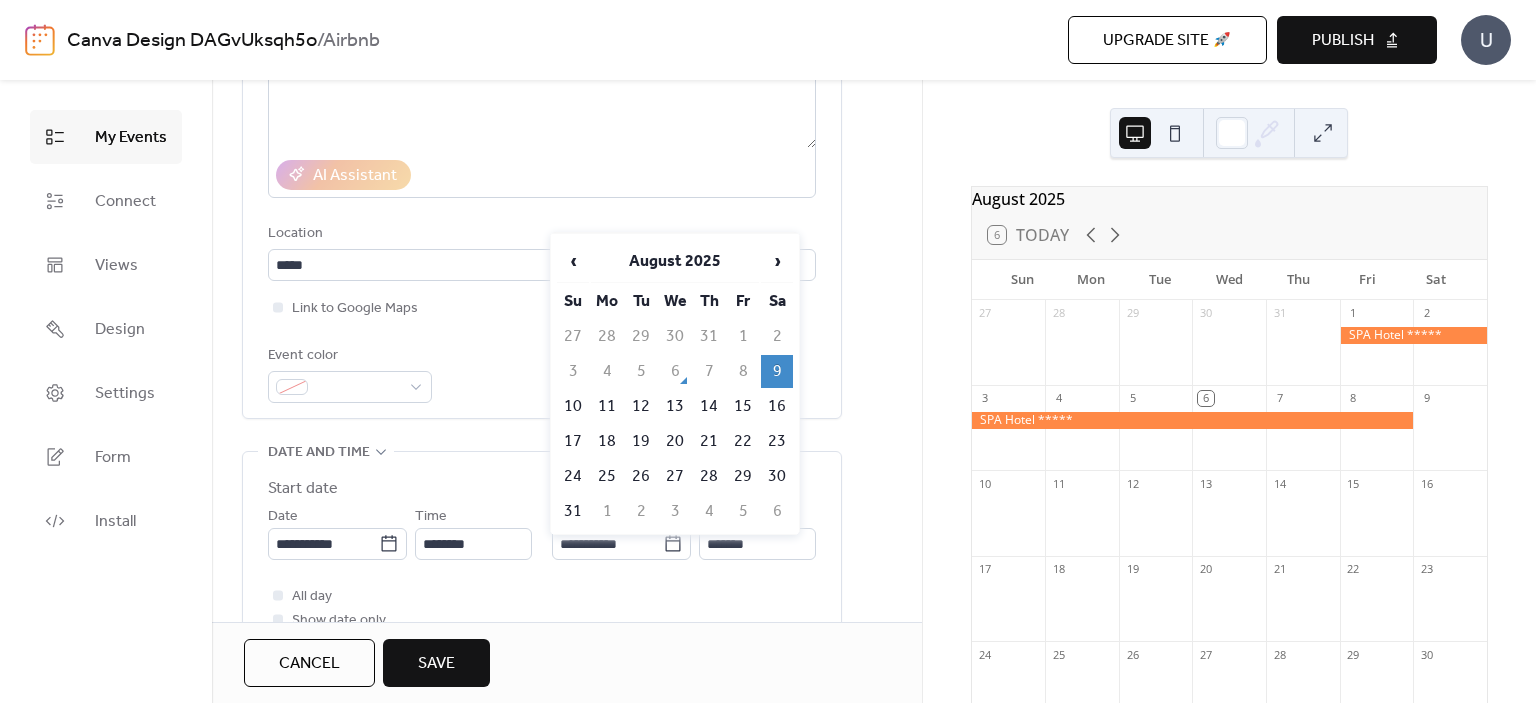 click 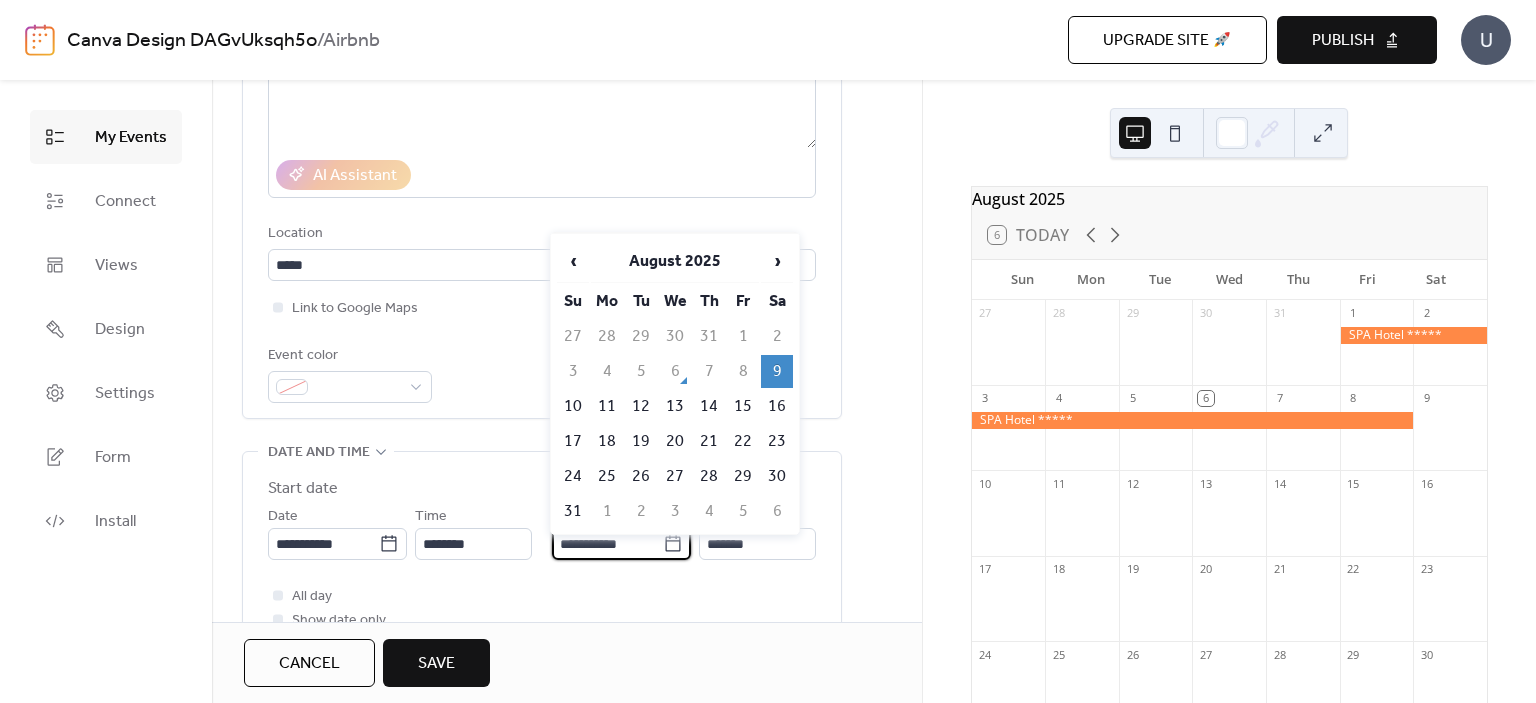 click on "**********" at bounding box center (607, 544) 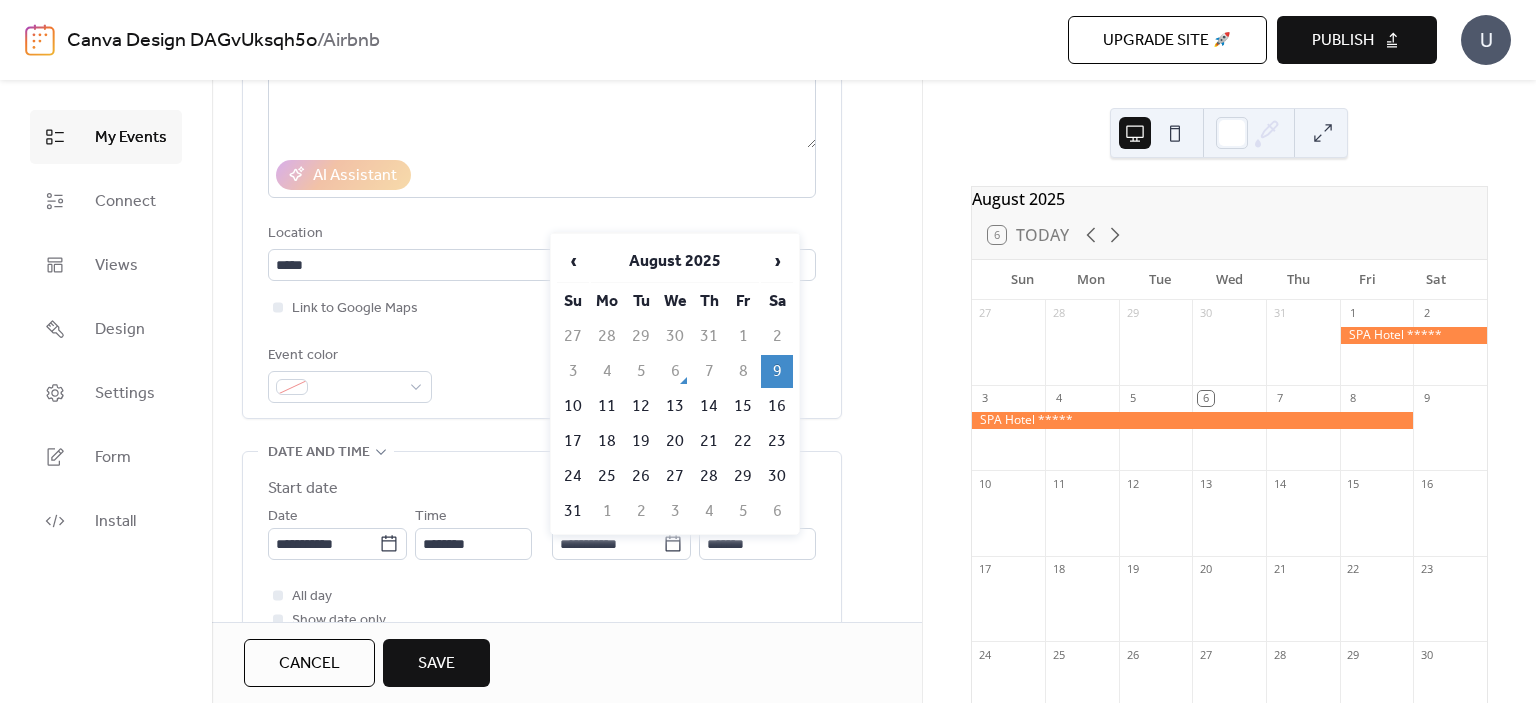 click on "10" at bounding box center [573, 406] 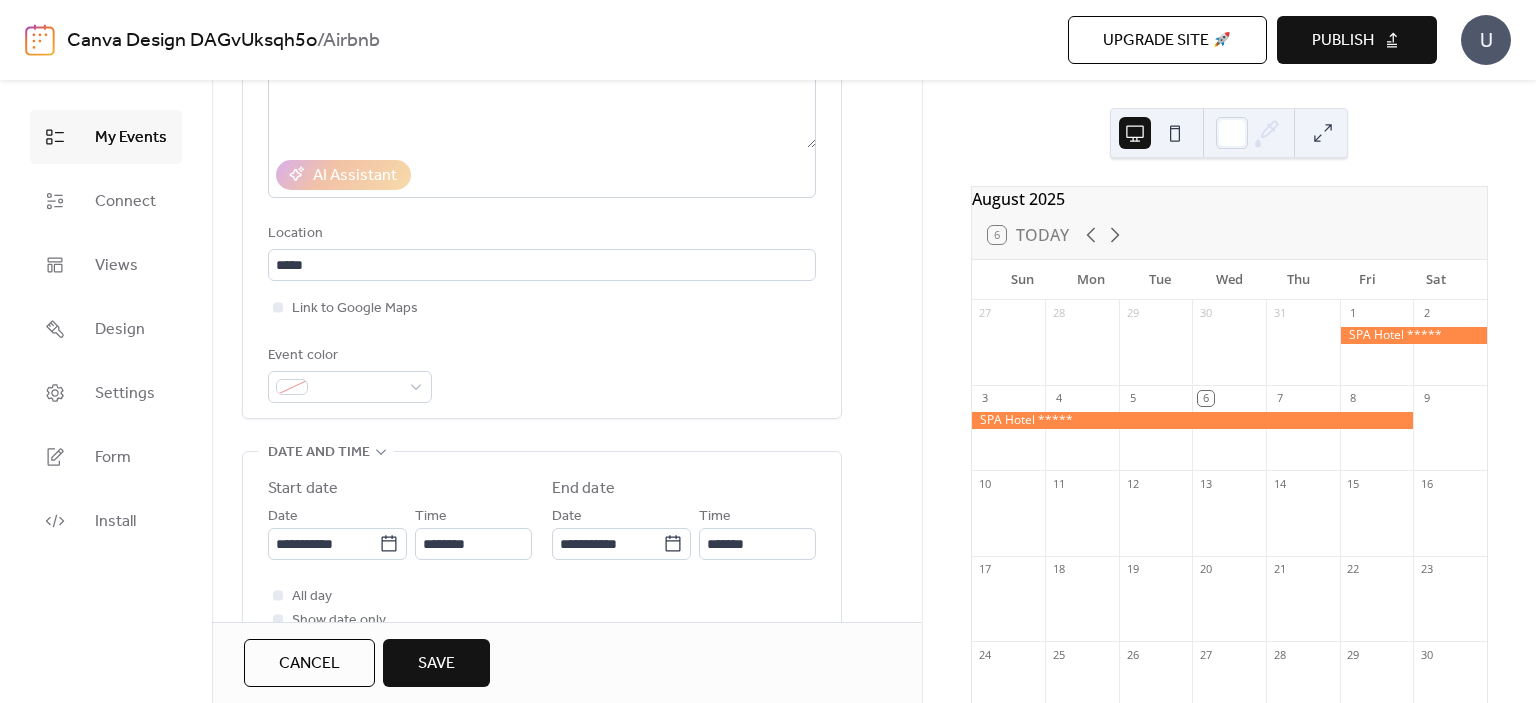 click on "Save" at bounding box center (436, 664) 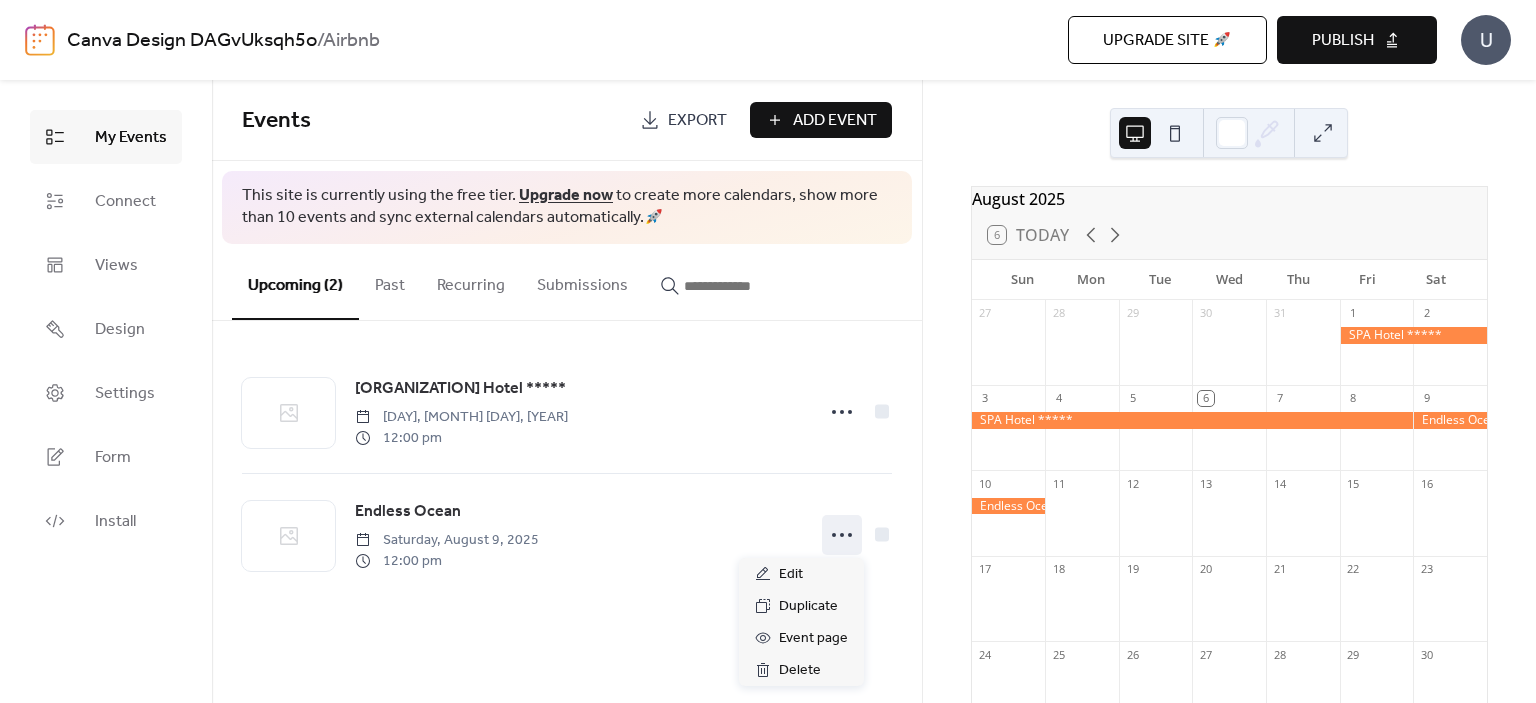 click 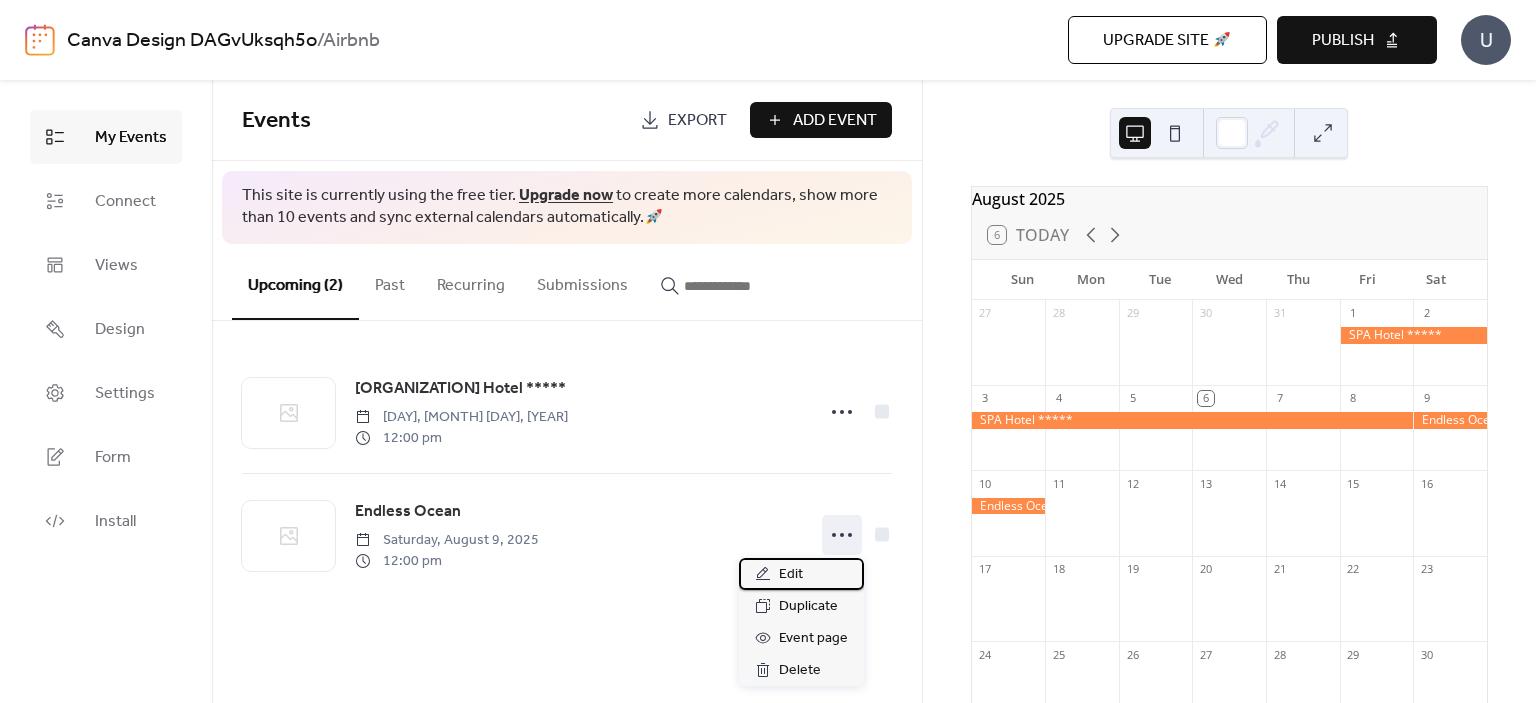 click on "Edit" at bounding box center (791, 575) 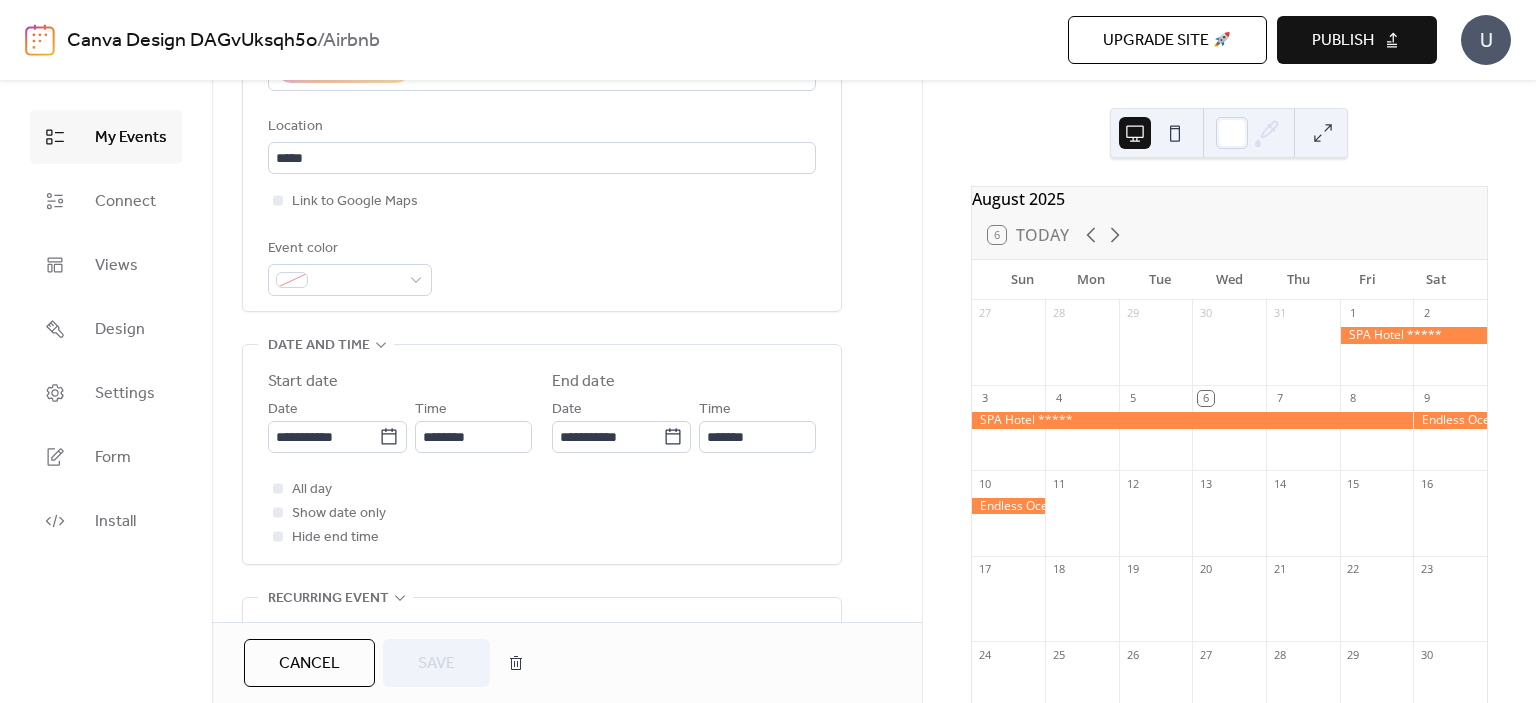 scroll, scrollTop: 462, scrollLeft: 0, axis: vertical 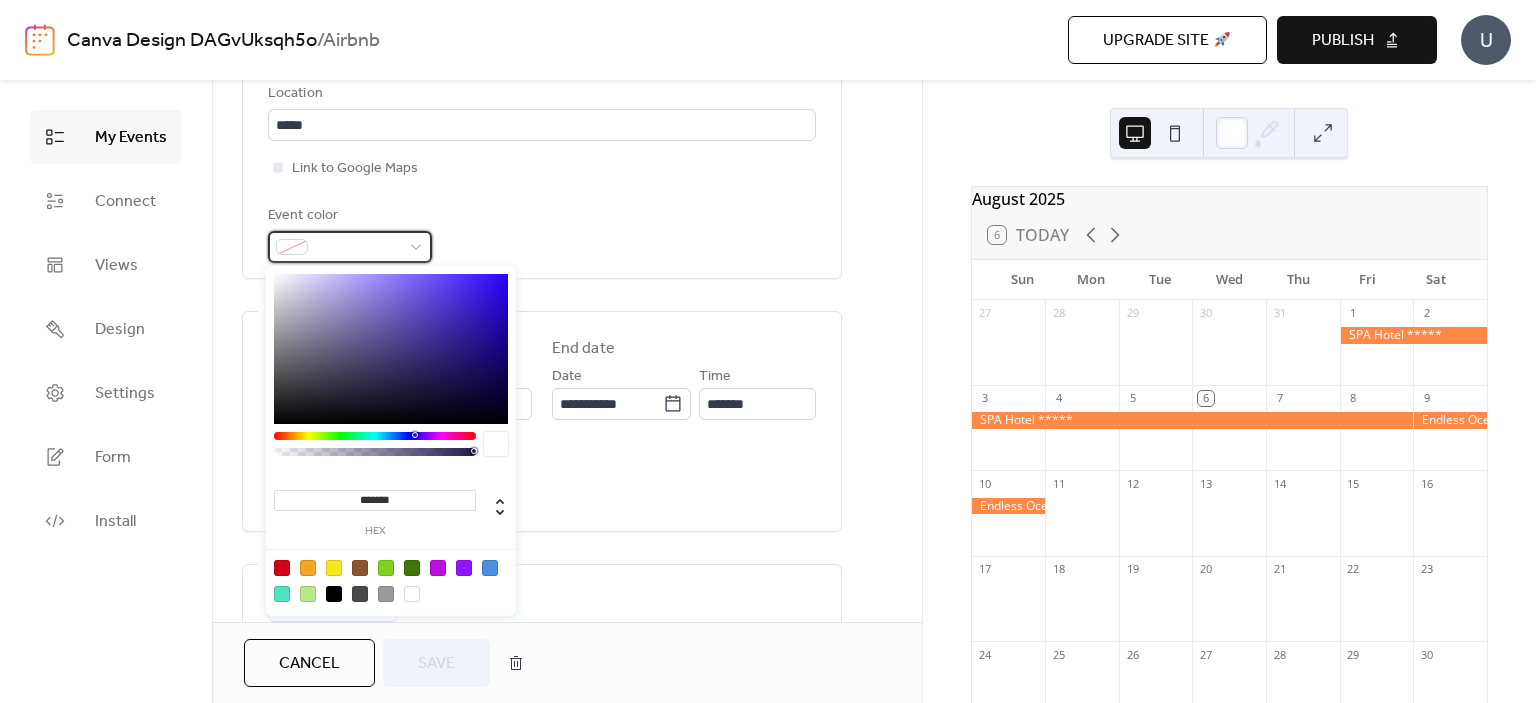 click at bounding box center [350, 247] 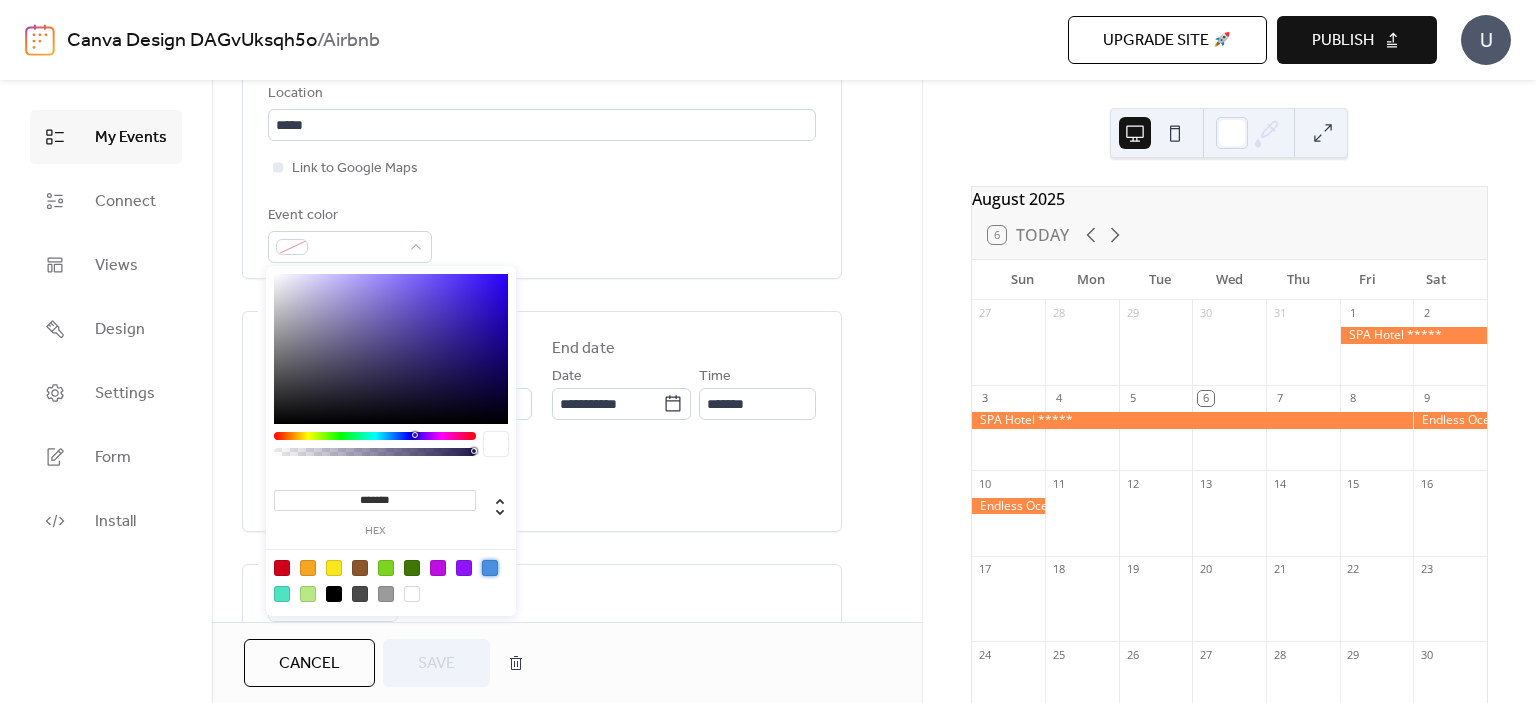 click at bounding box center [490, 568] 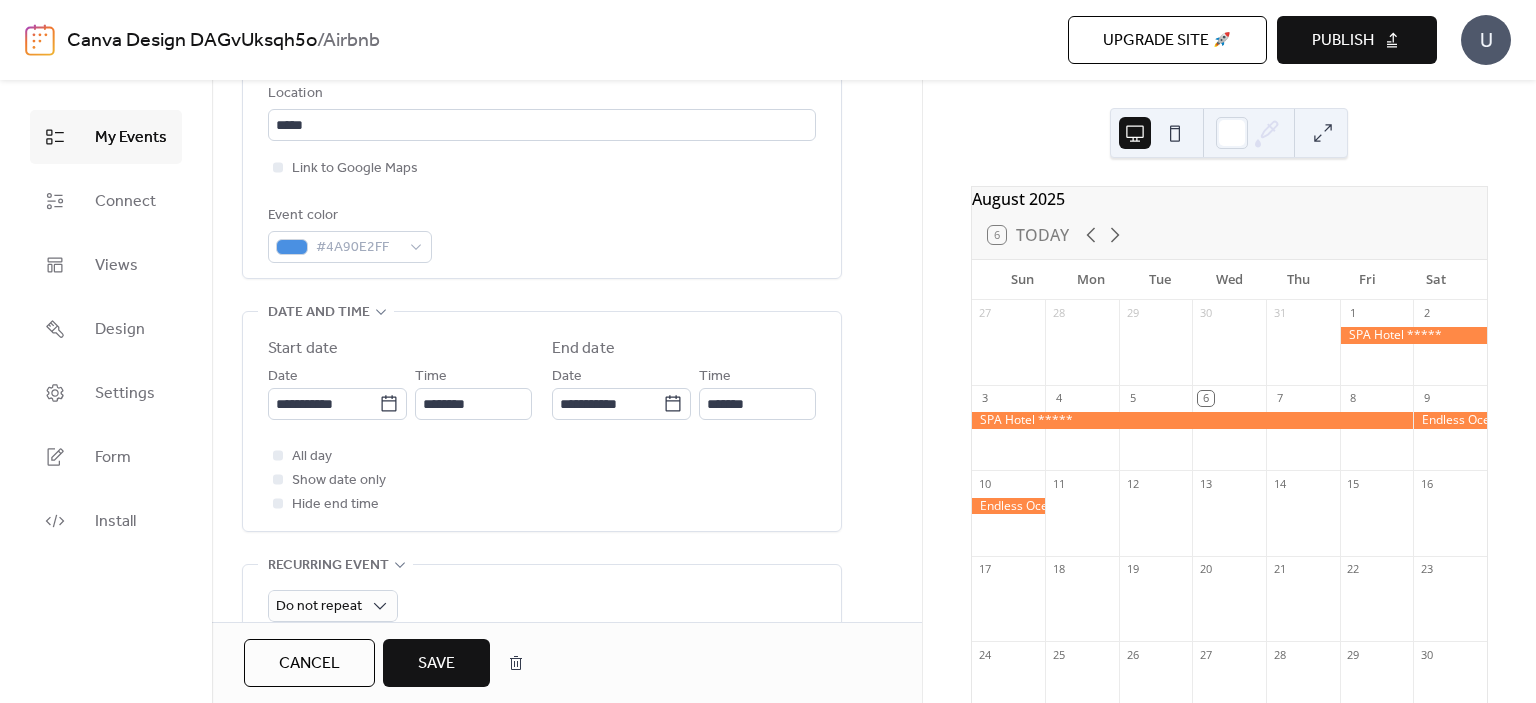 click on "Save" at bounding box center [436, 663] 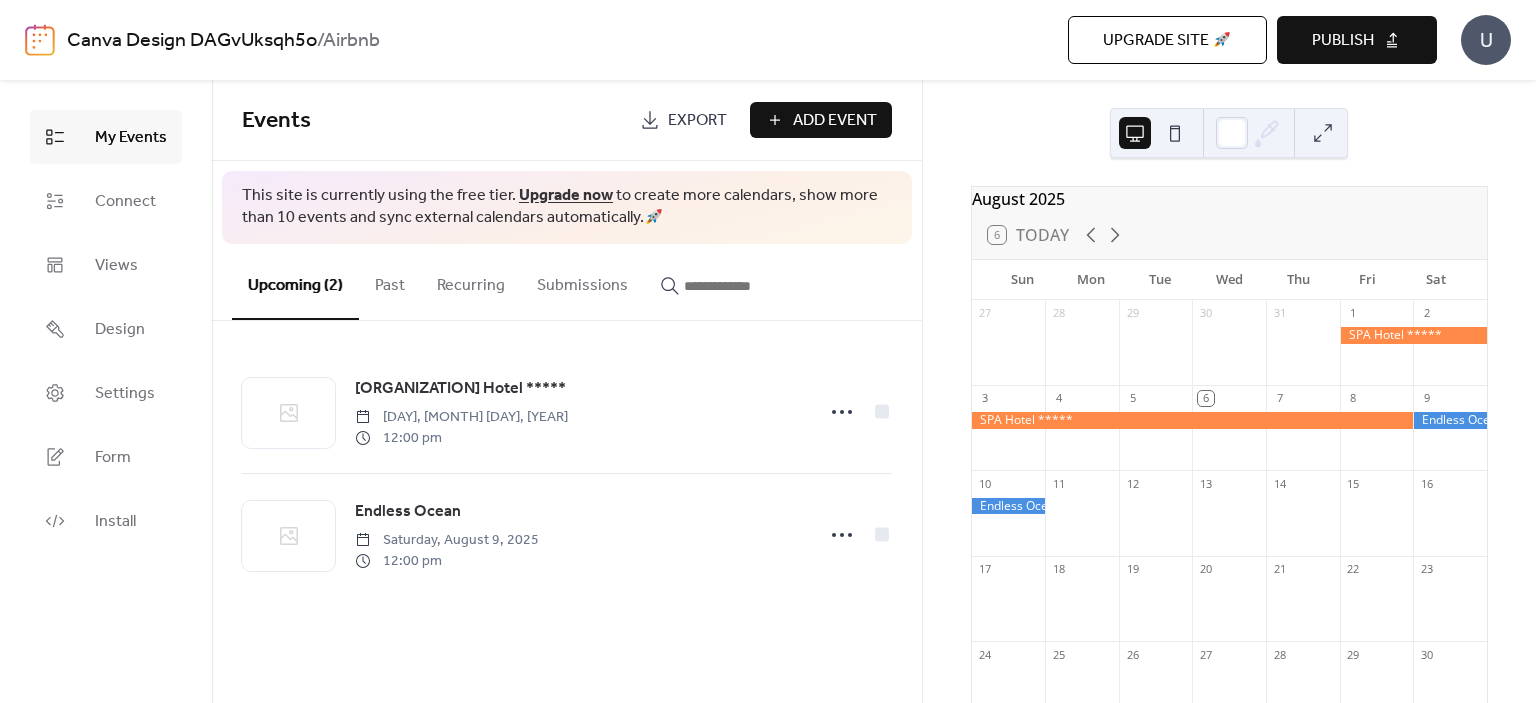 click 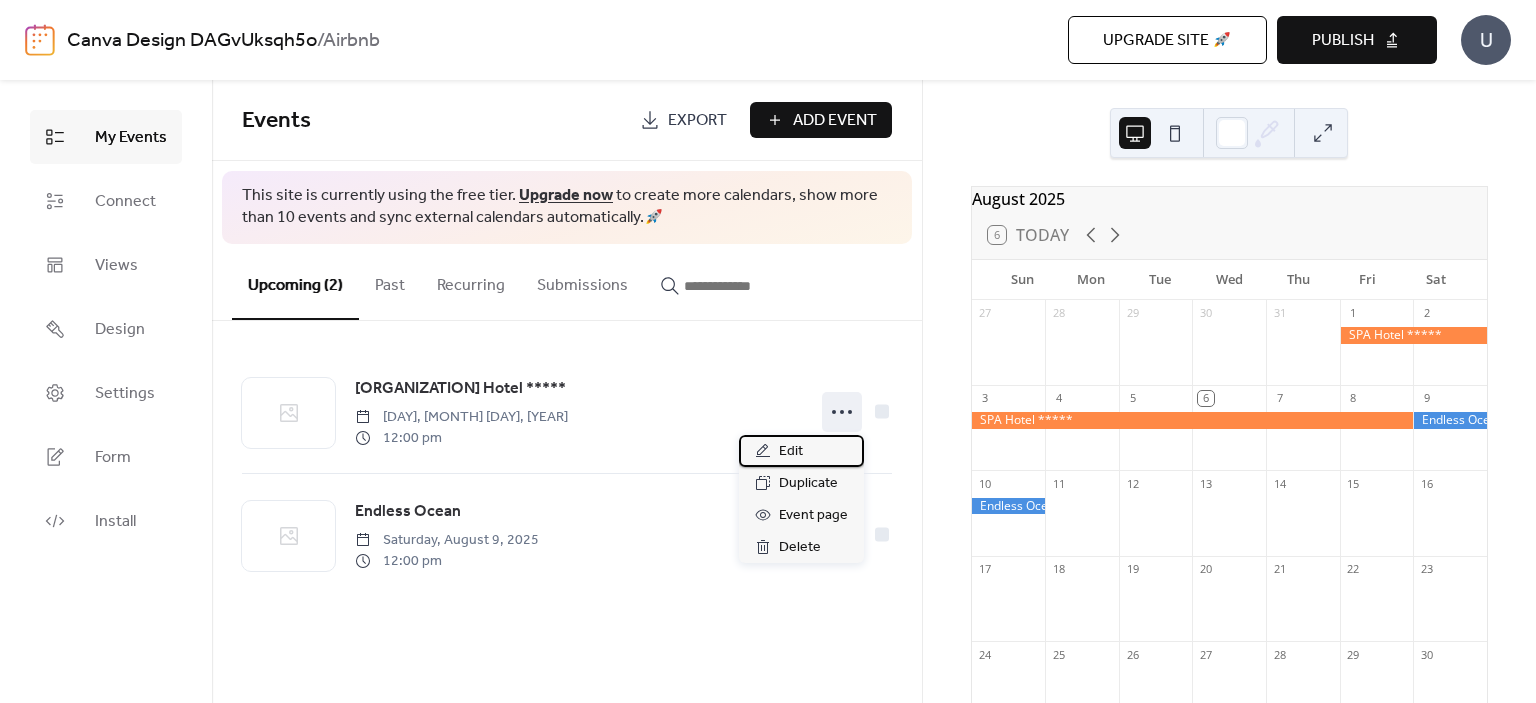 click on "Edit" at bounding box center (791, 452) 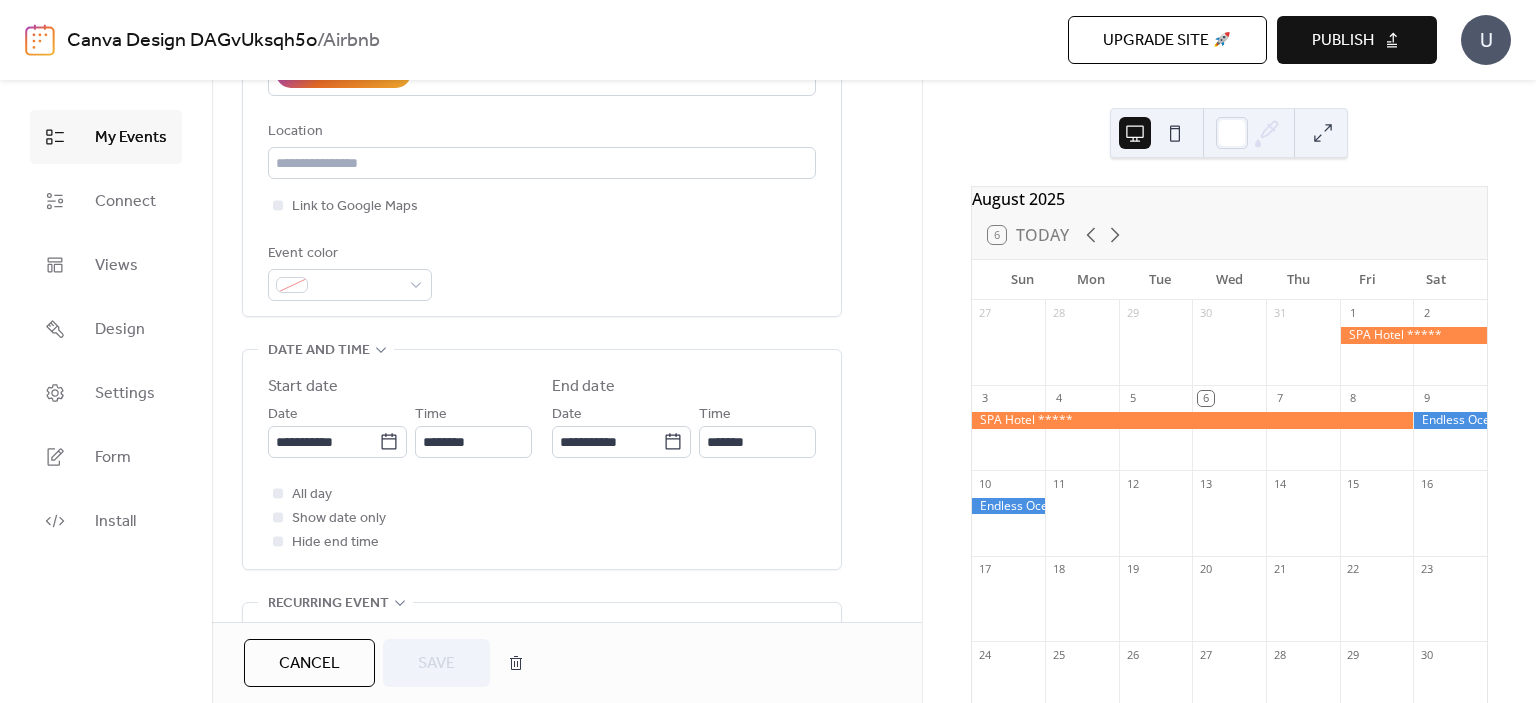 scroll, scrollTop: 427, scrollLeft: 0, axis: vertical 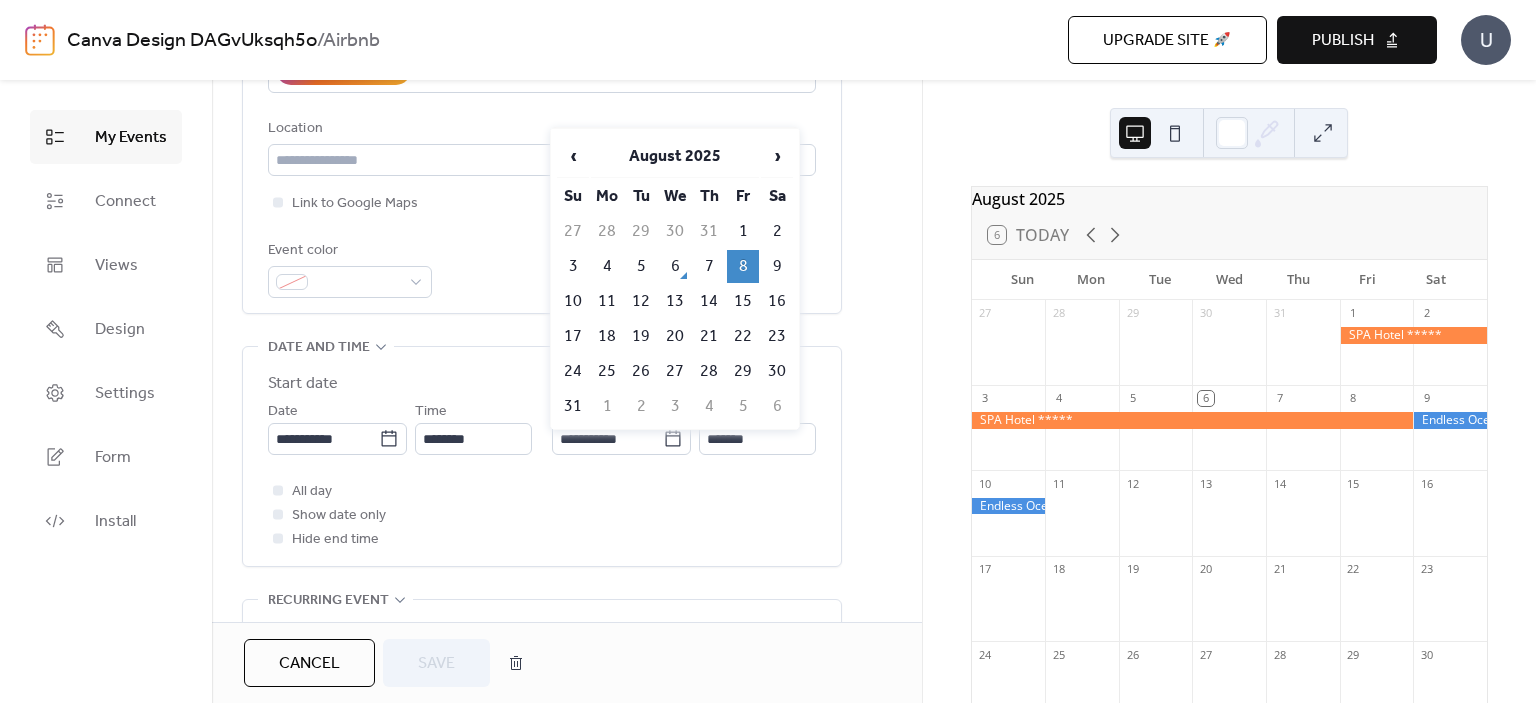 click 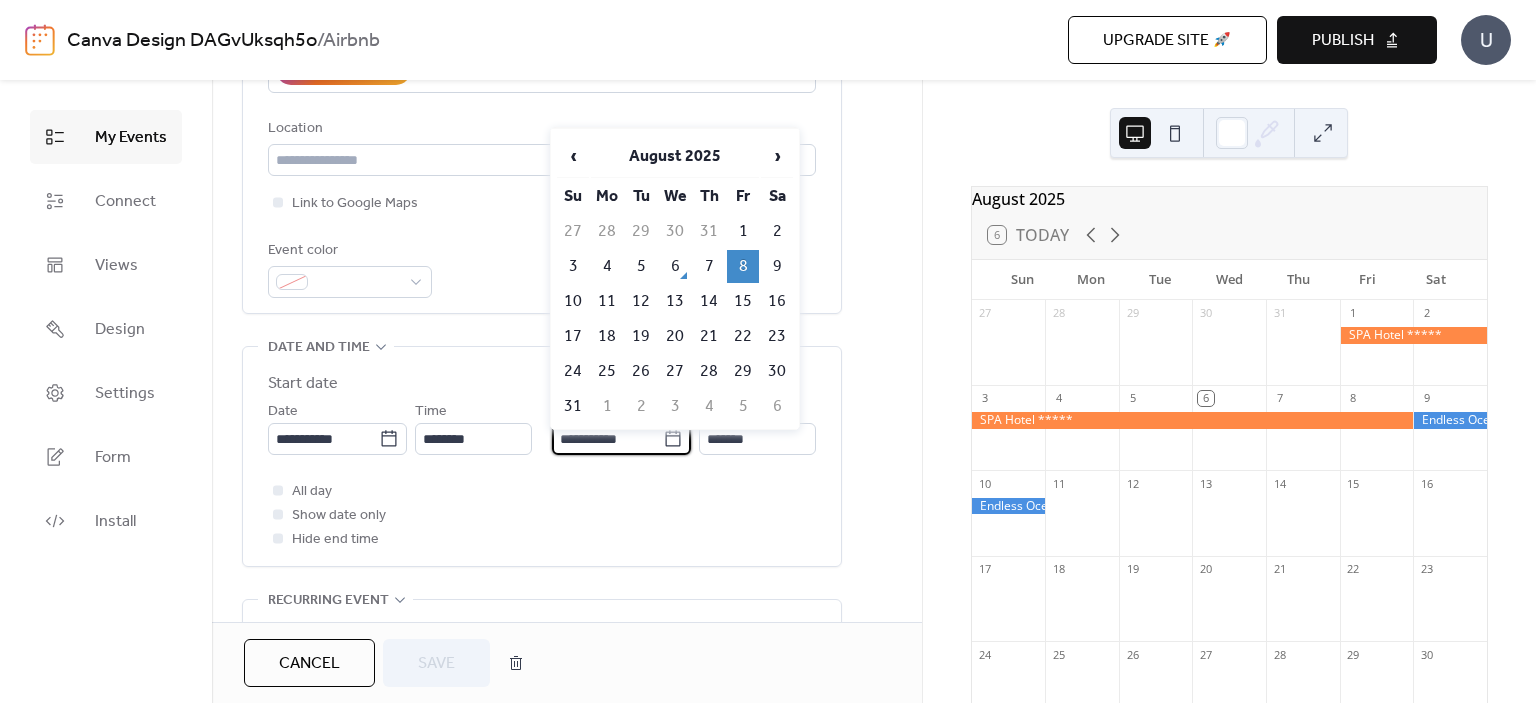 click on "**********" at bounding box center (607, 439) 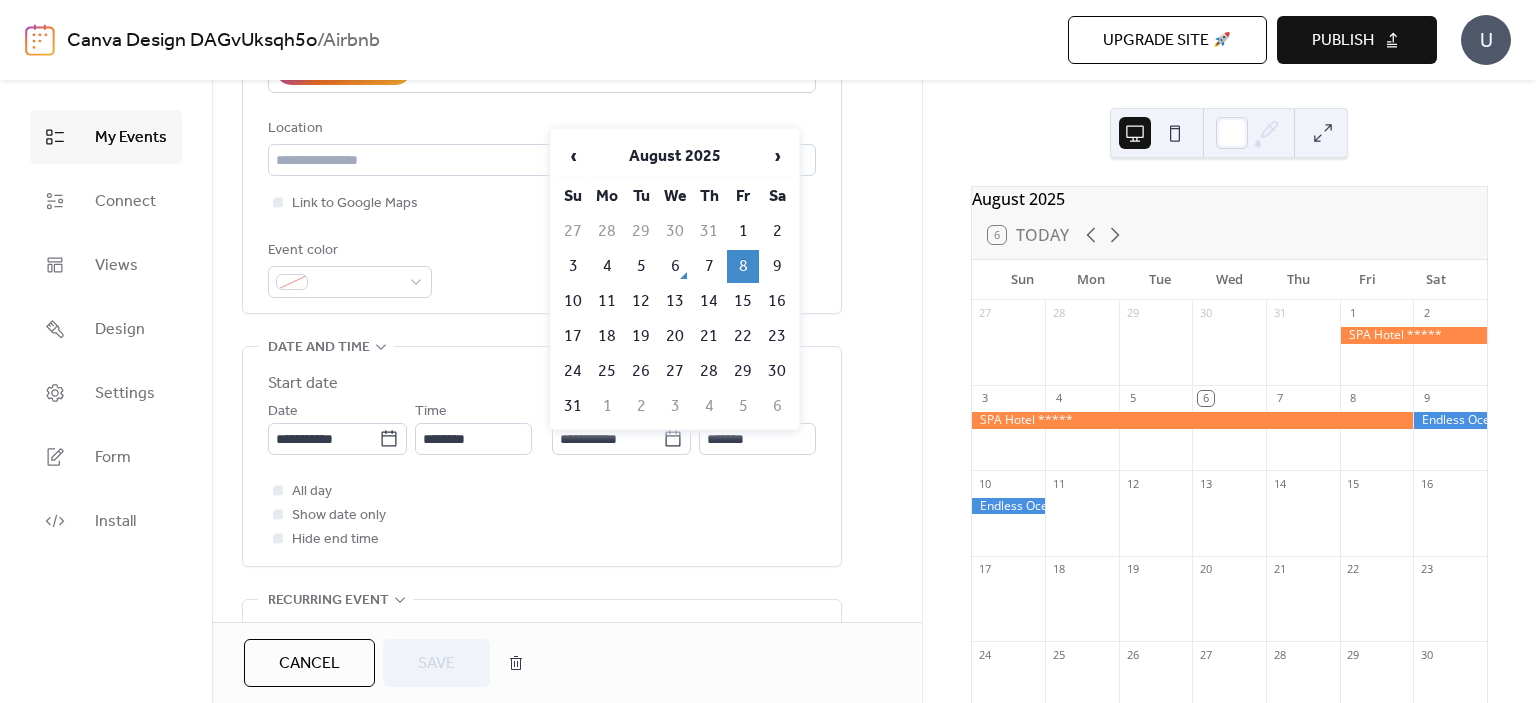 click on "6" at bounding box center (675, 266) 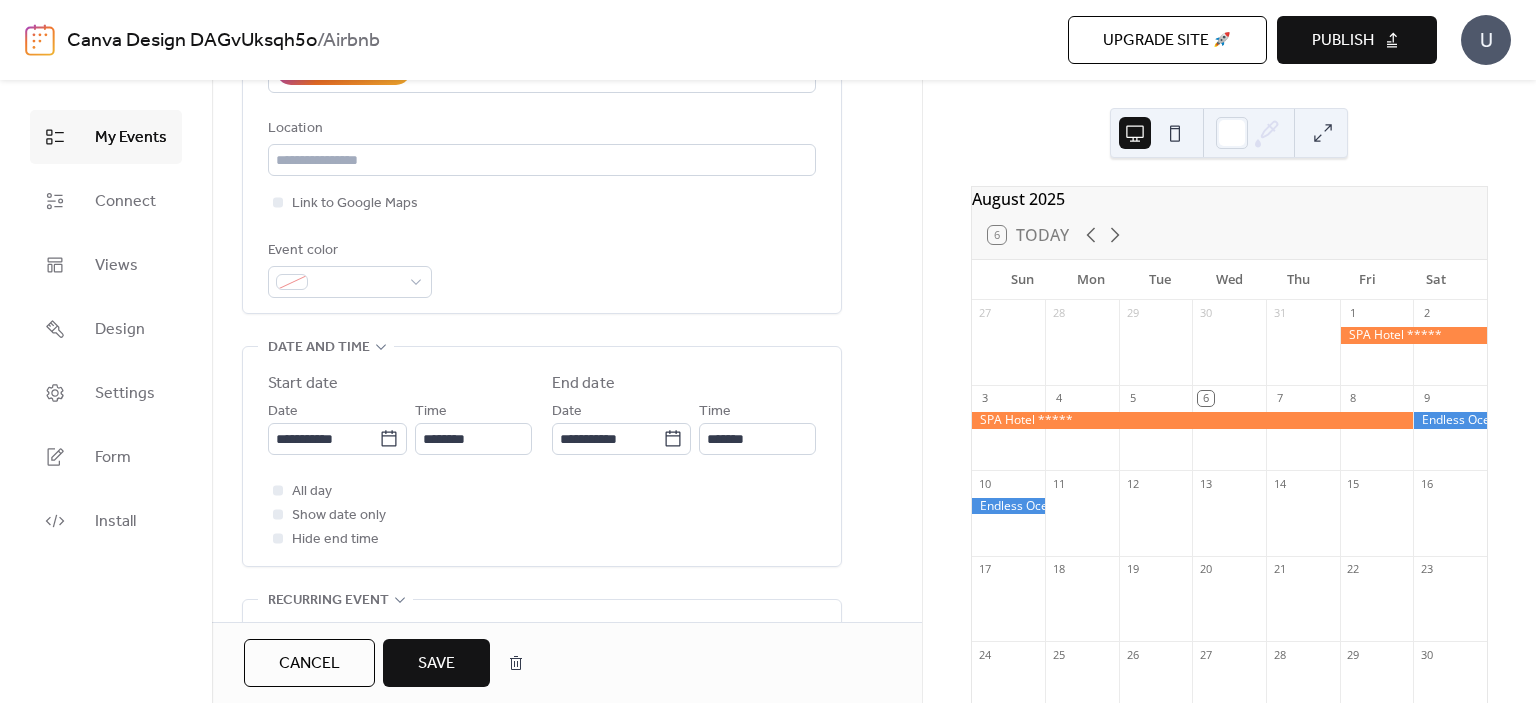 click on "Save" at bounding box center (436, 663) 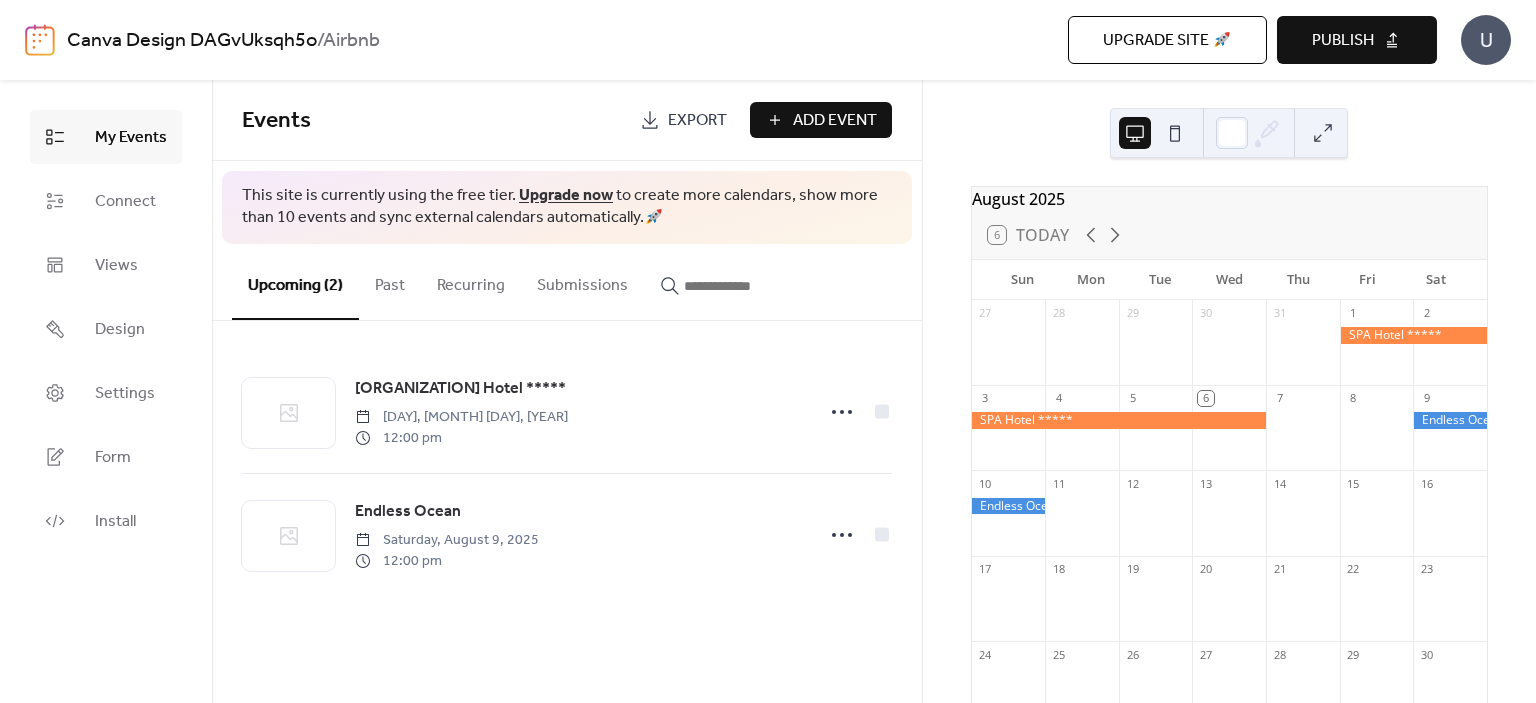 click at bounding box center (1450, 420) 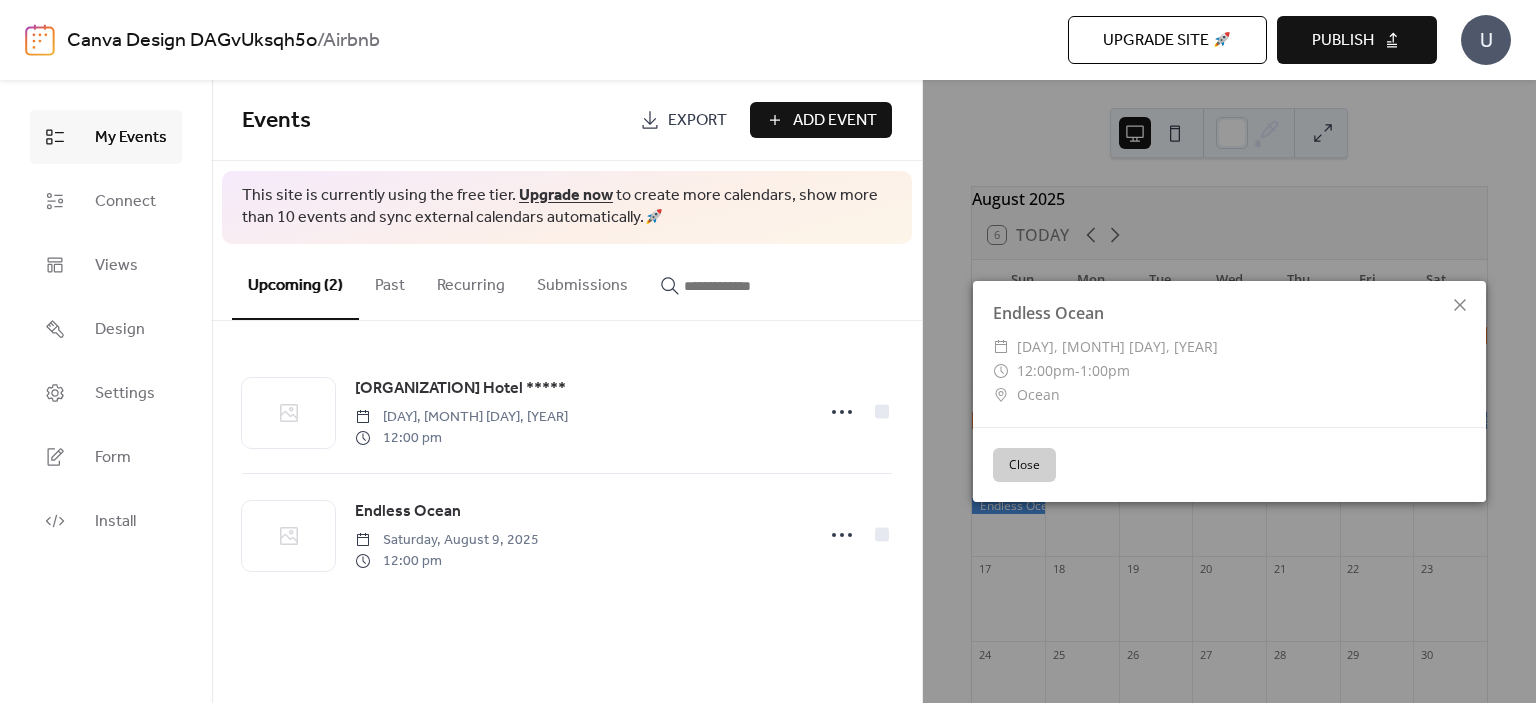 click 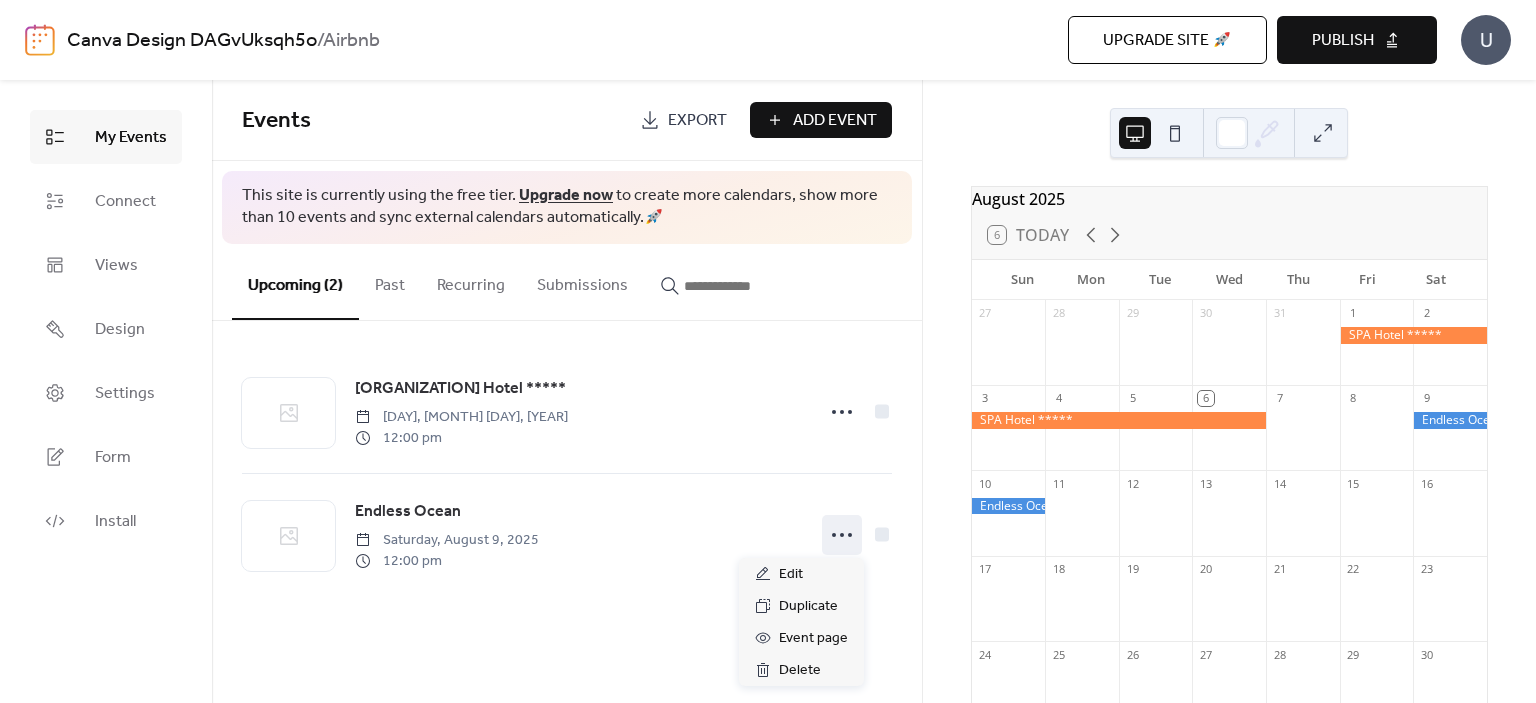click 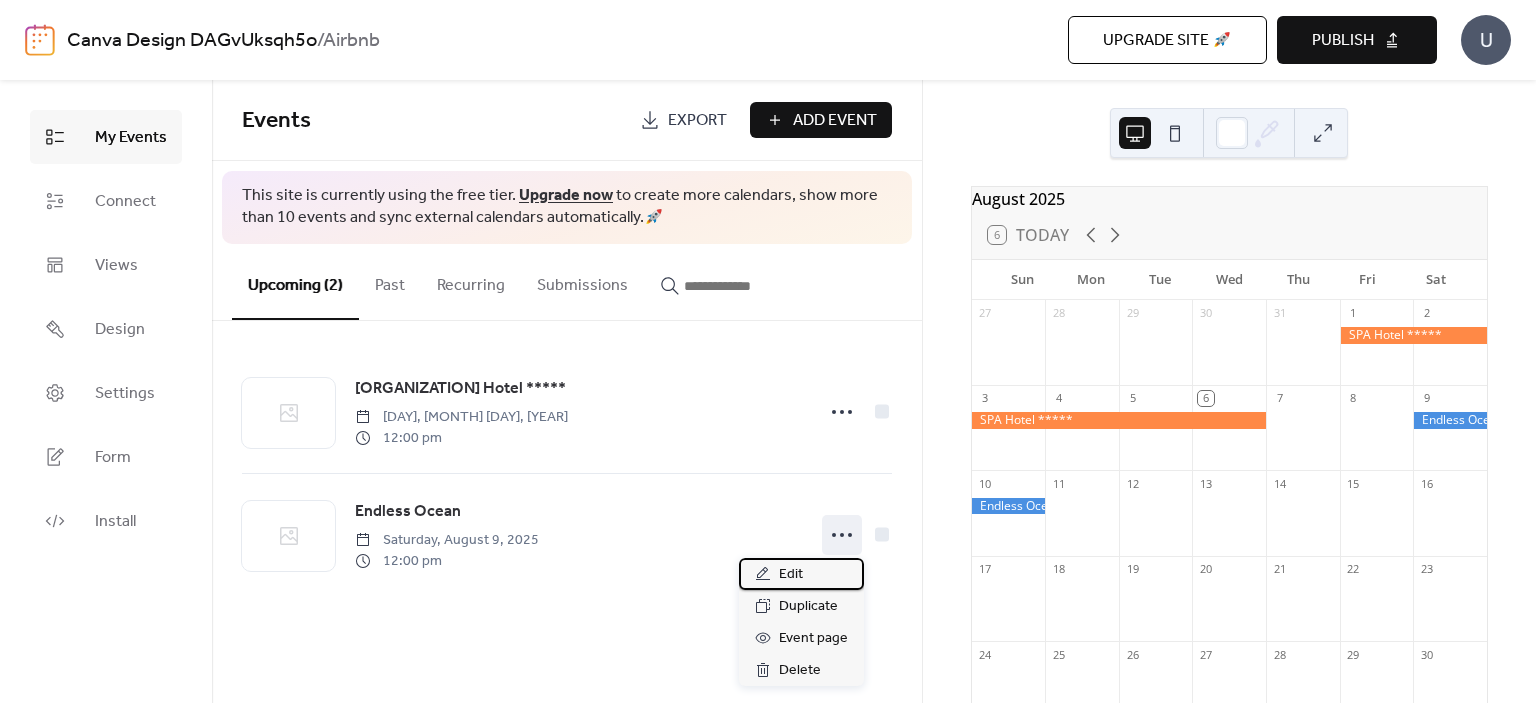 click on "Edit" at bounding box center (791, 575) 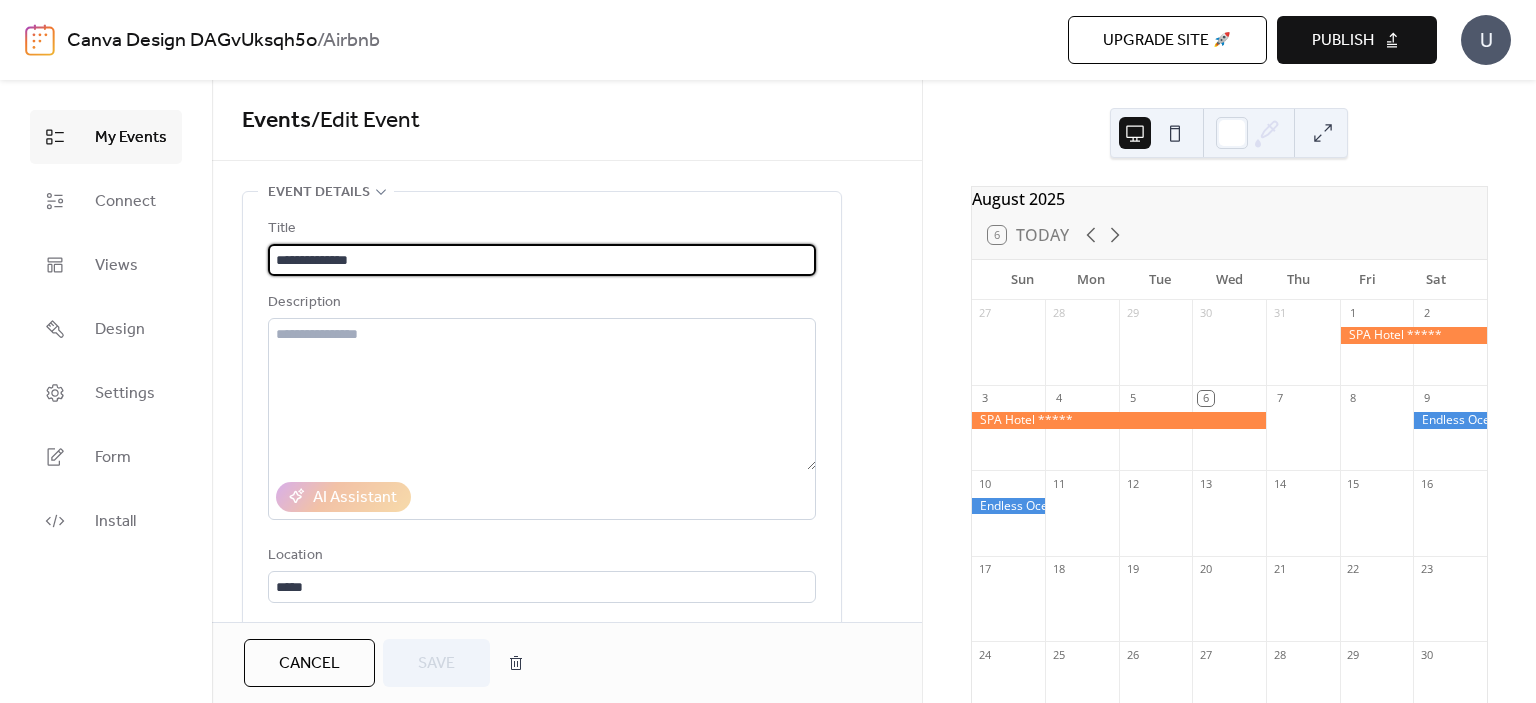 scroll, scrollTop: 72, scrollLeft: 0, axis: vertical 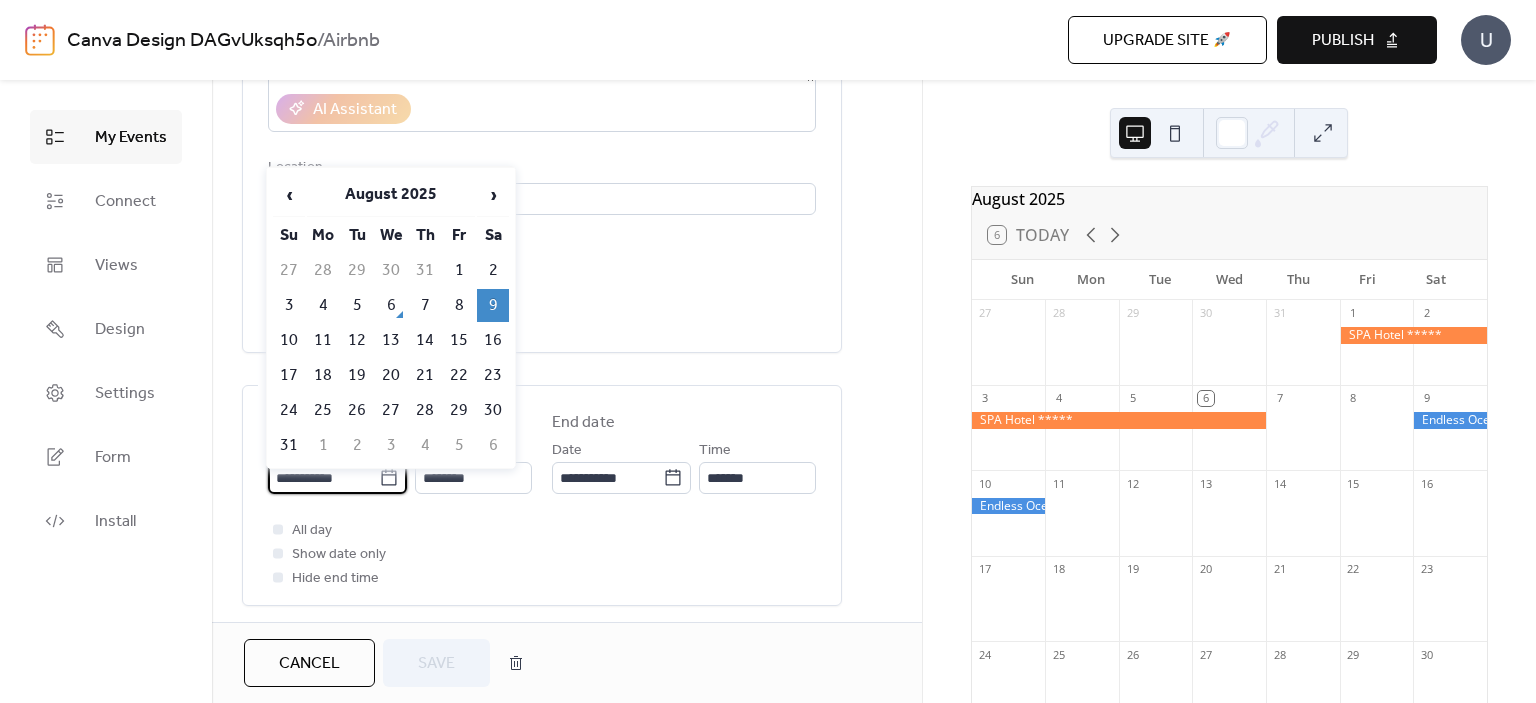 click on "**********" at bounding box center [323, 478] 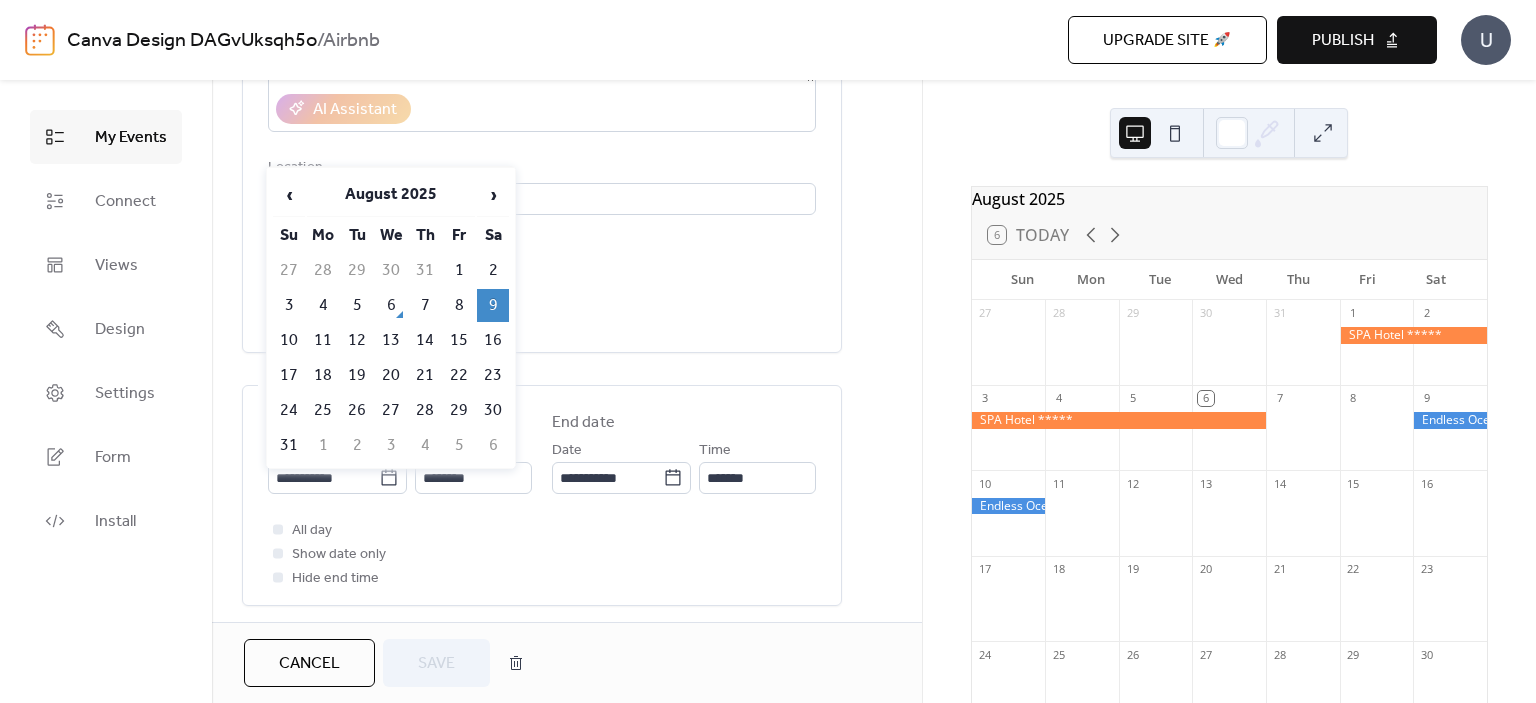 click on "7" at bounding box center (425, 305) 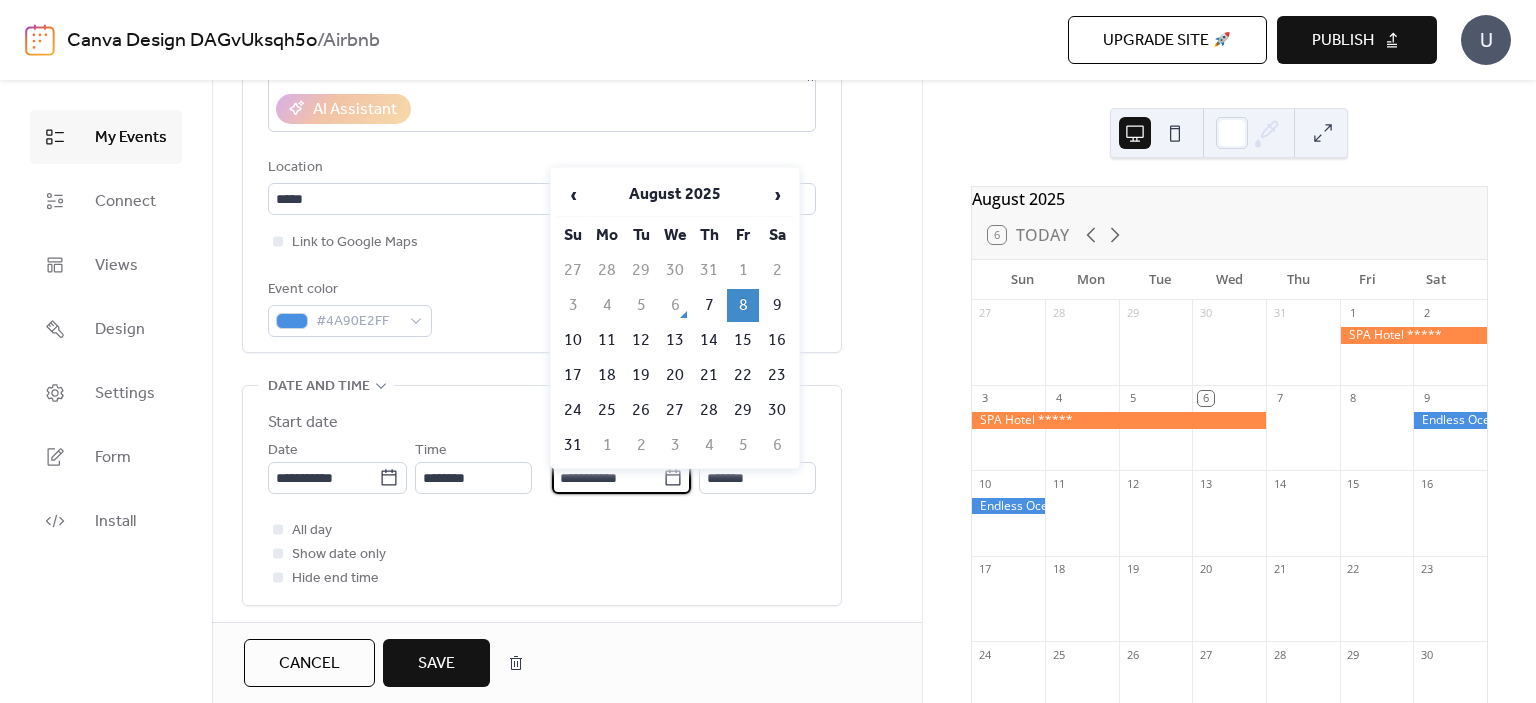 click on "**********" at bounding box center (607, 478) 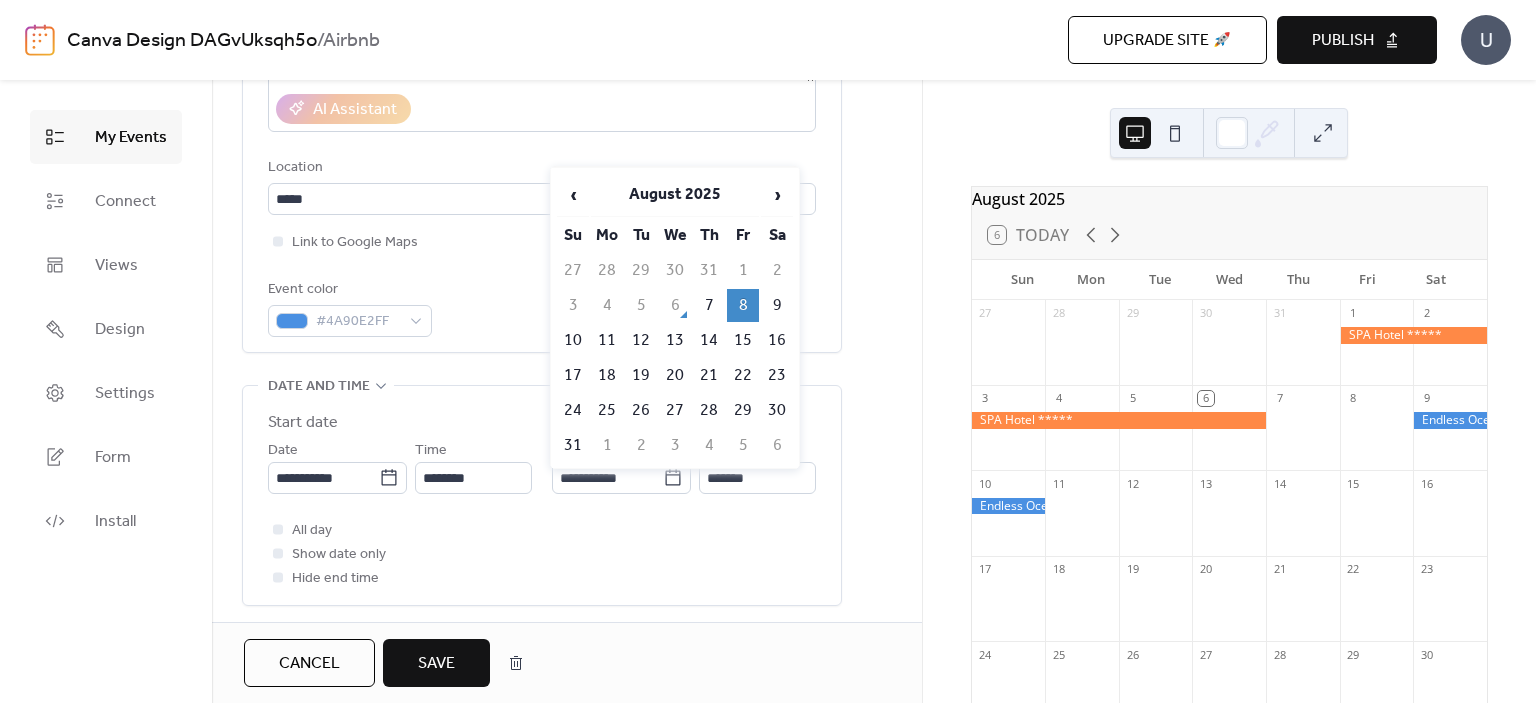 click on "10" at bounding box center (573, 340) 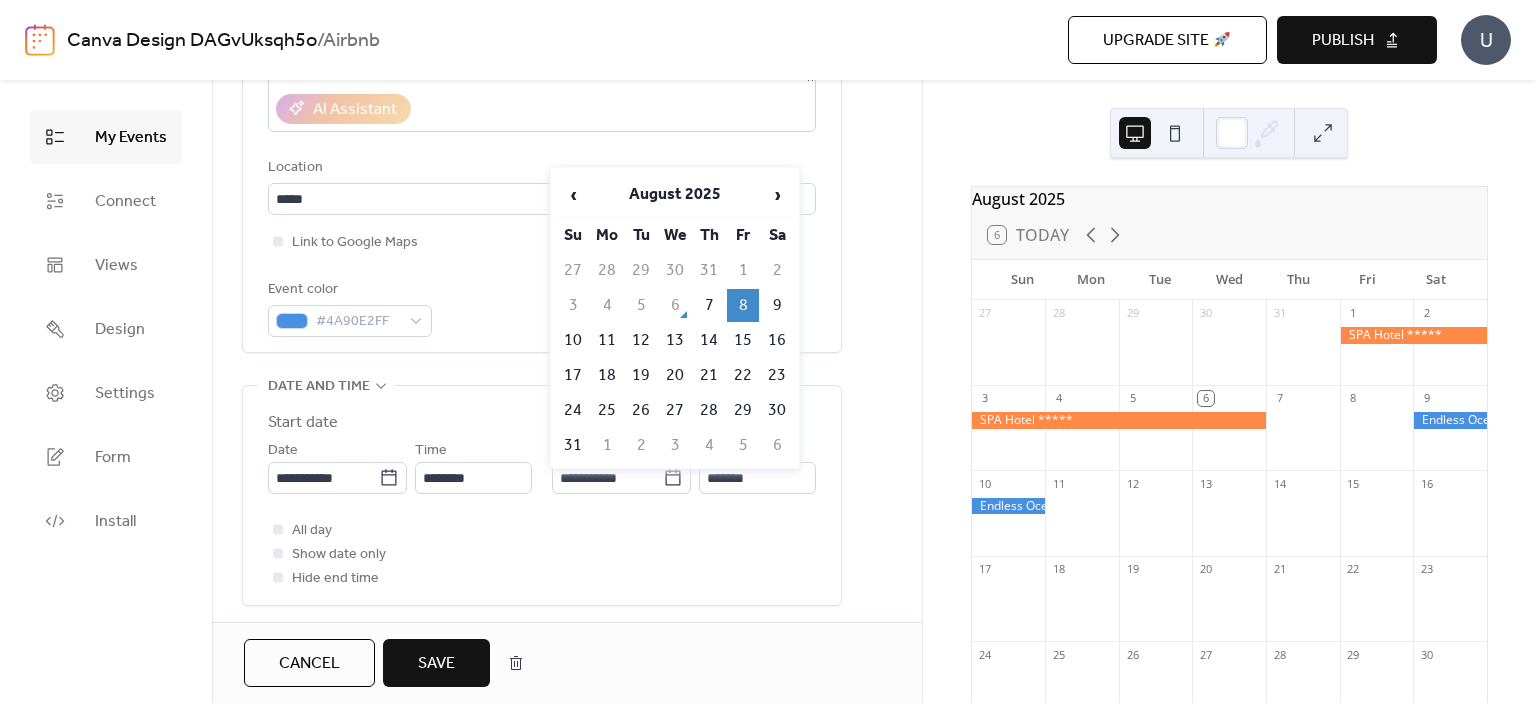 type on "**********" 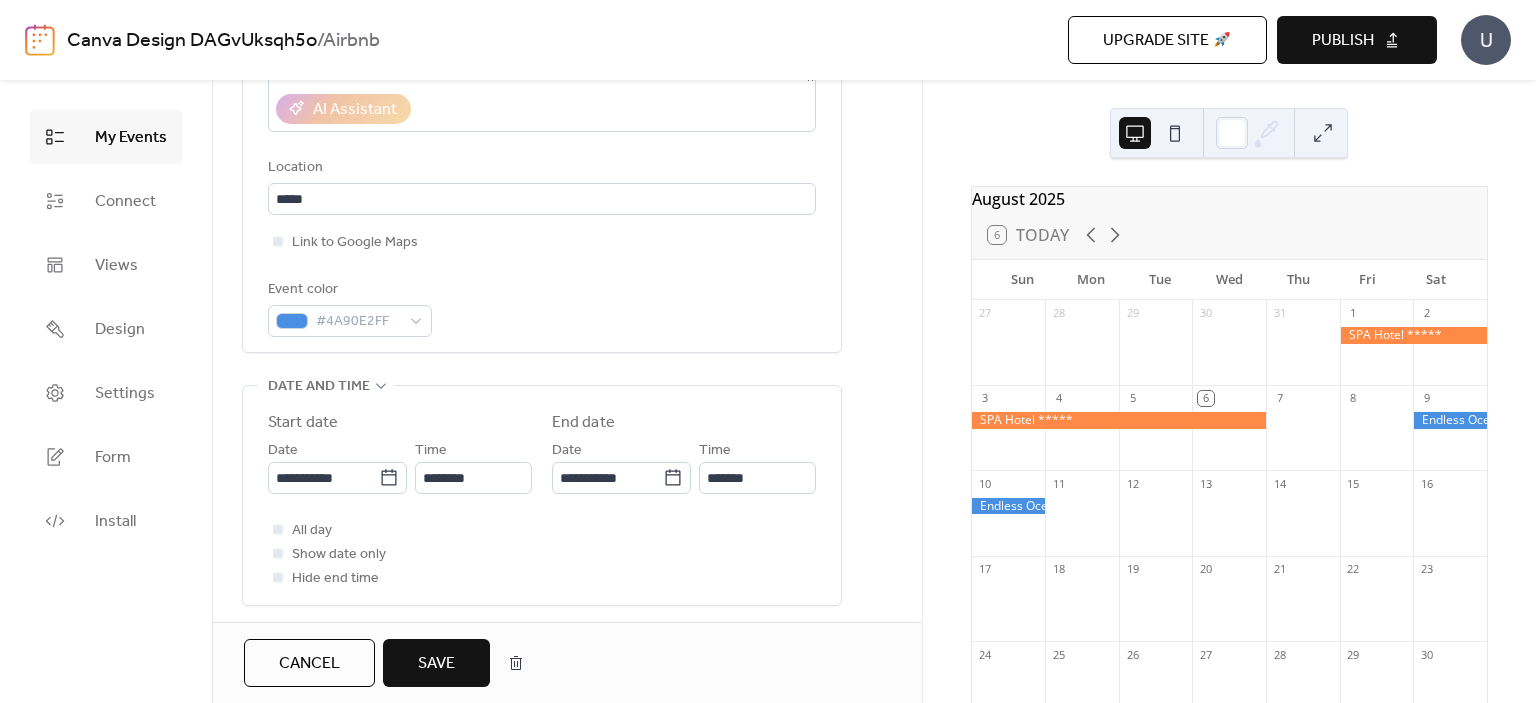 click on "Save" at bounding box center (436, 664) 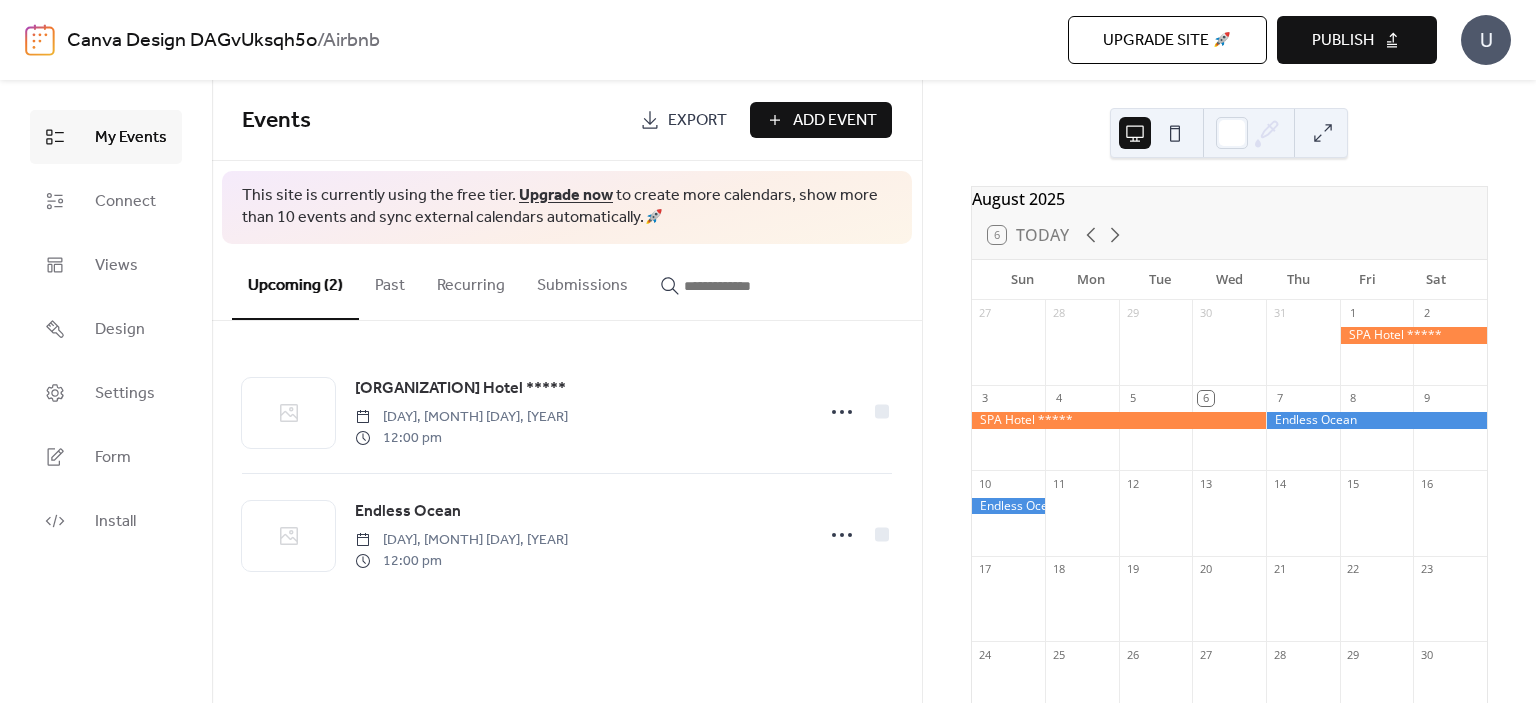 click on "Add Event" at bounding box center (835, 121) 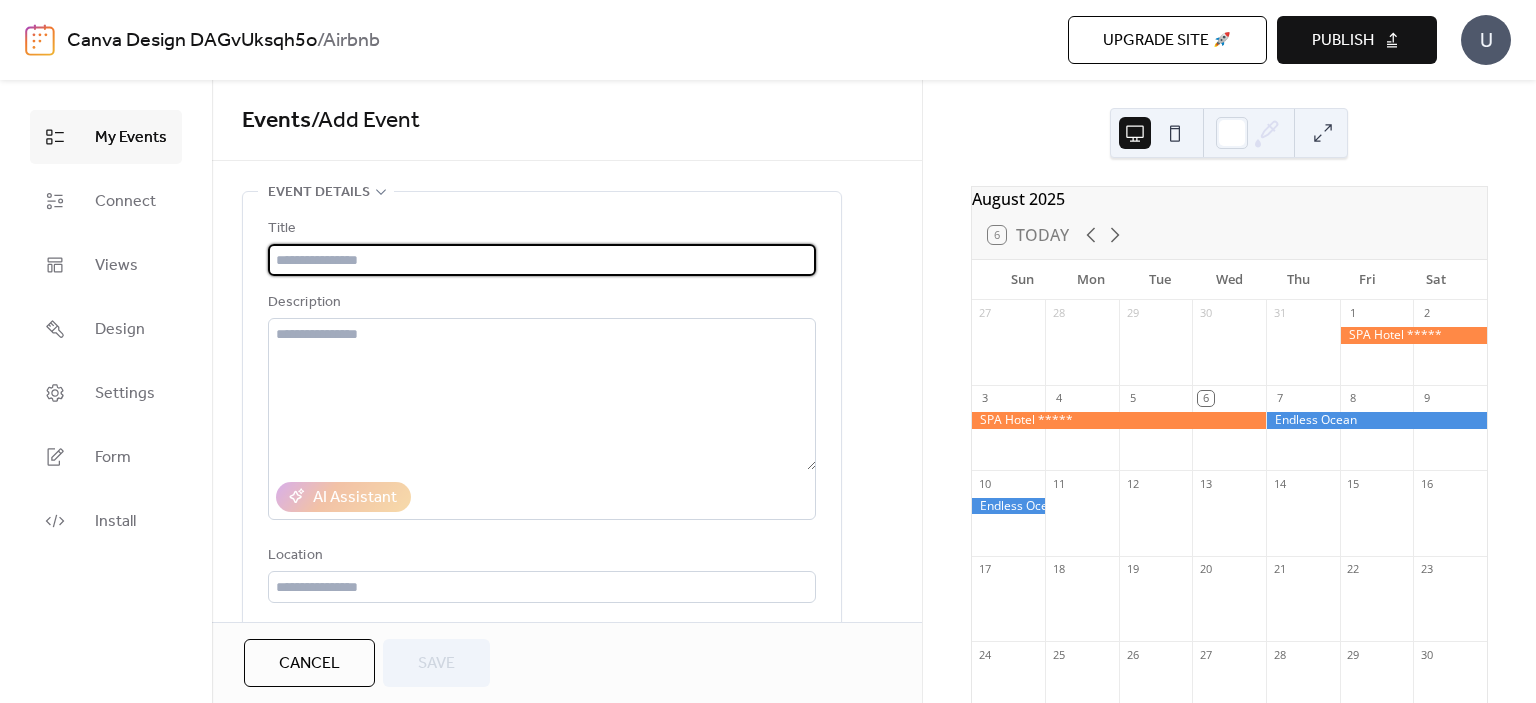 click at bounding box center (542, 260) 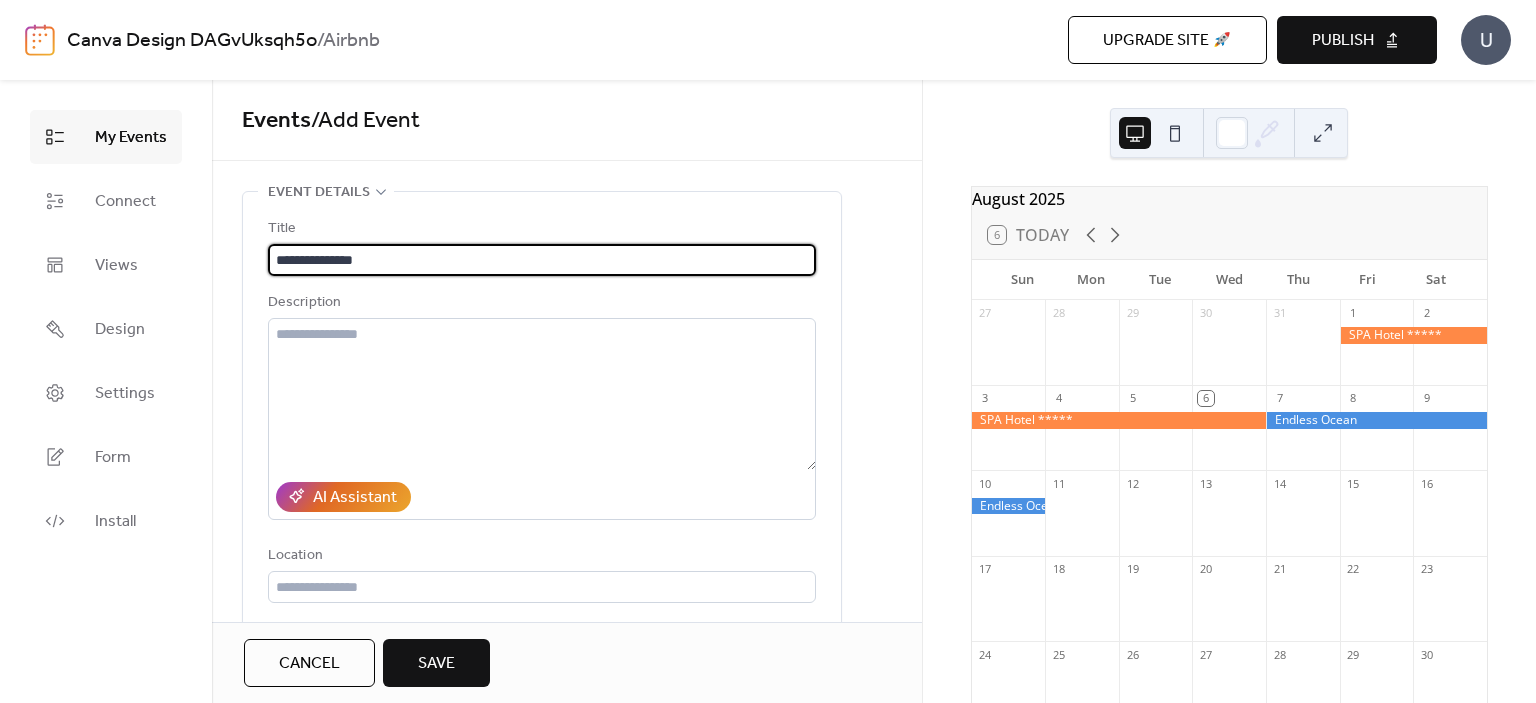 type on "**********" 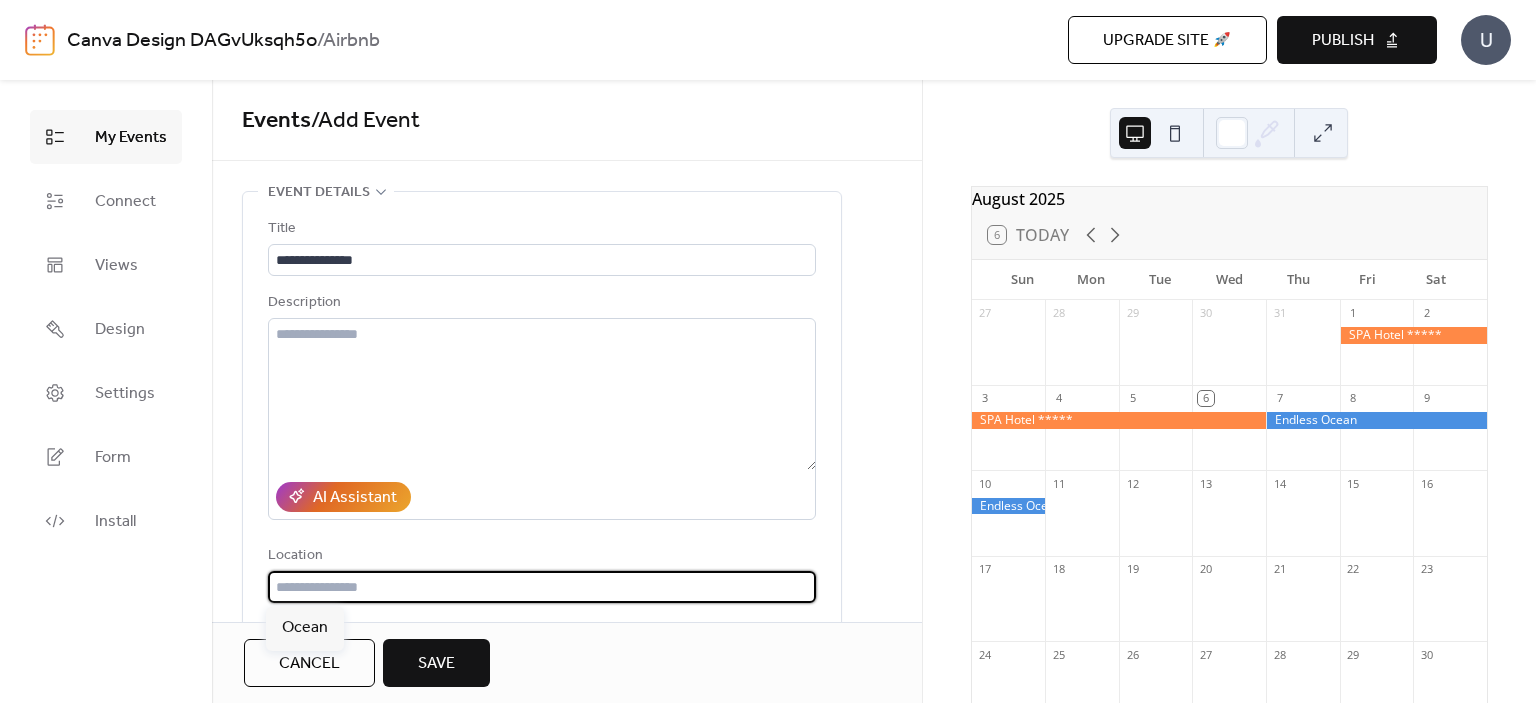 click at bounding box center (542, 587) 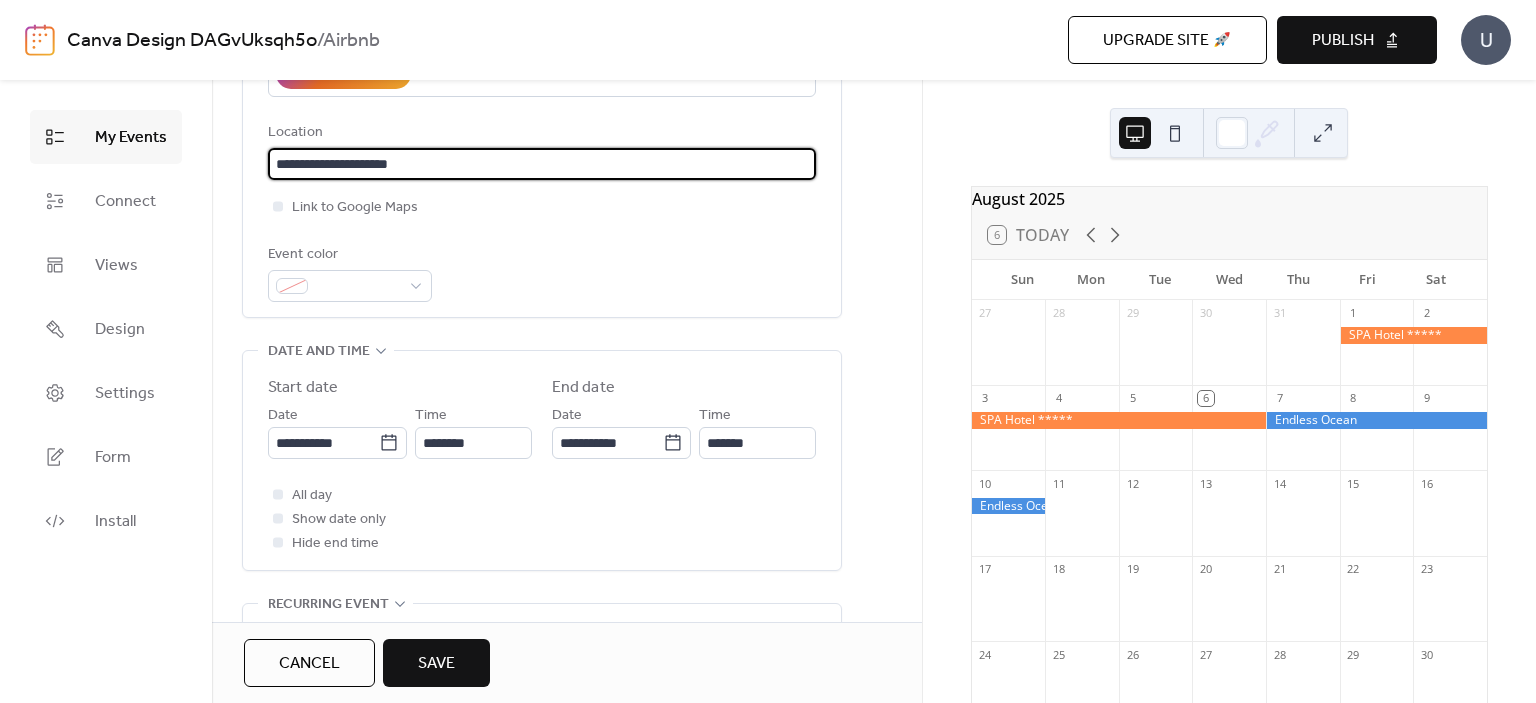 scroll, scrollTop: 420, scrollLeft: 0, axis: vertical 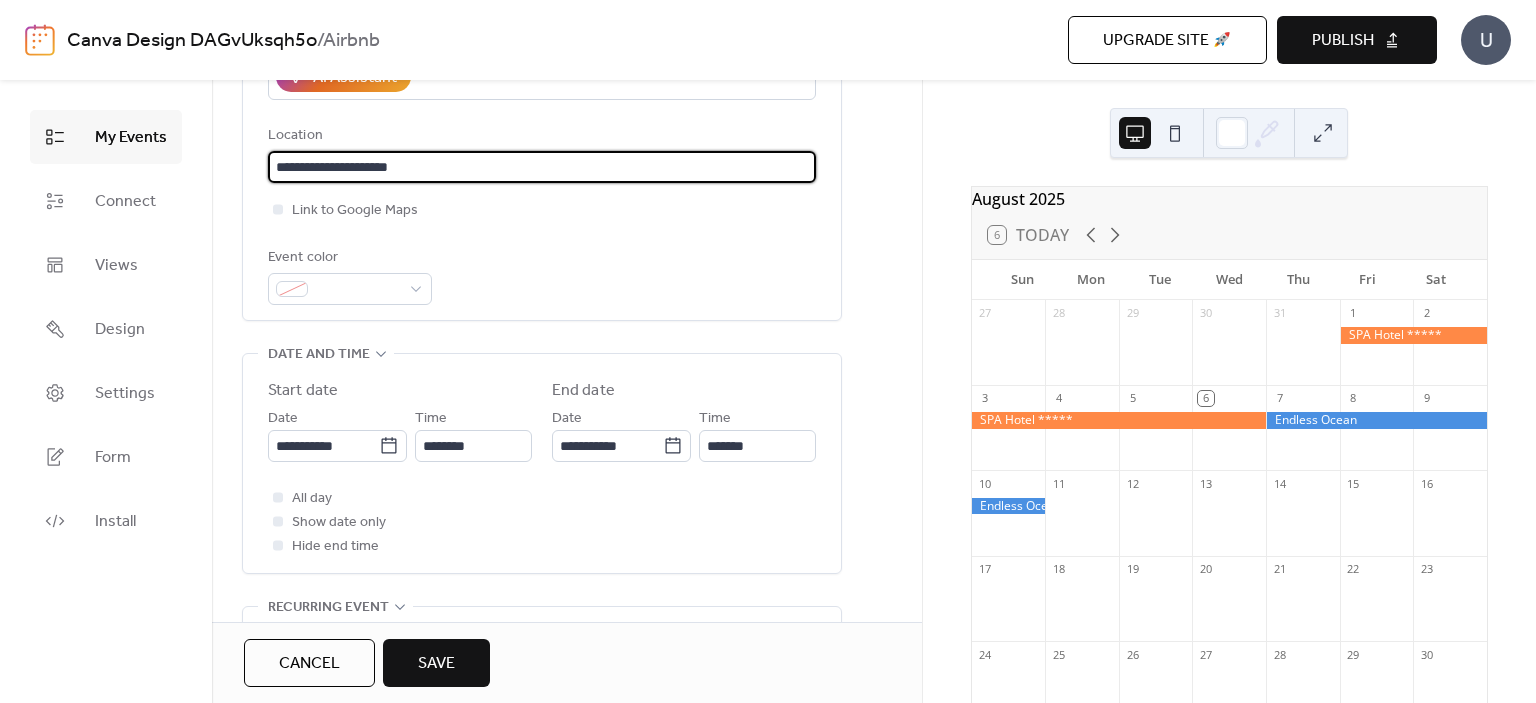 type on "**********" 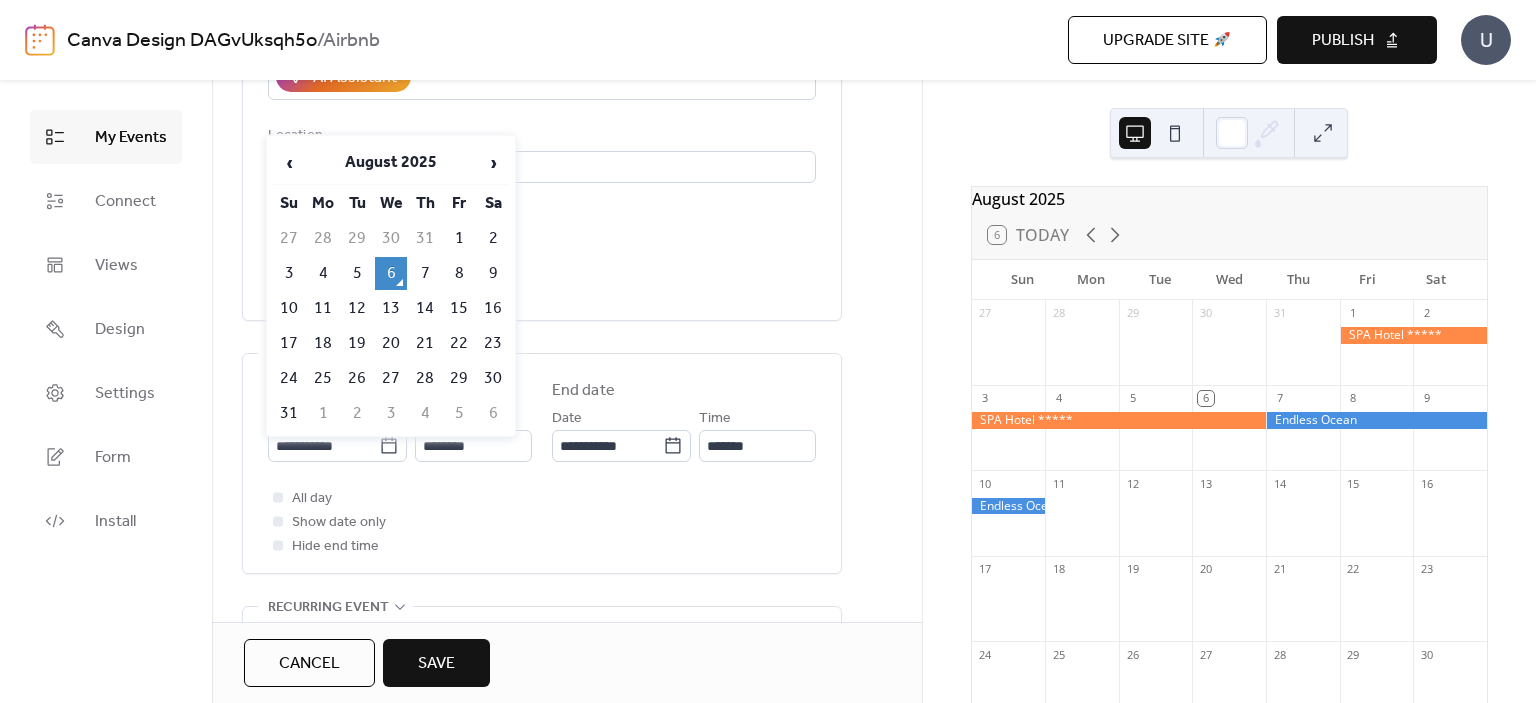 click 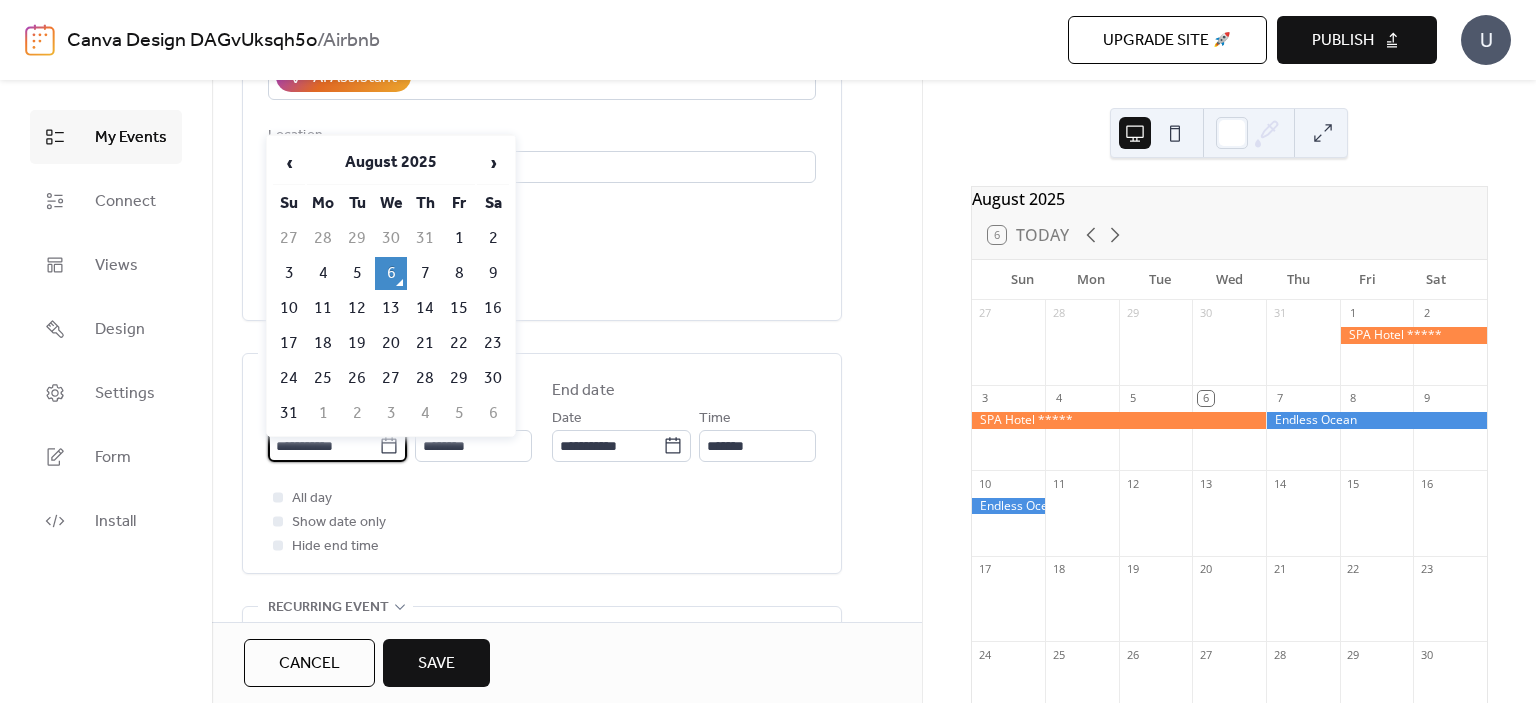 click on "**********" at bounding box center (323, 446) 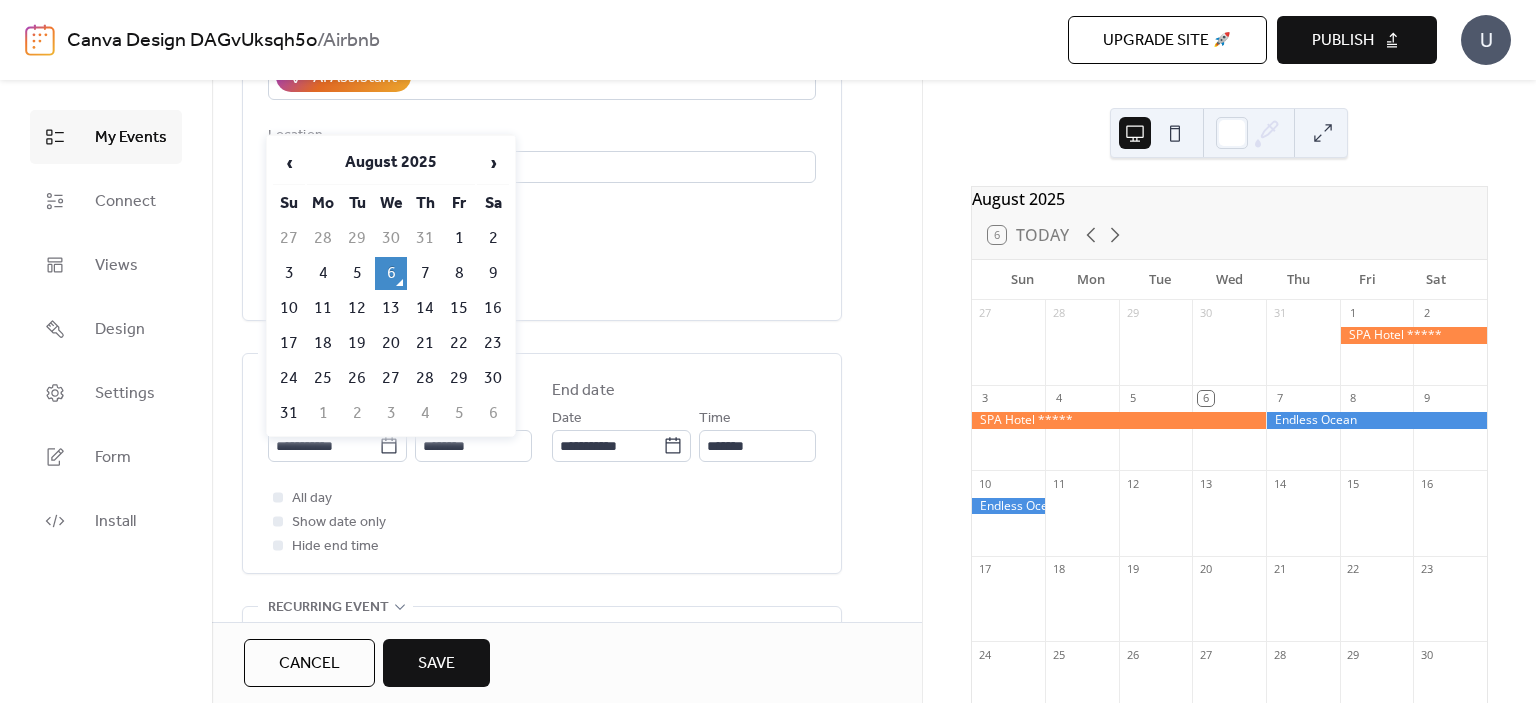 click on "12" at bounding box center (357, 308) 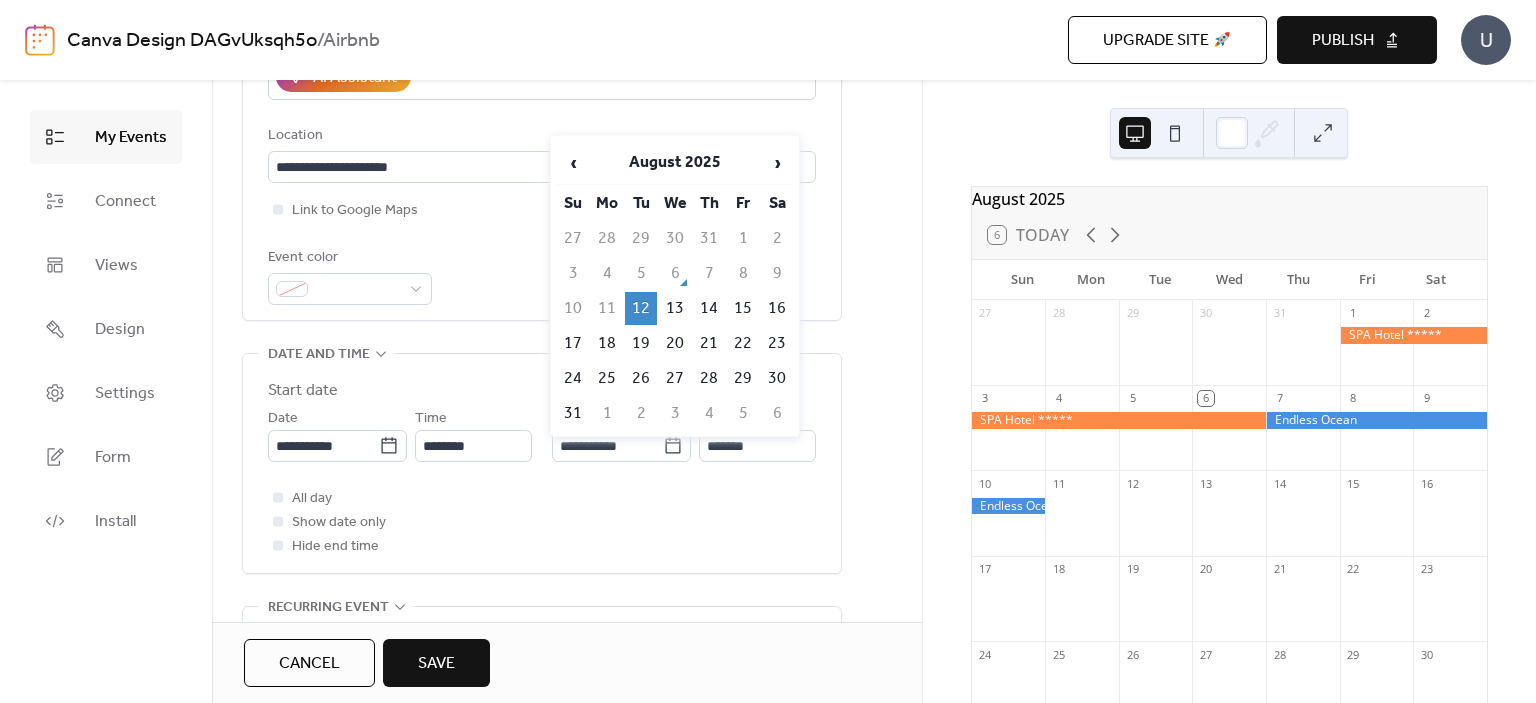 click 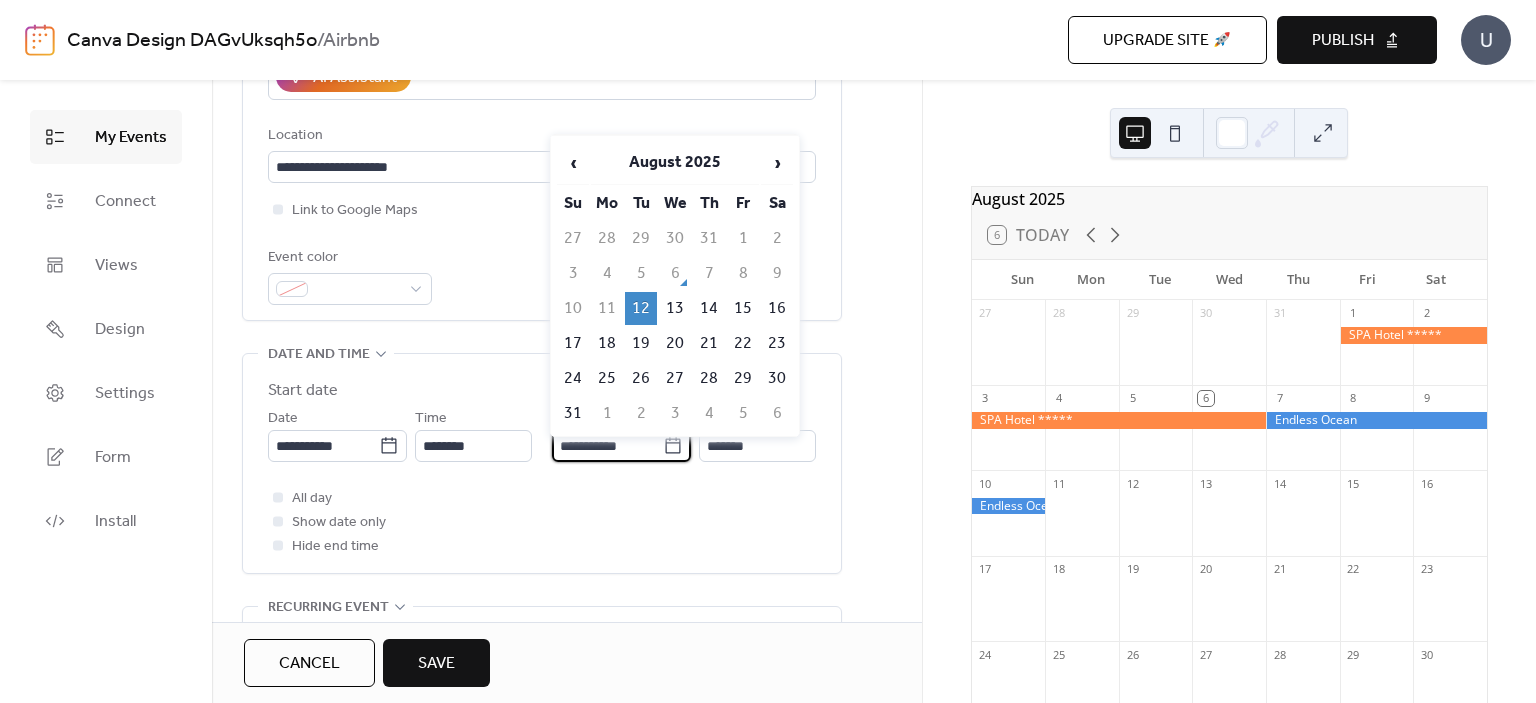 click on "**********" at bounding box center [607, 446] 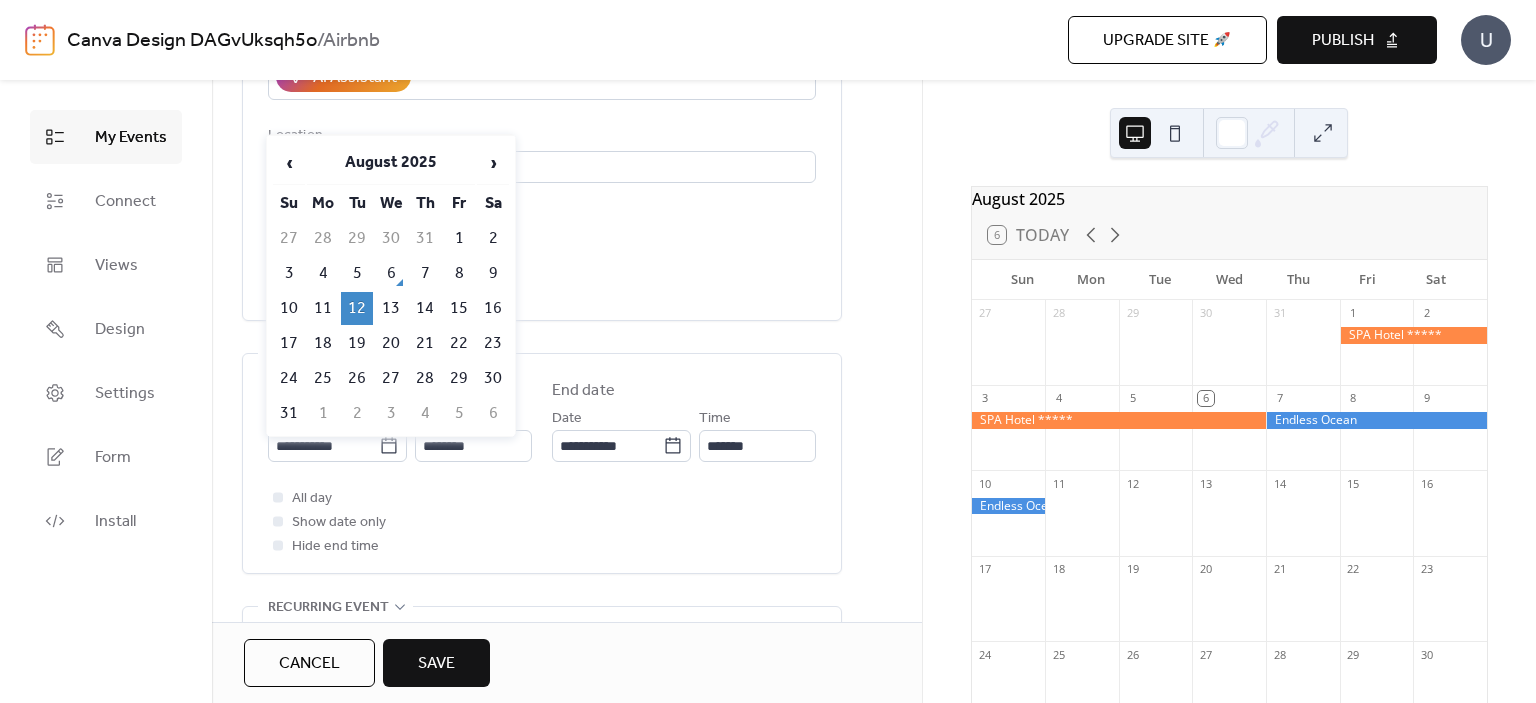 click 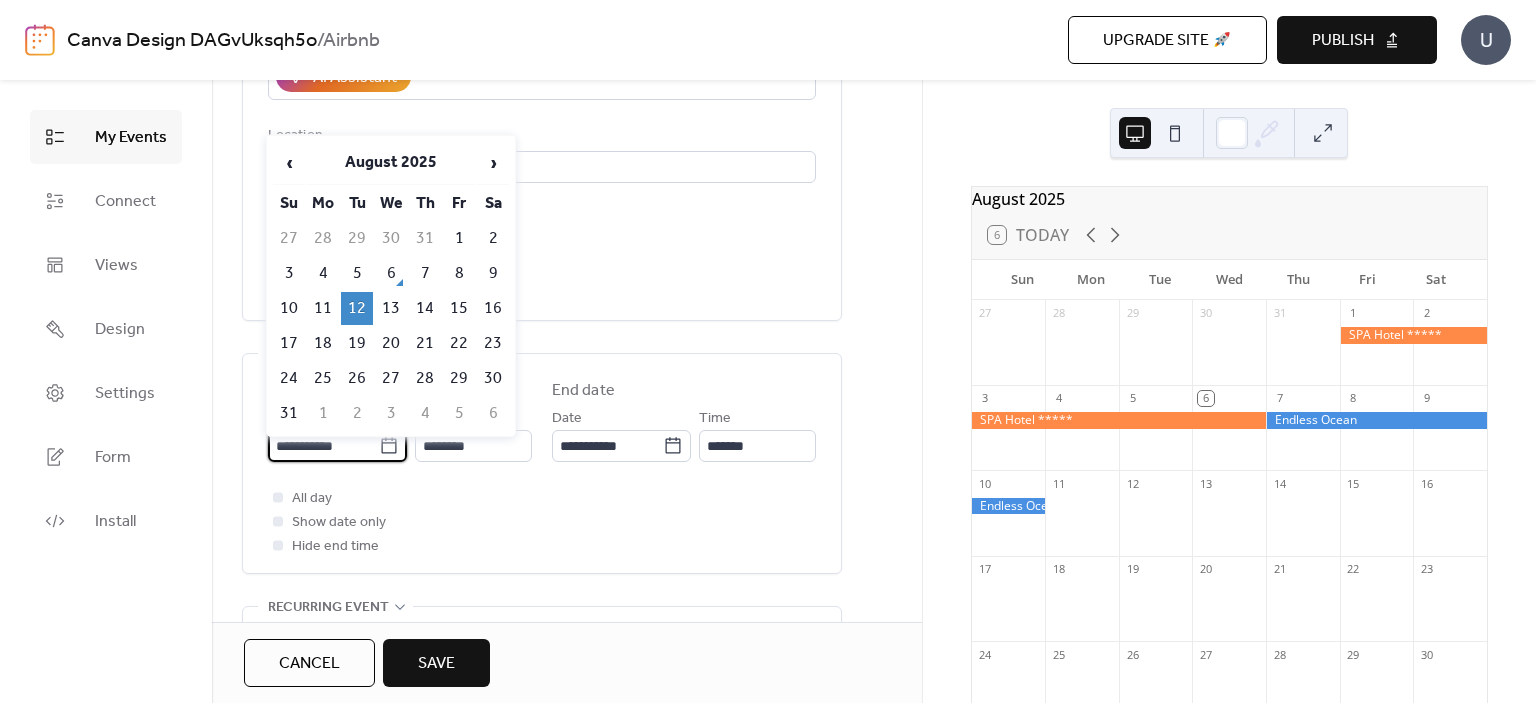 click on "**********" at bounding box center [323, 446] 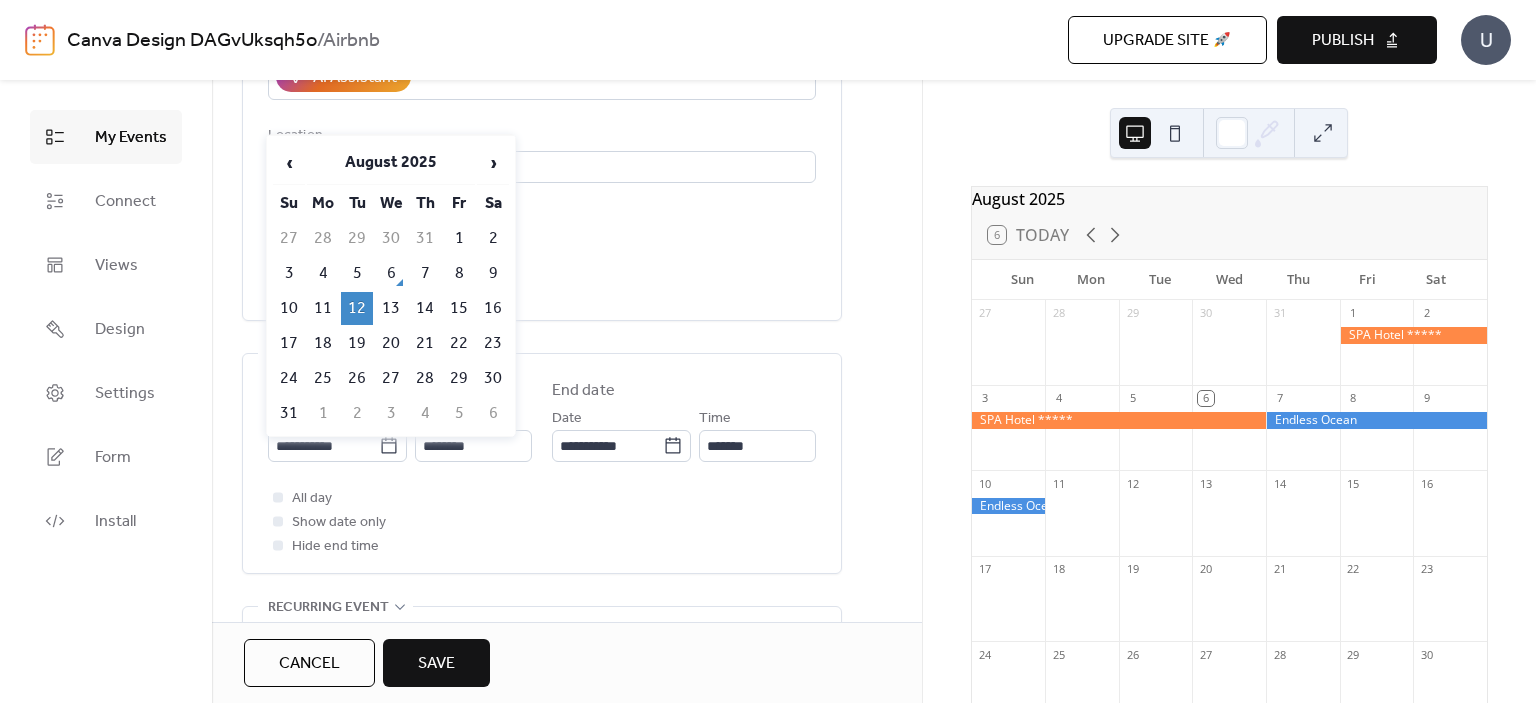 click on "11" at bounding box center [323, 308] 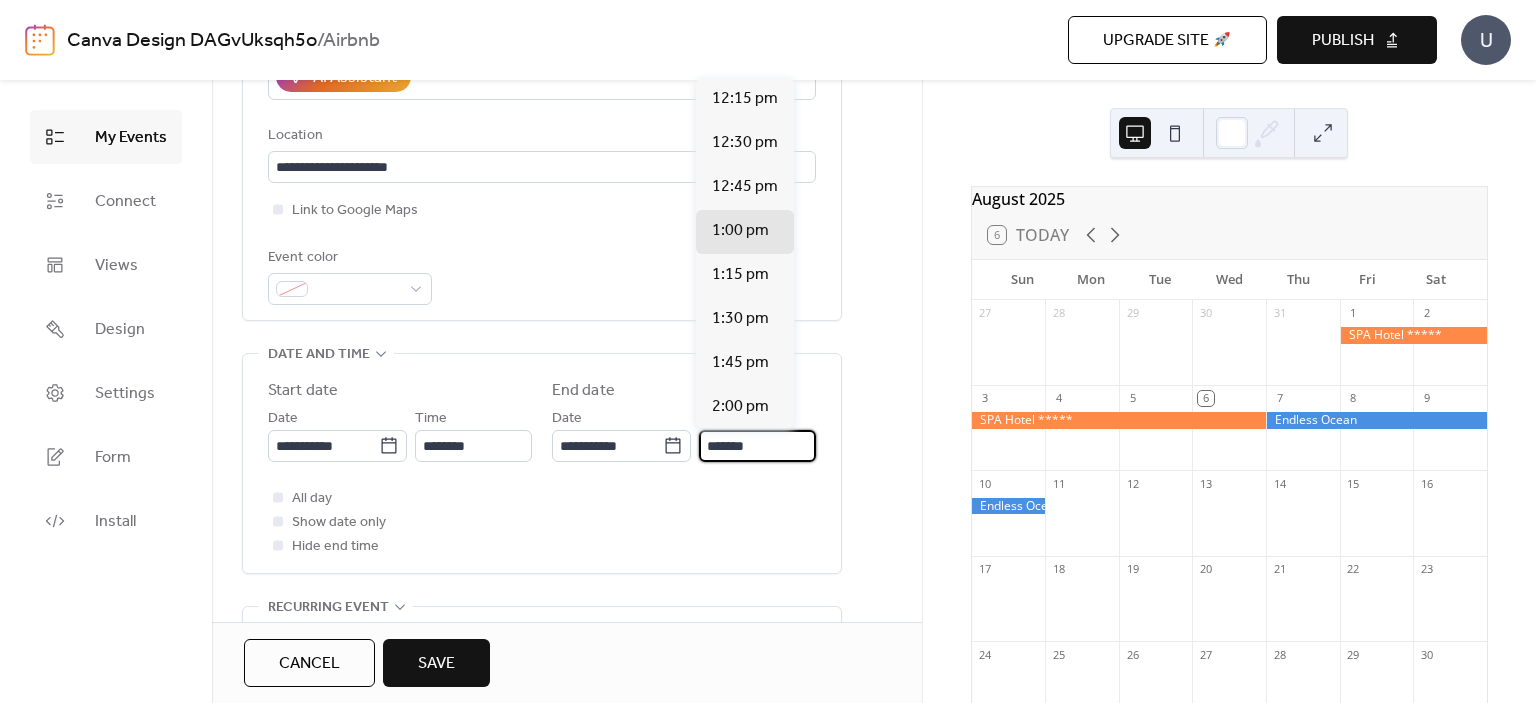 click on "*******" at bounding box center (757, 446) 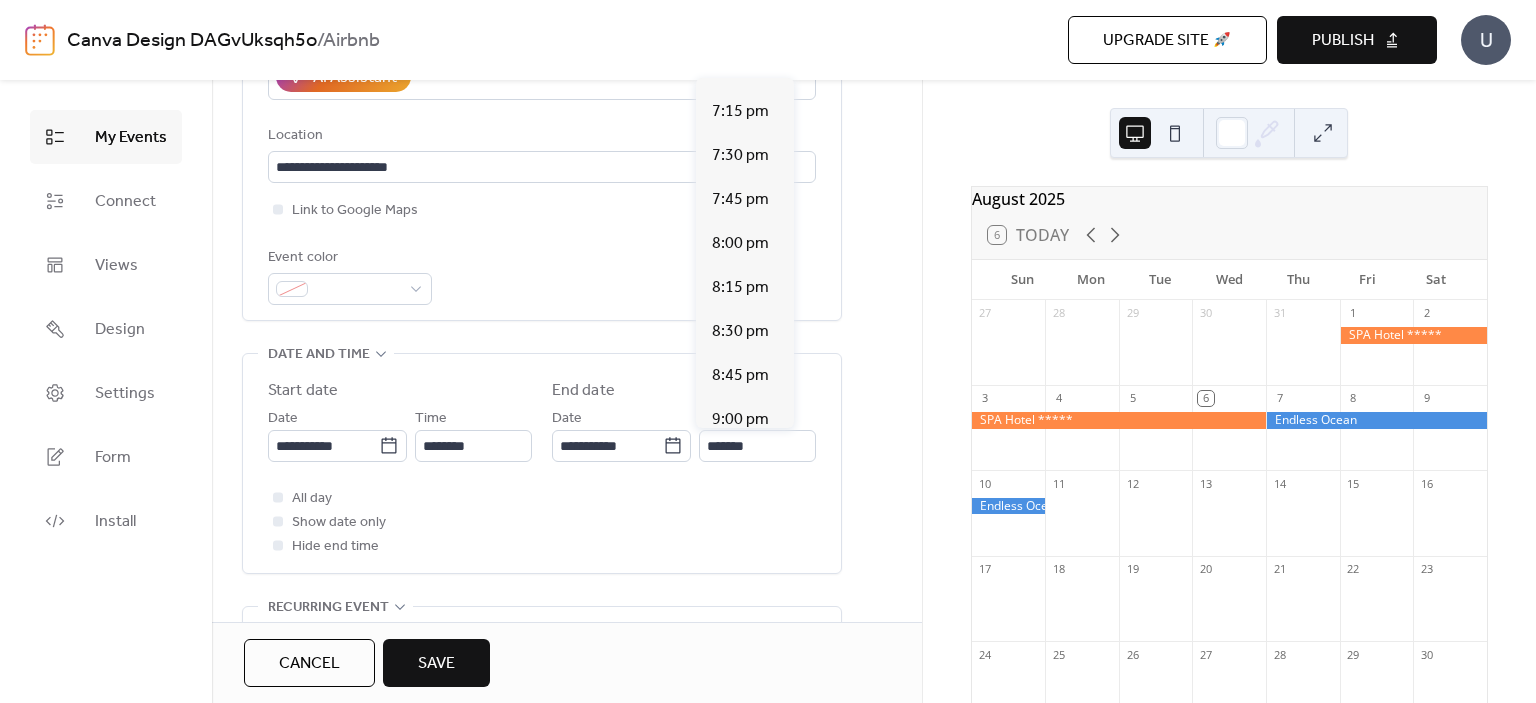 scroll, scrollTop: 1224, scrollLeft: 0, axis: vertical 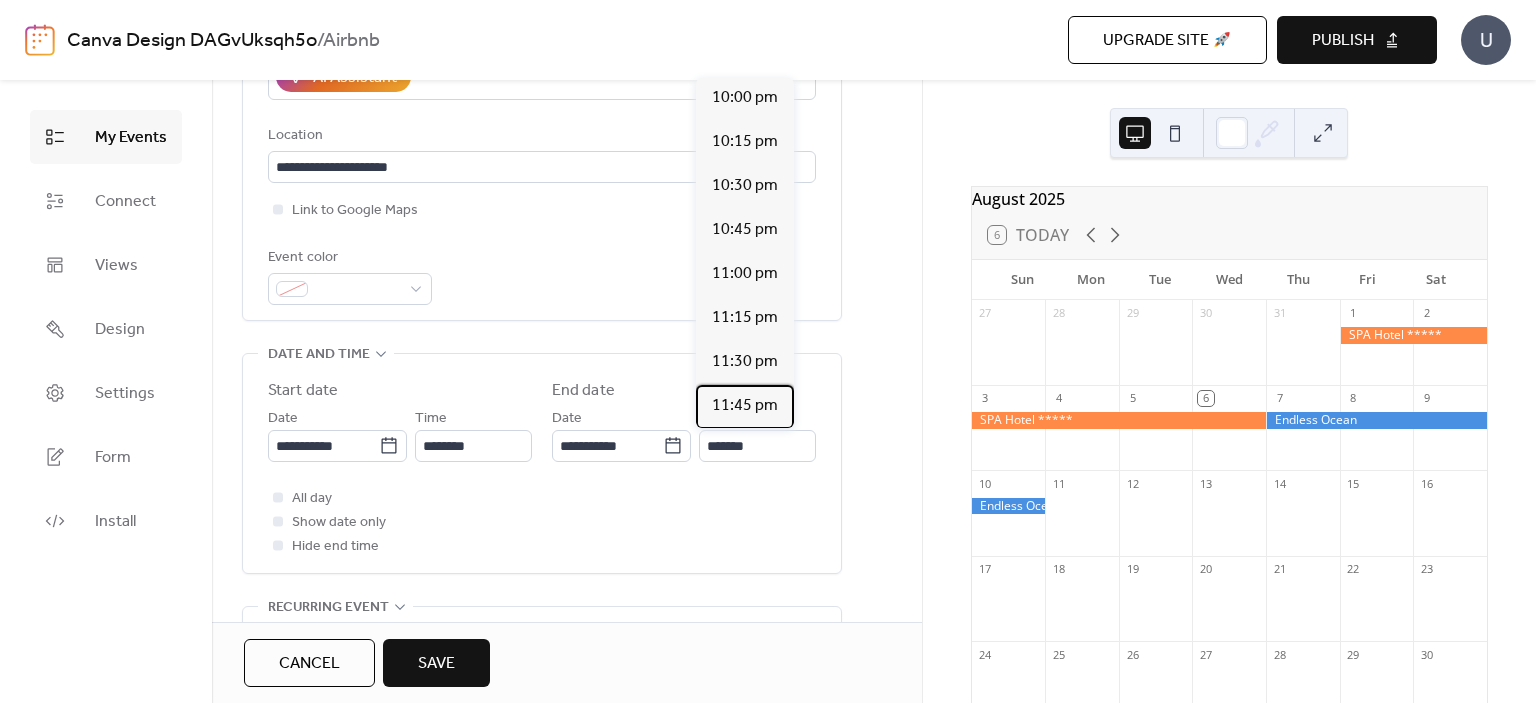 click on "11:45 pm" at bounding box center [745, 406] 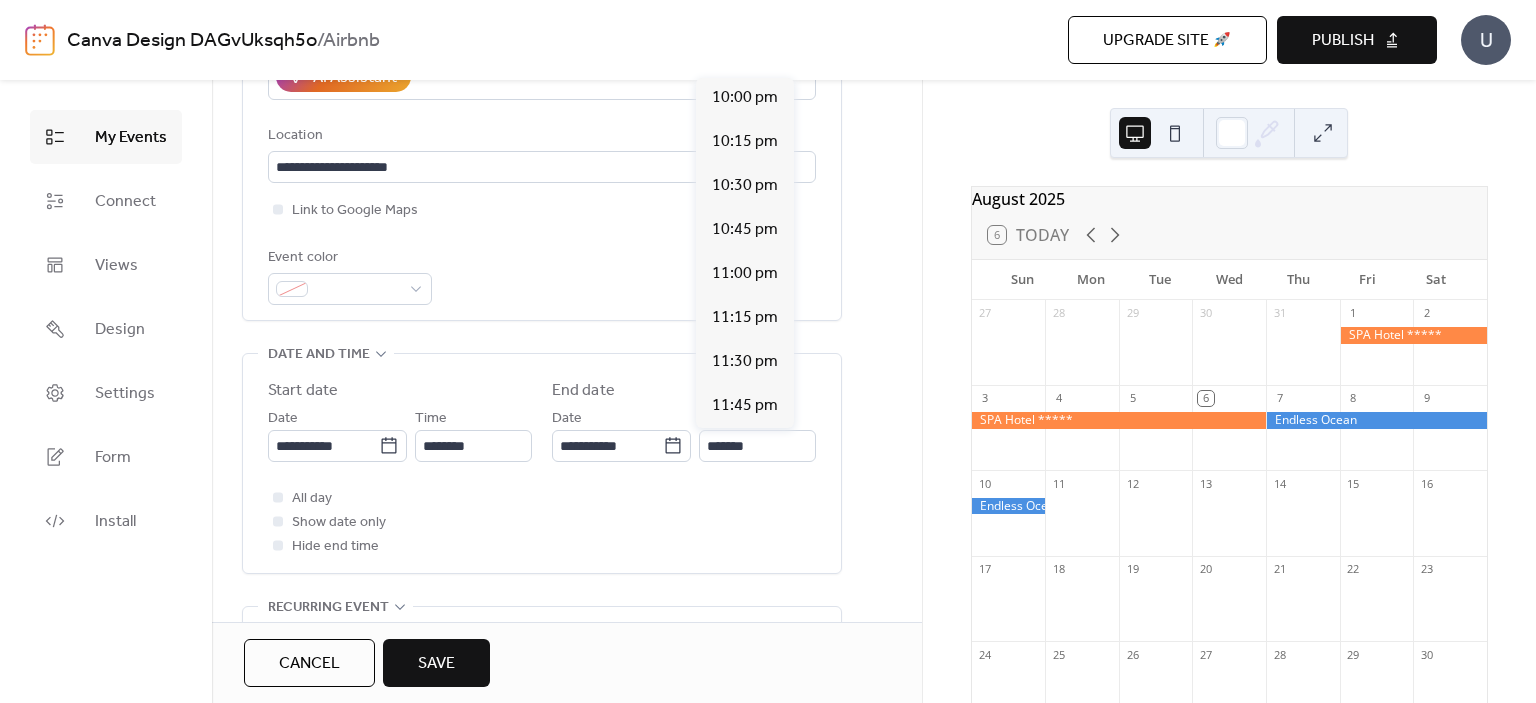 type on "********" 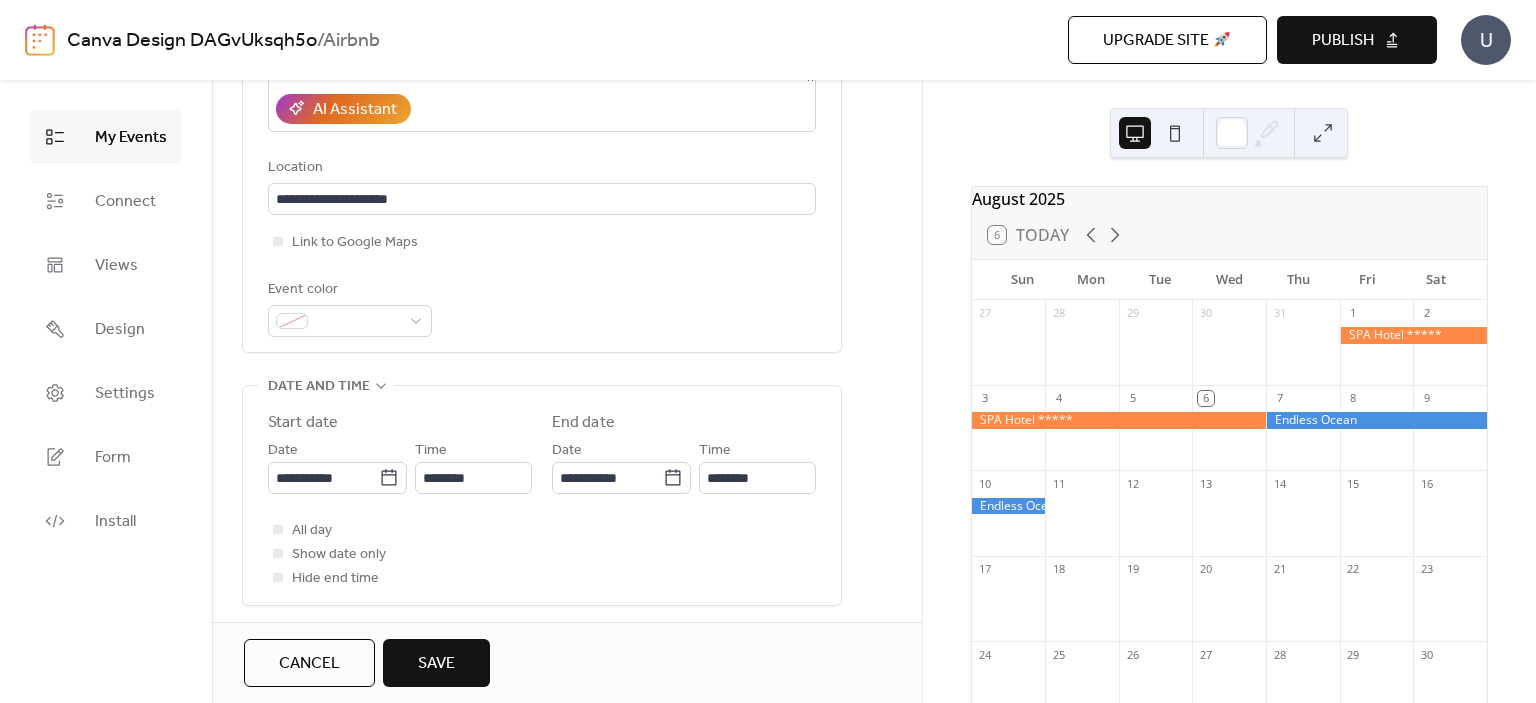 scroll, scrollTop: 348, scrollLeft: 0, axis: vertical 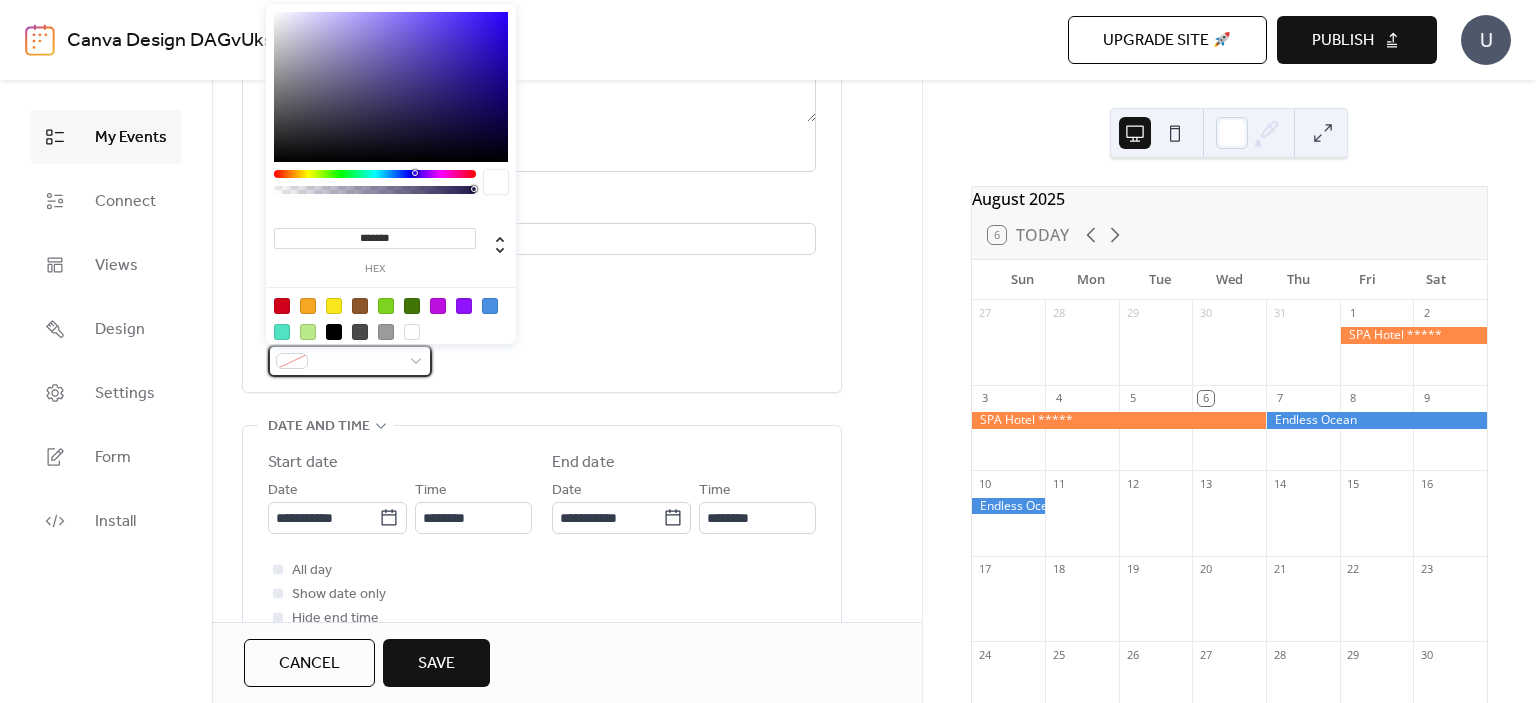 click at bounding box center [350, 361] 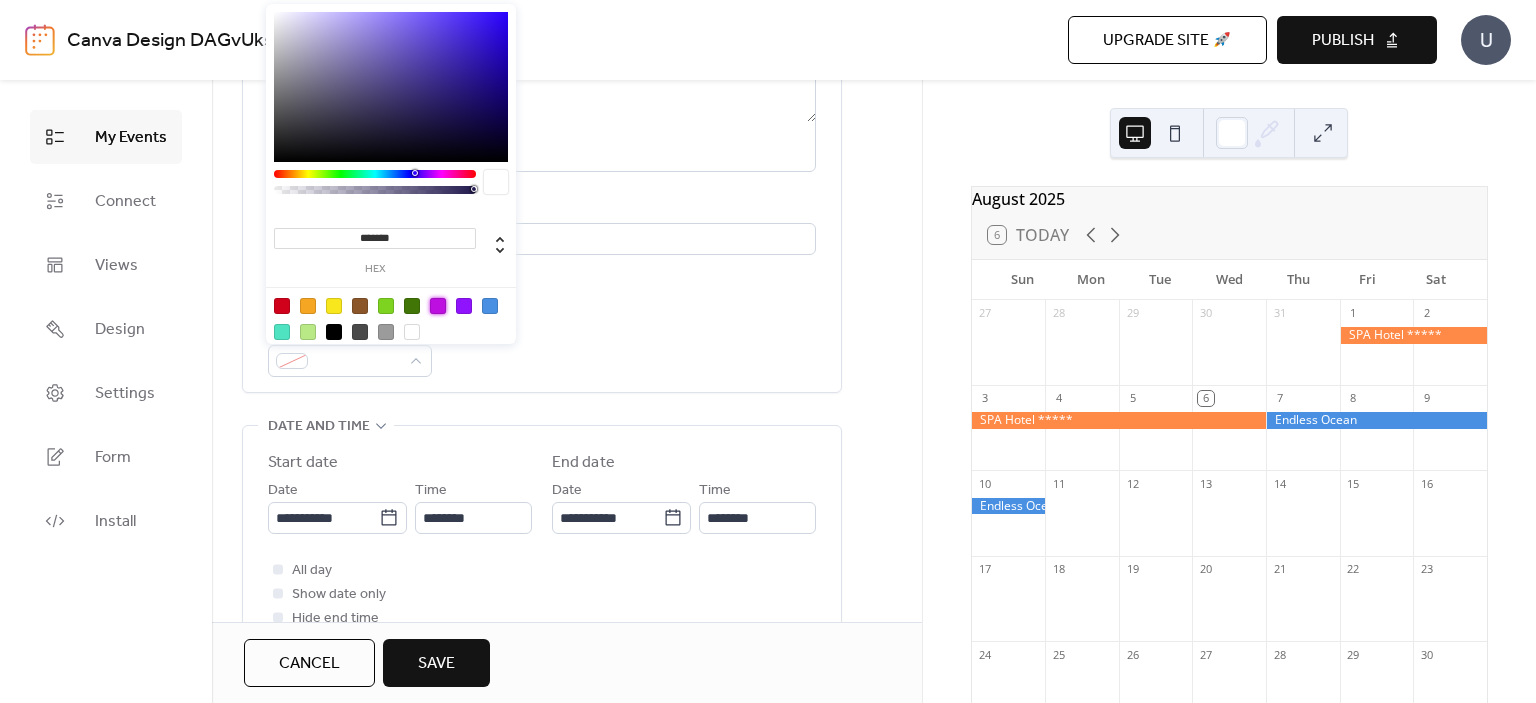 click at bounding box center (438, 306) 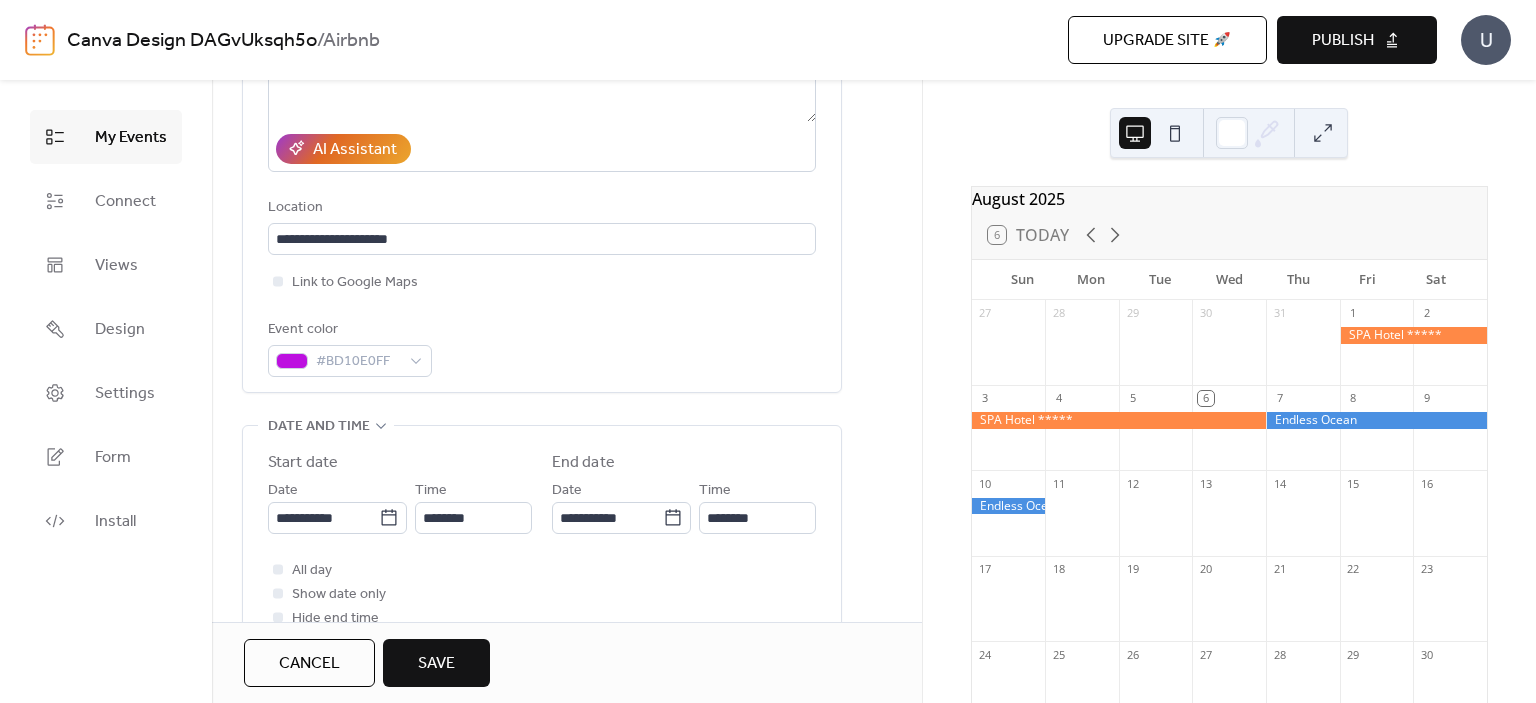 click on "Save" at bounding box center [436, 664] 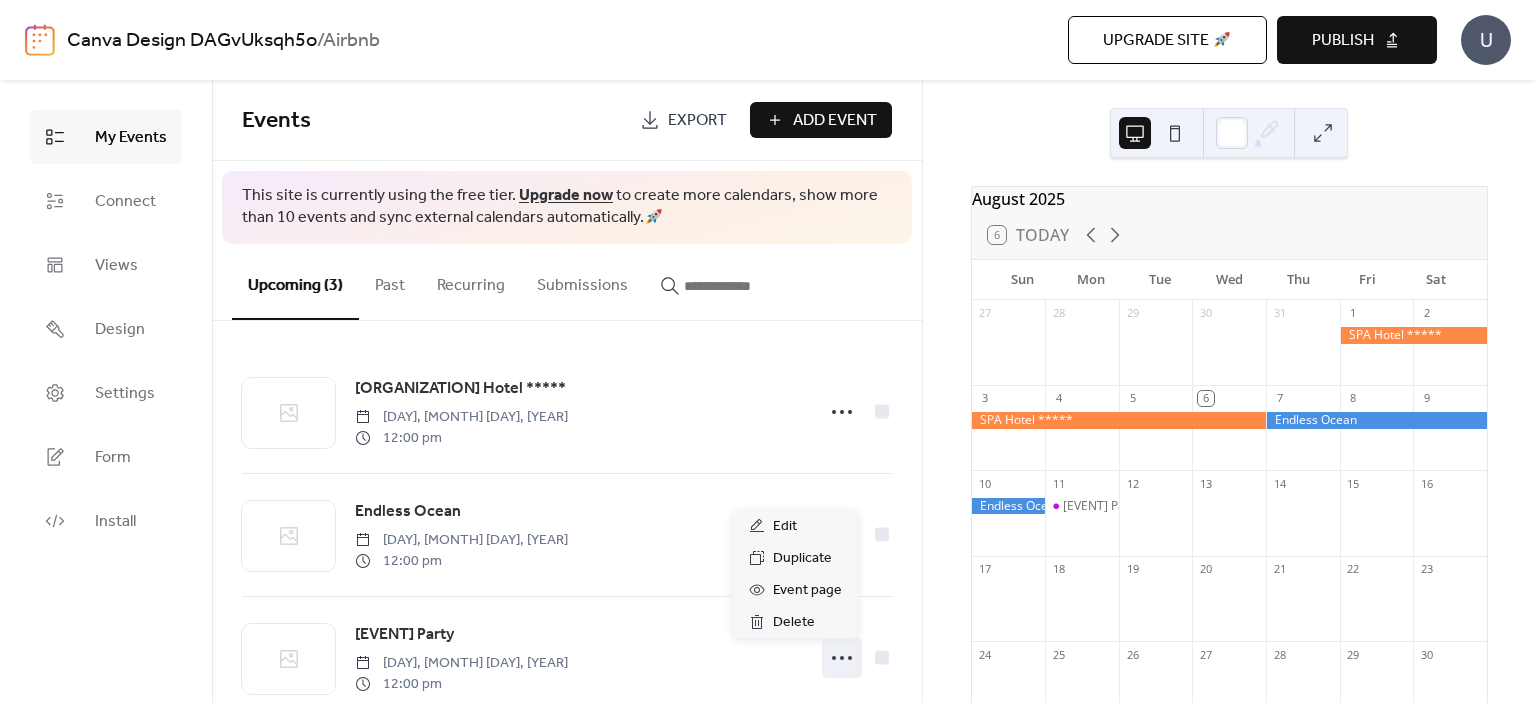 click 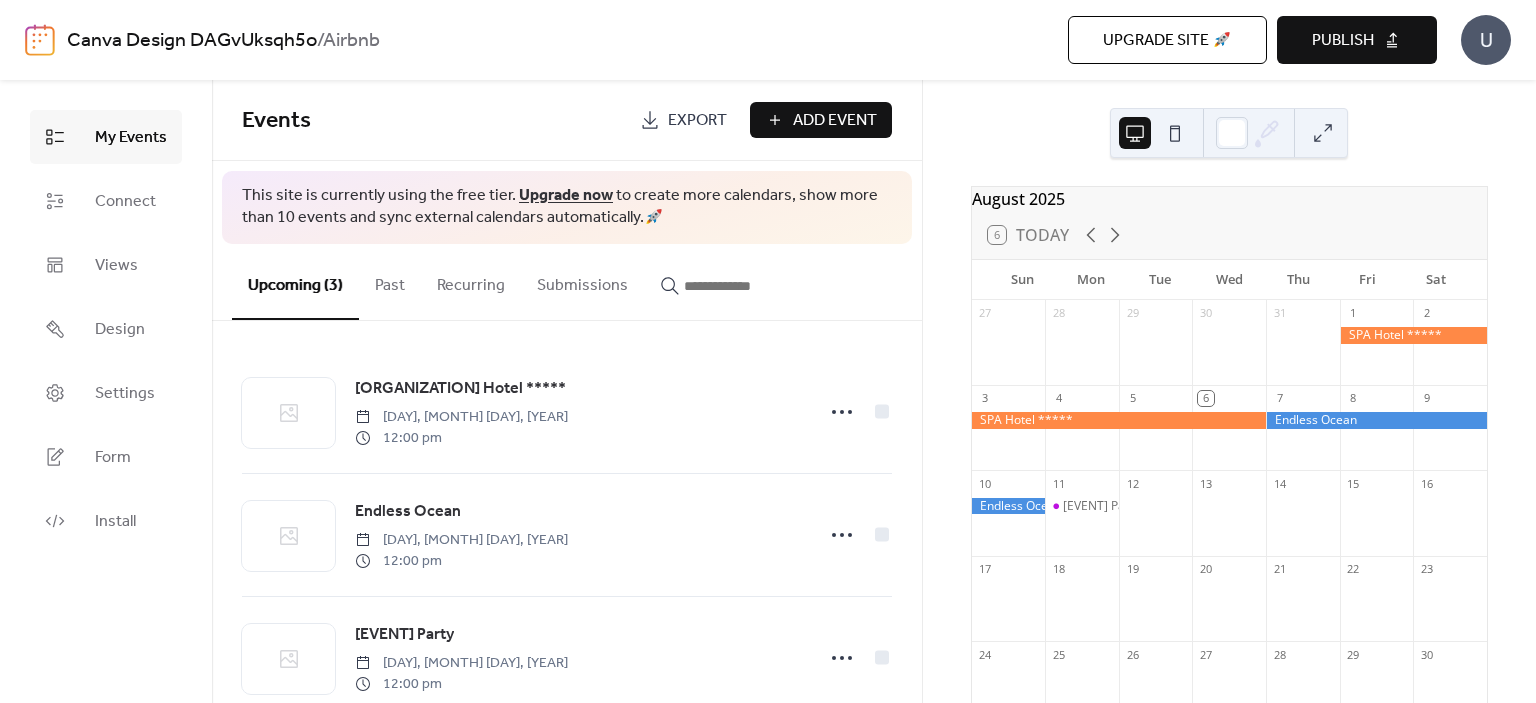 click on "[EVENT] Party" at bounding box center (1101, 506) 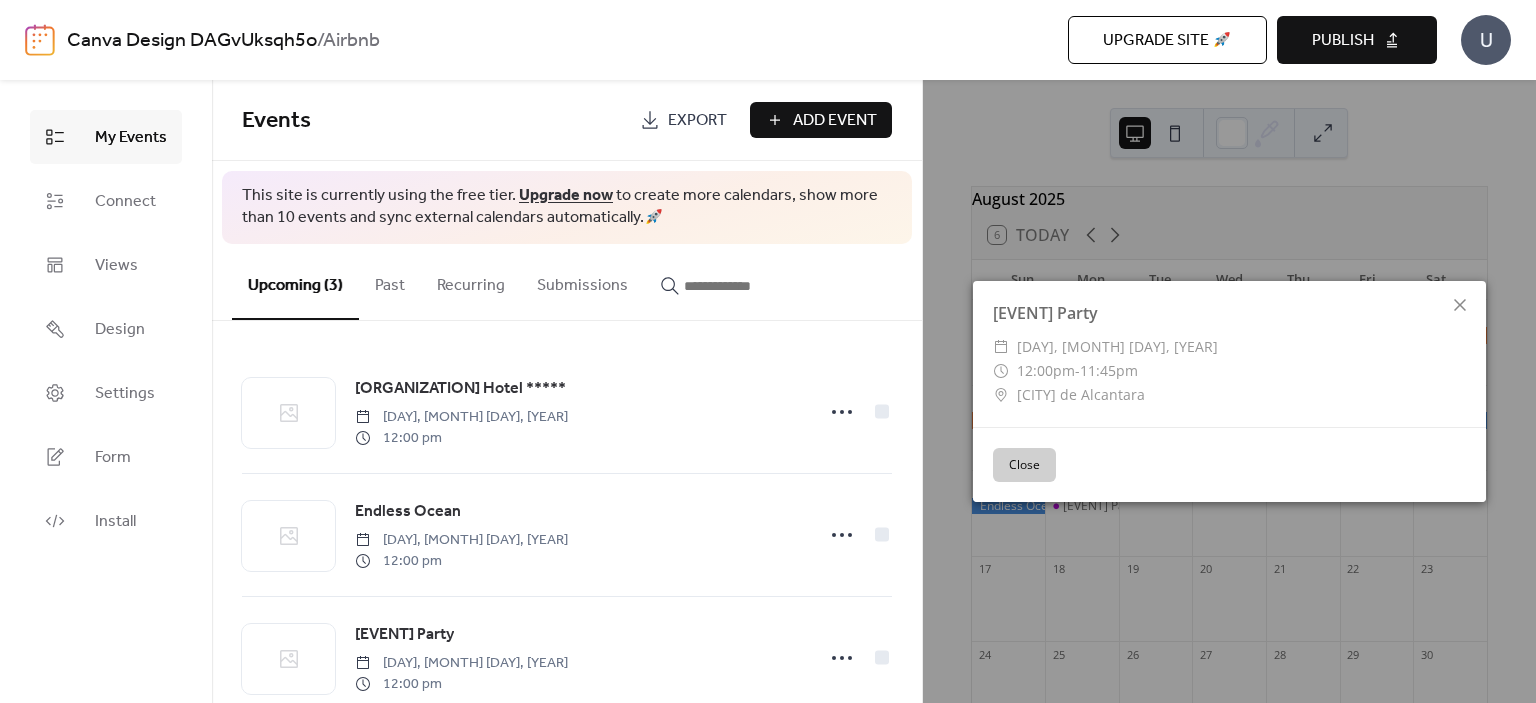 click 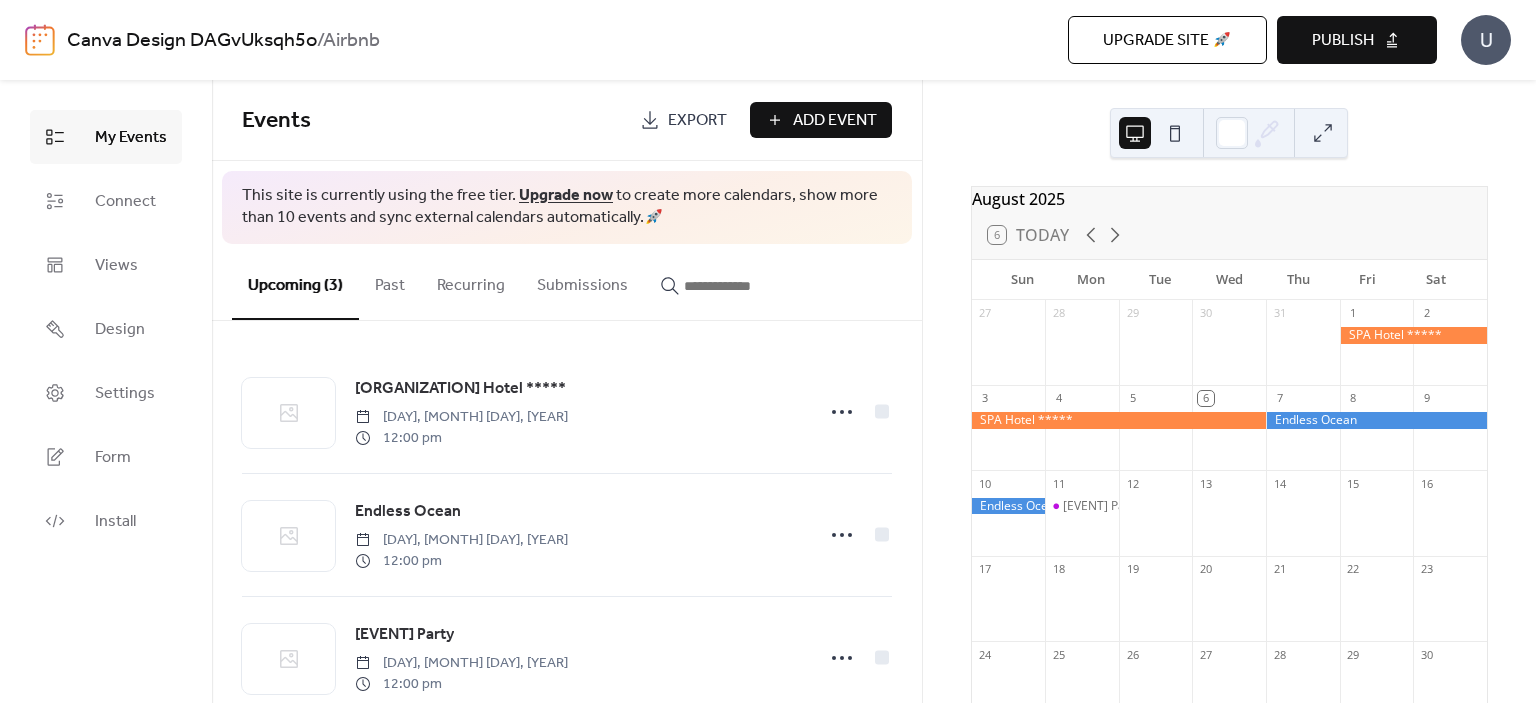 click on "[DAY], [MONTH] [DAY], [YEAR]" at bounding box center (461, 663) 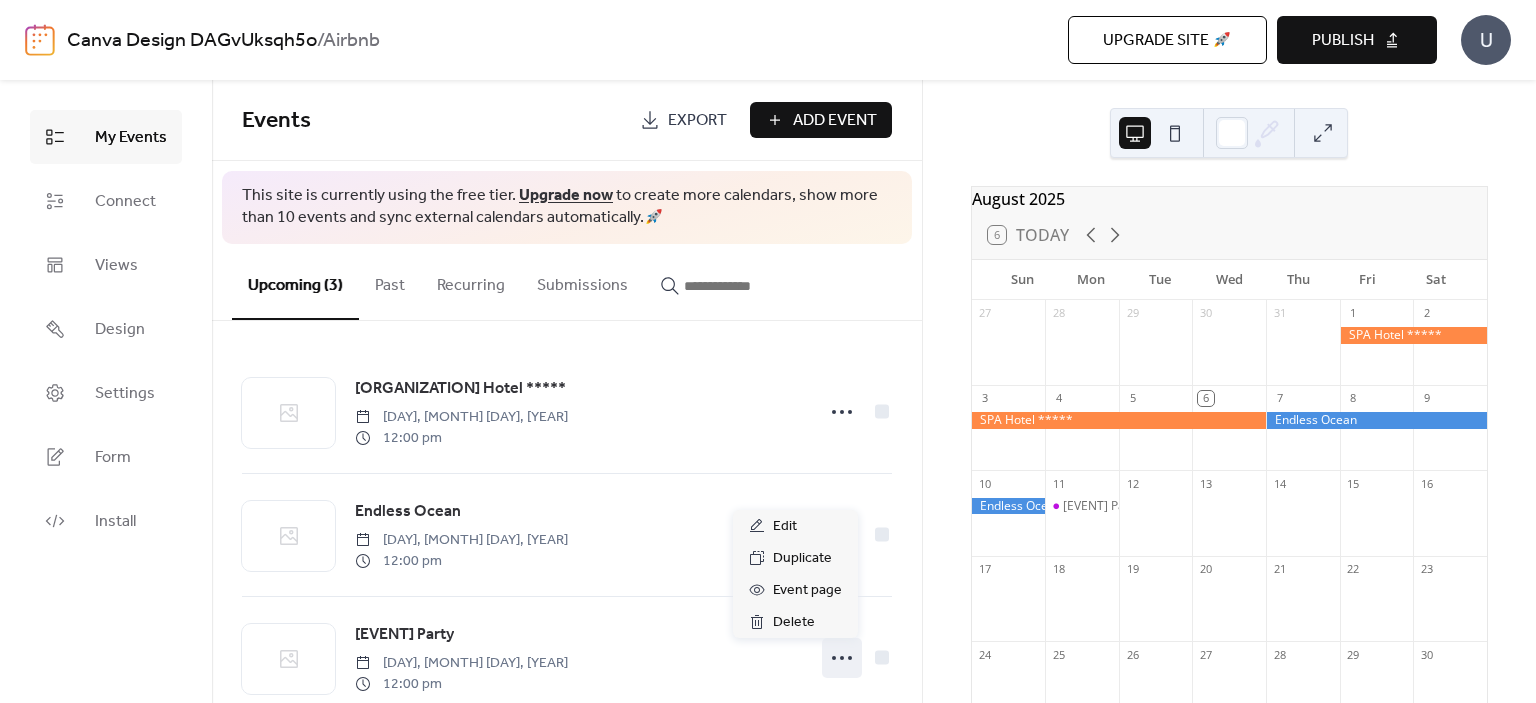 click 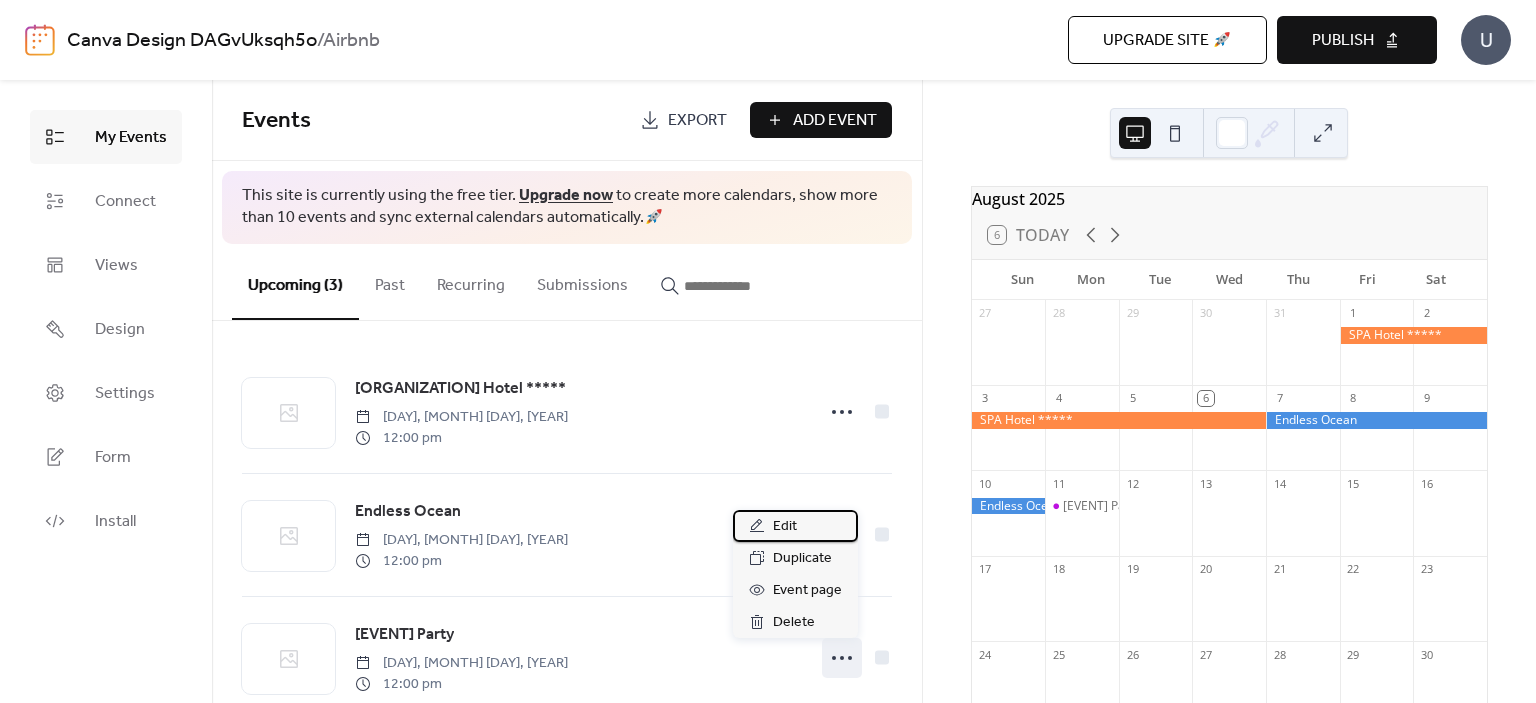 click on "Edit" at bounding box center [785, 527] 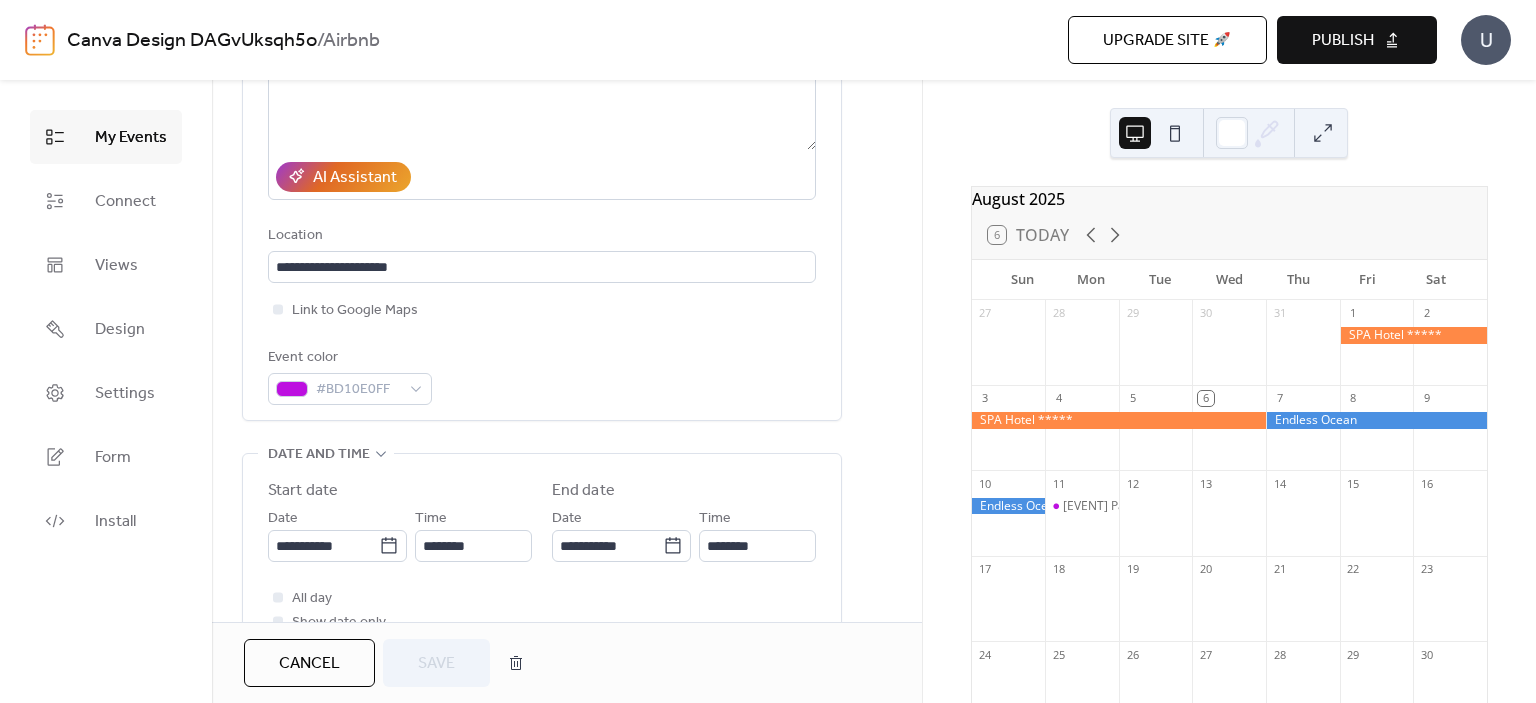 scroll, scrollTop: 322, scrollLeft: 0, axis: vertical 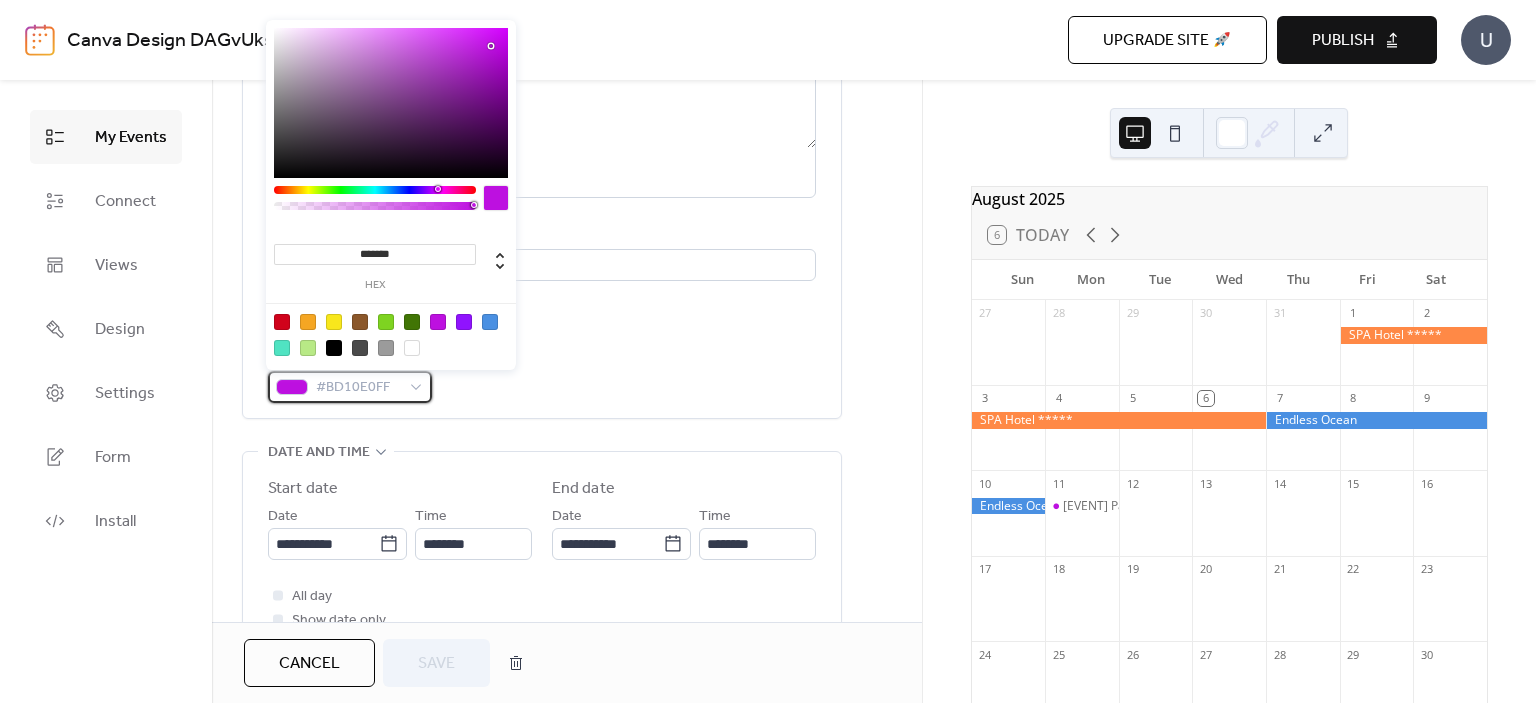 click on "#BD10E0FF" at bounding box center (350, 387) 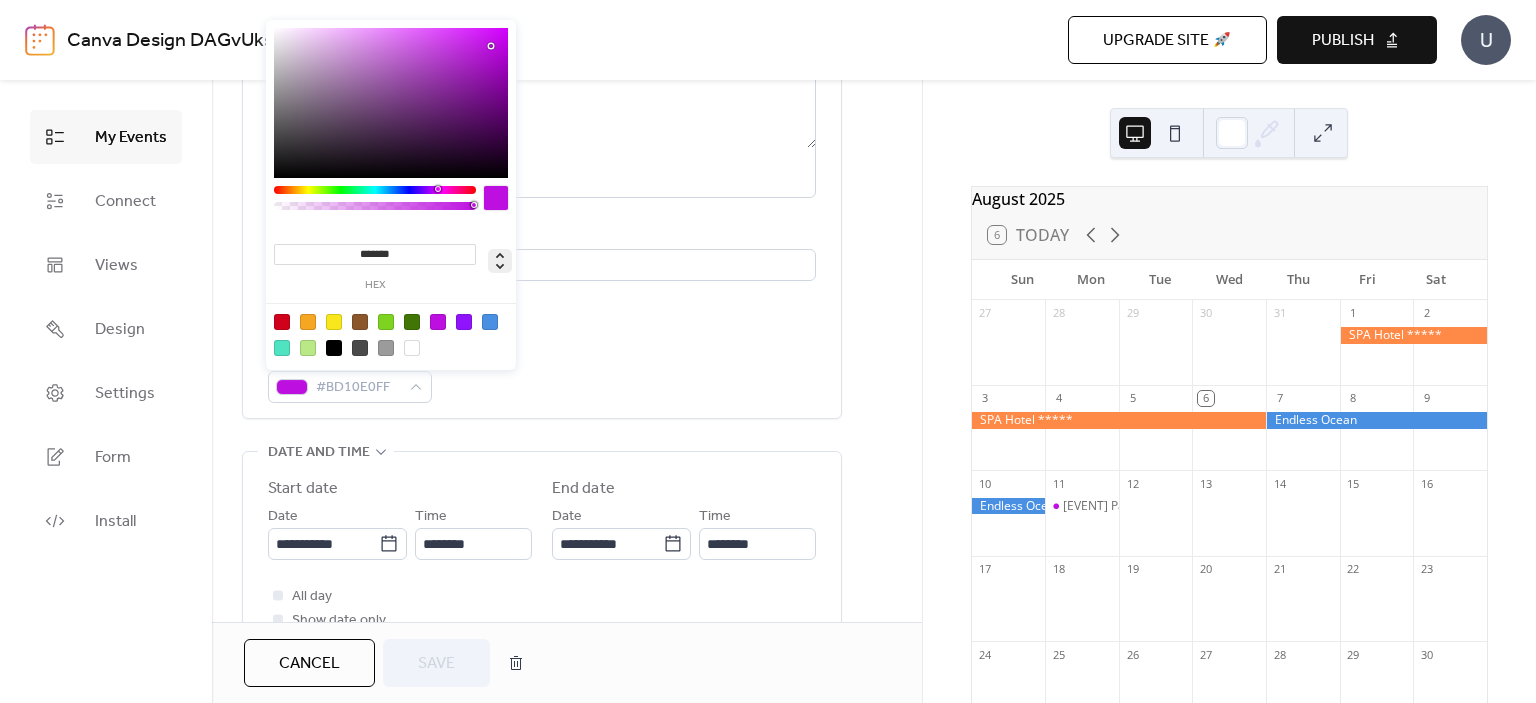 click 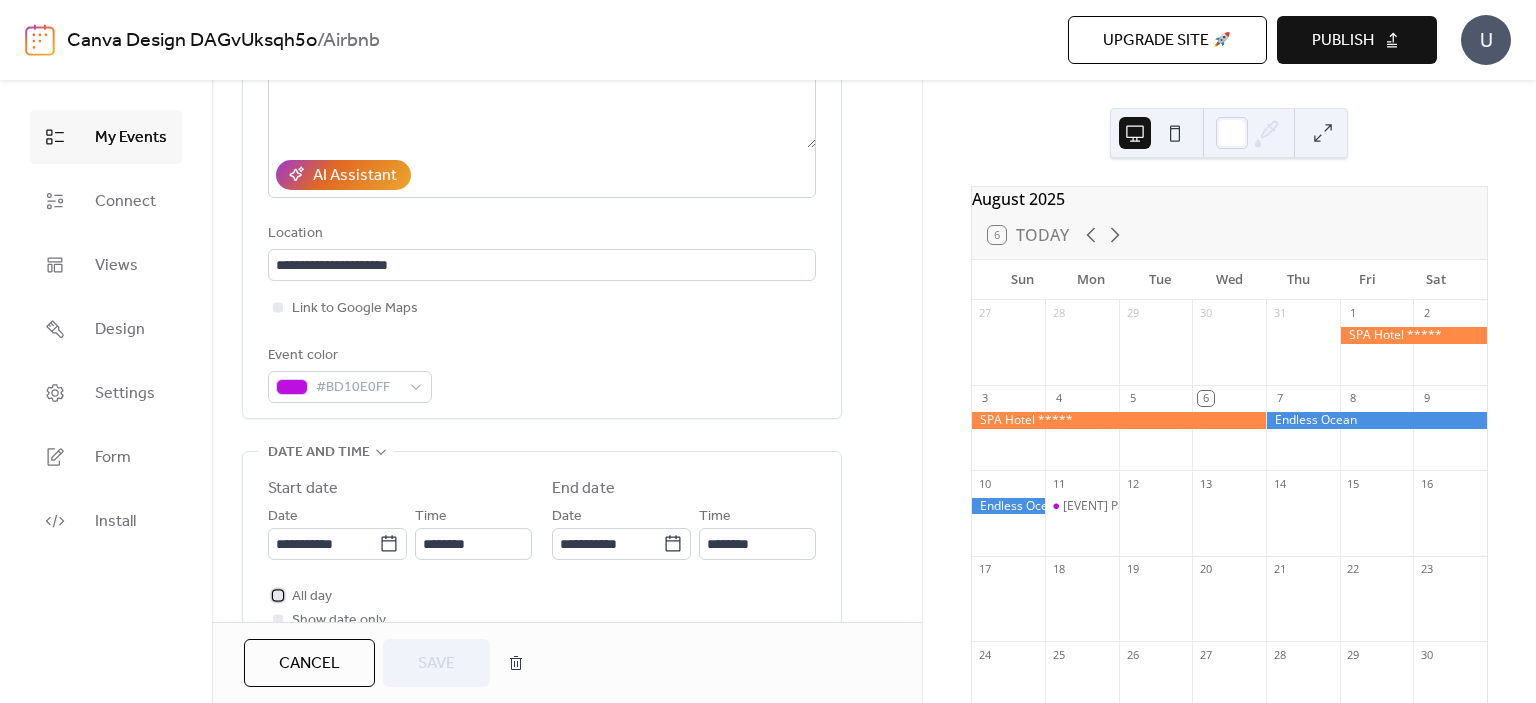 click at bounding box center (278, 595) 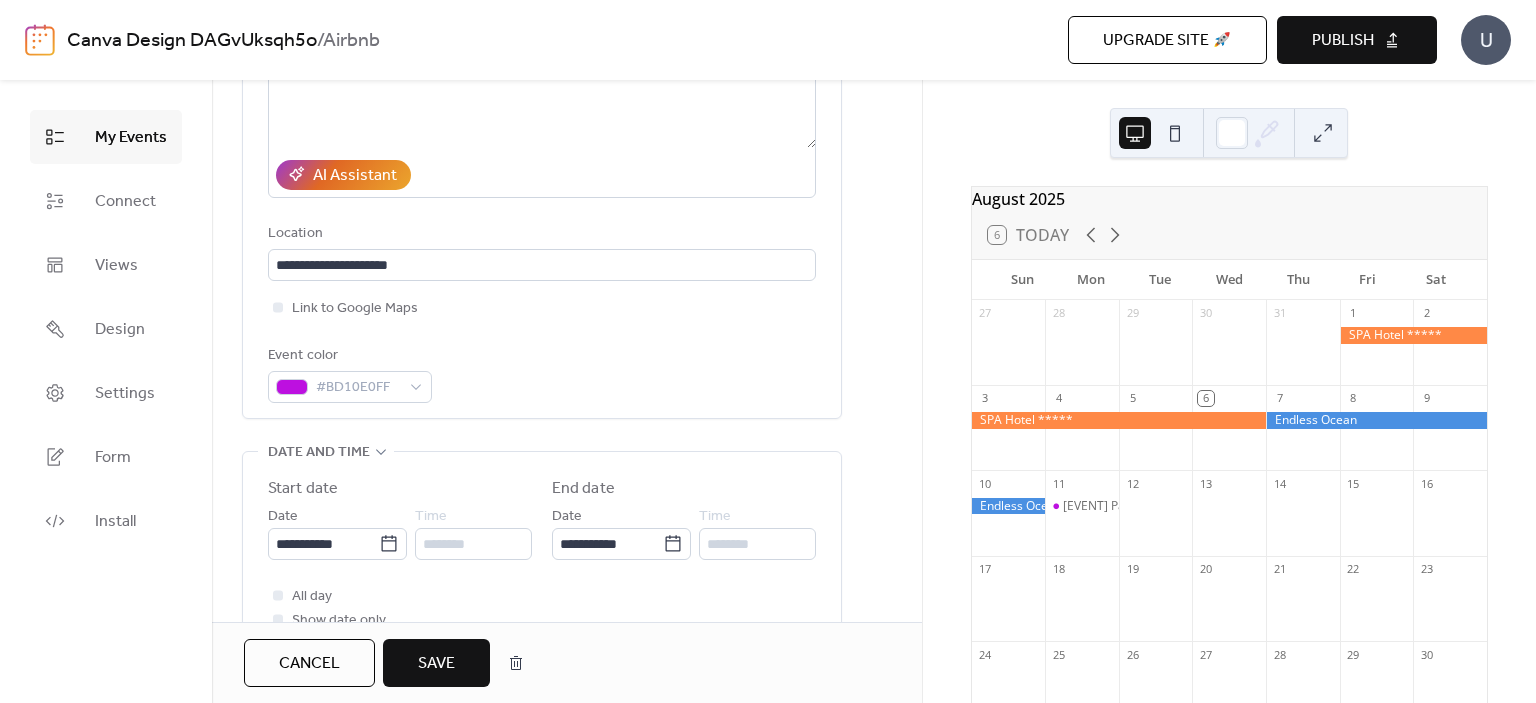 click on "Save" at bounding box center (436, 664) 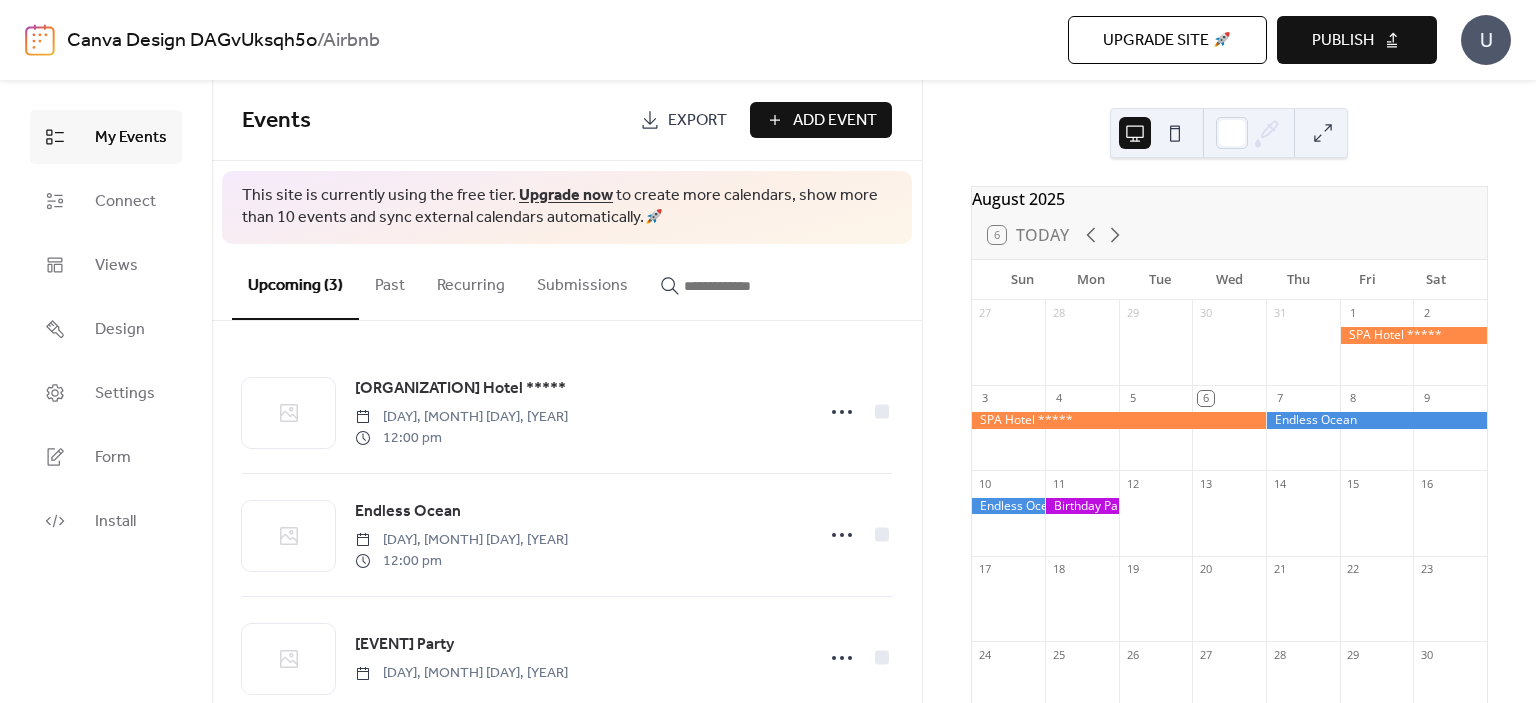 click on "Add Event" at bounding box center (835, 121) 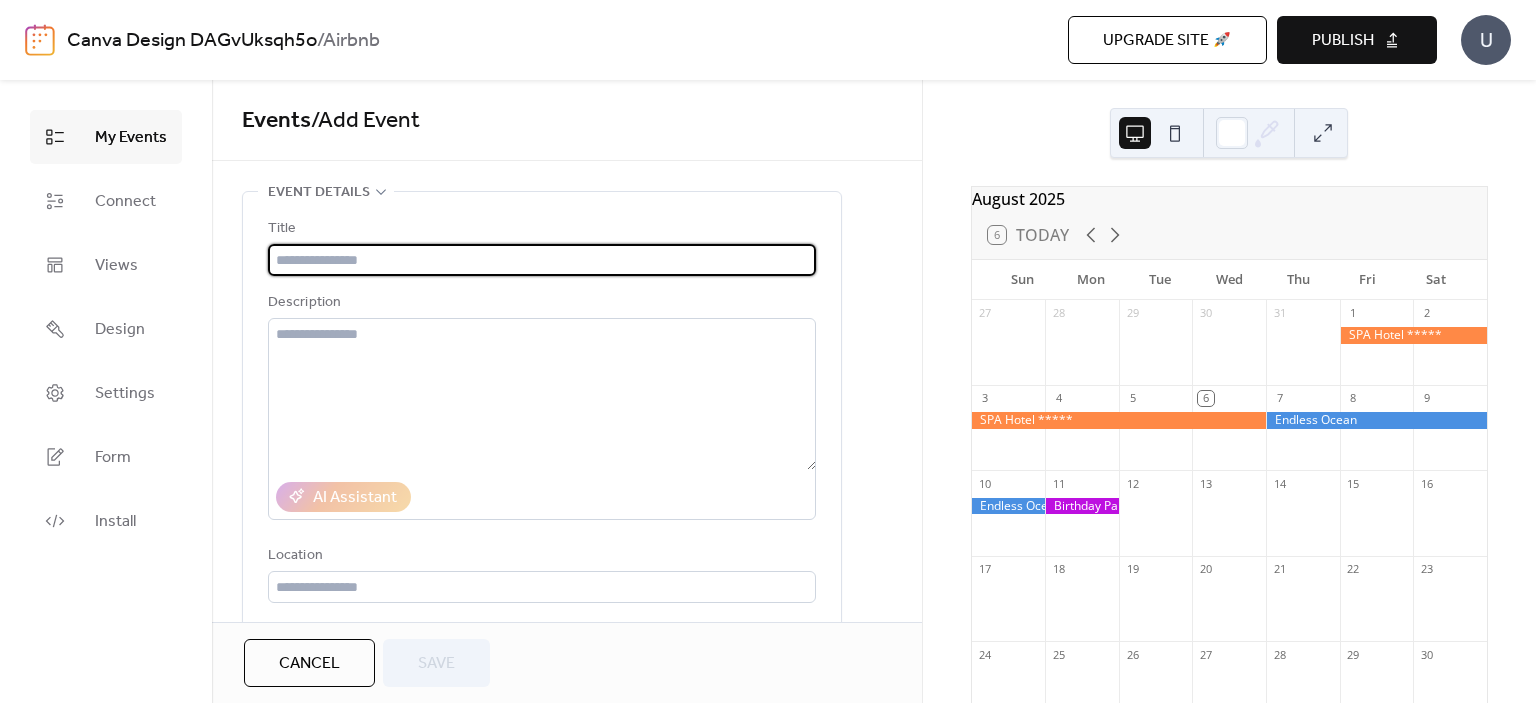 click at bounding box center (542, 260) 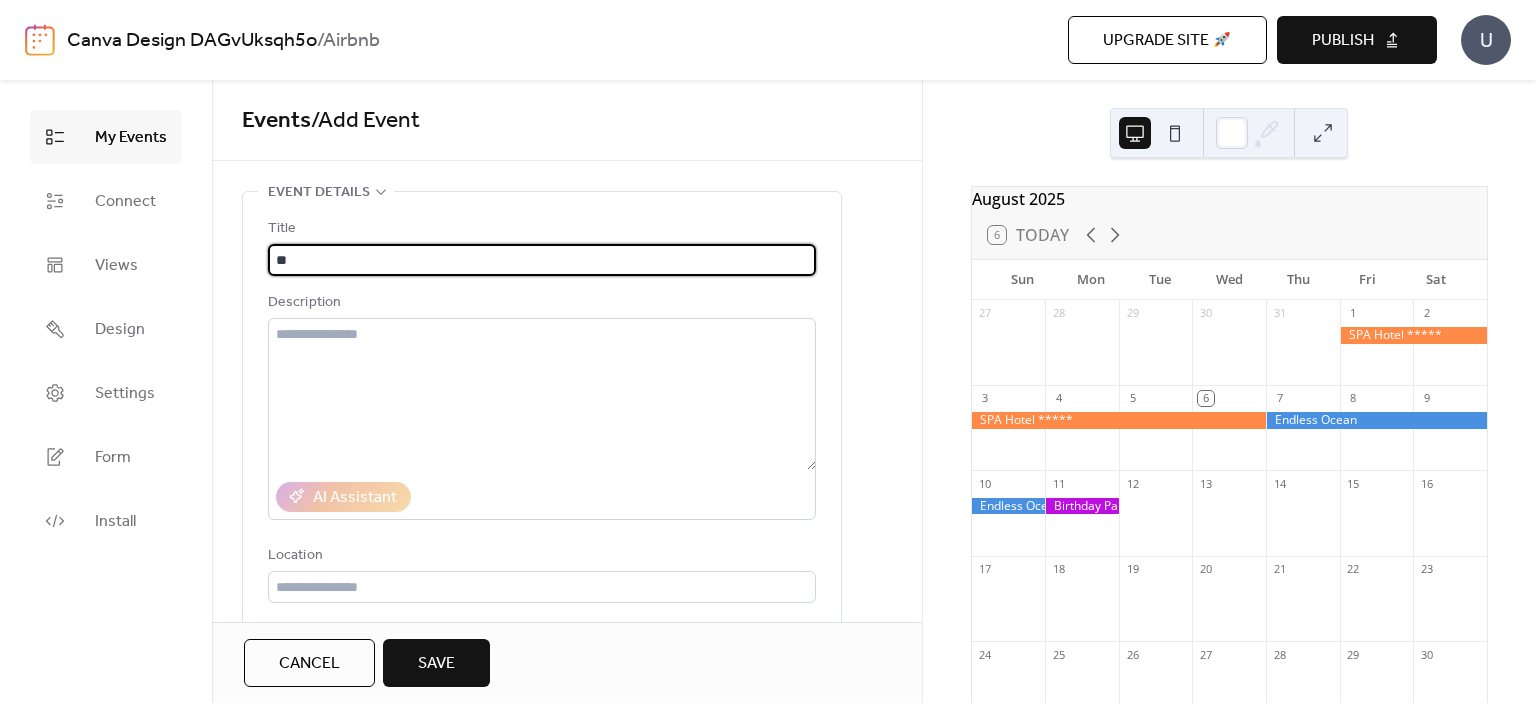 type on "*" 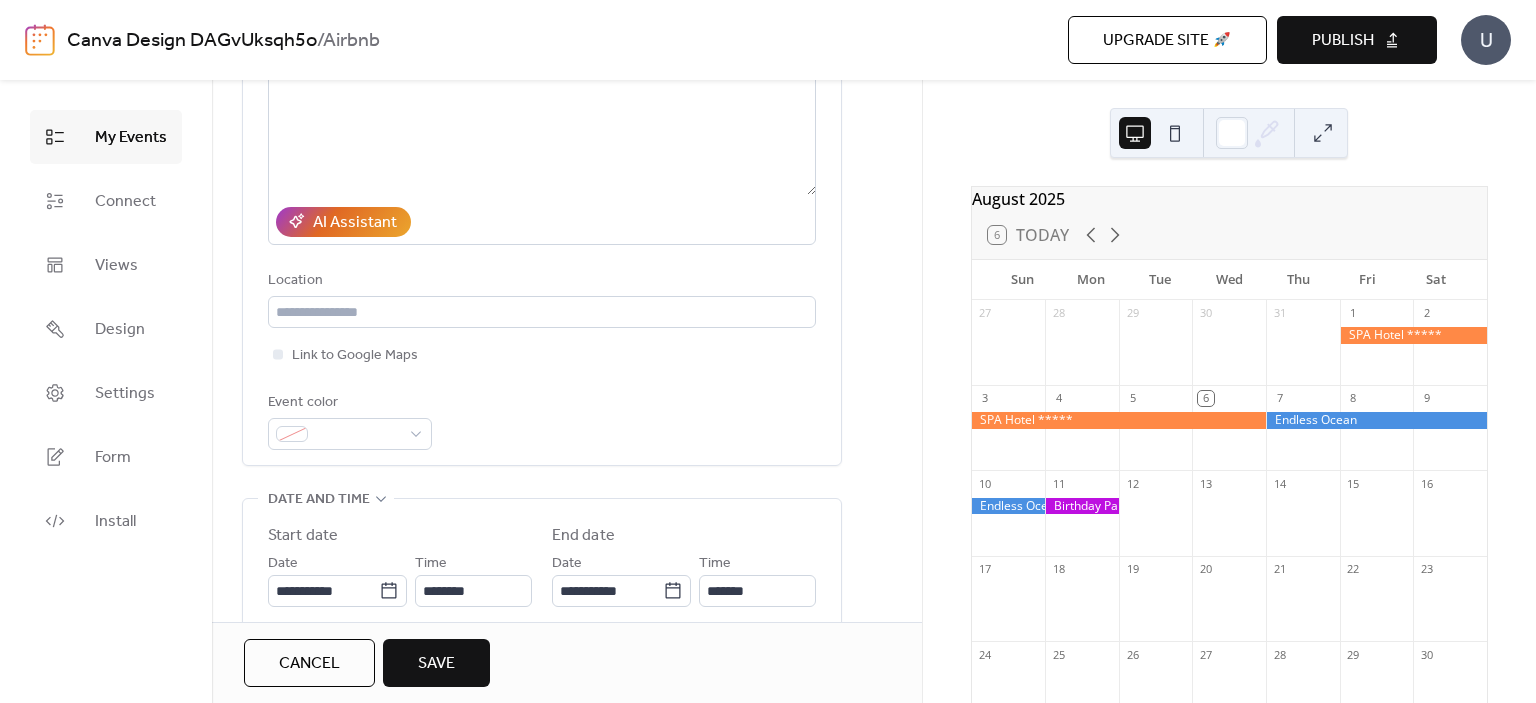scroll, scrollTop: 277, scrollLeft: 0, axis: vertical 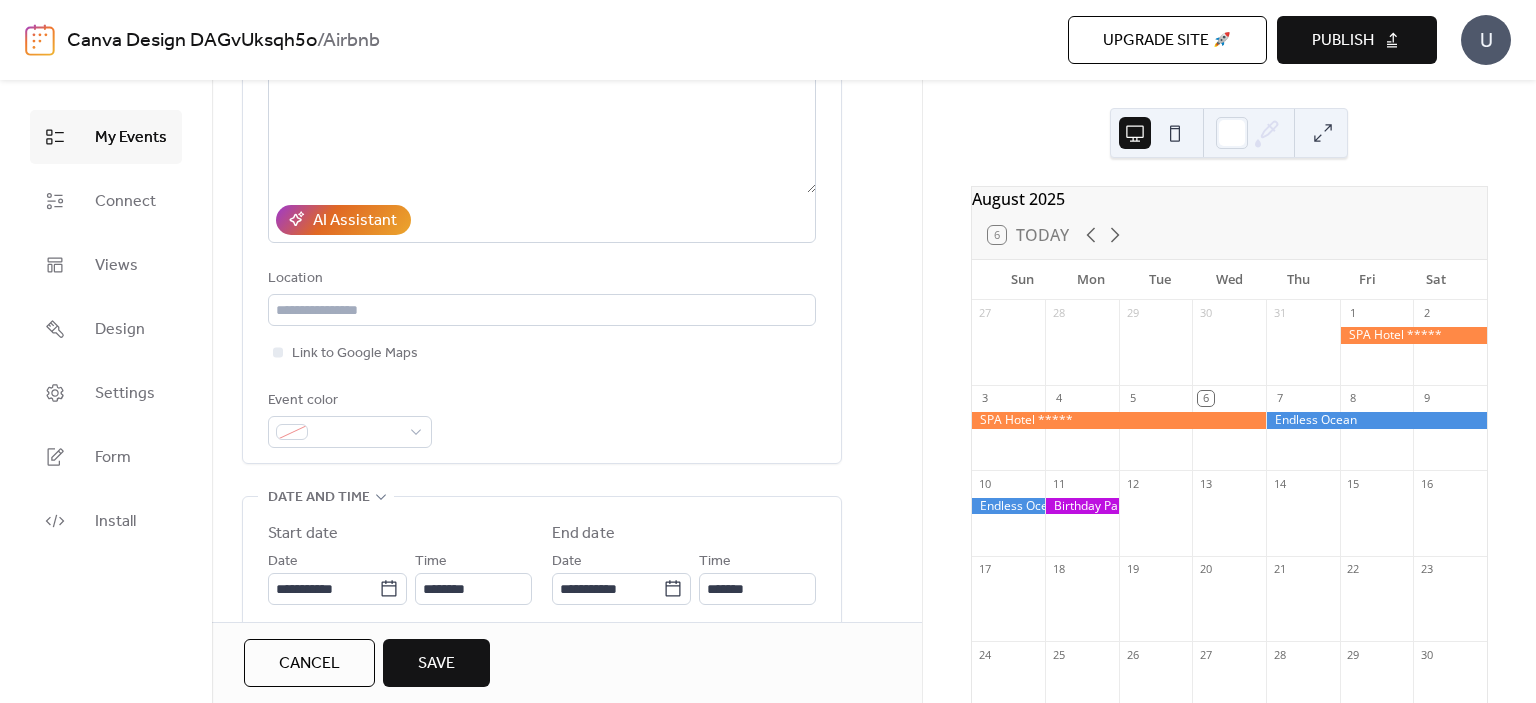 type on "**********" 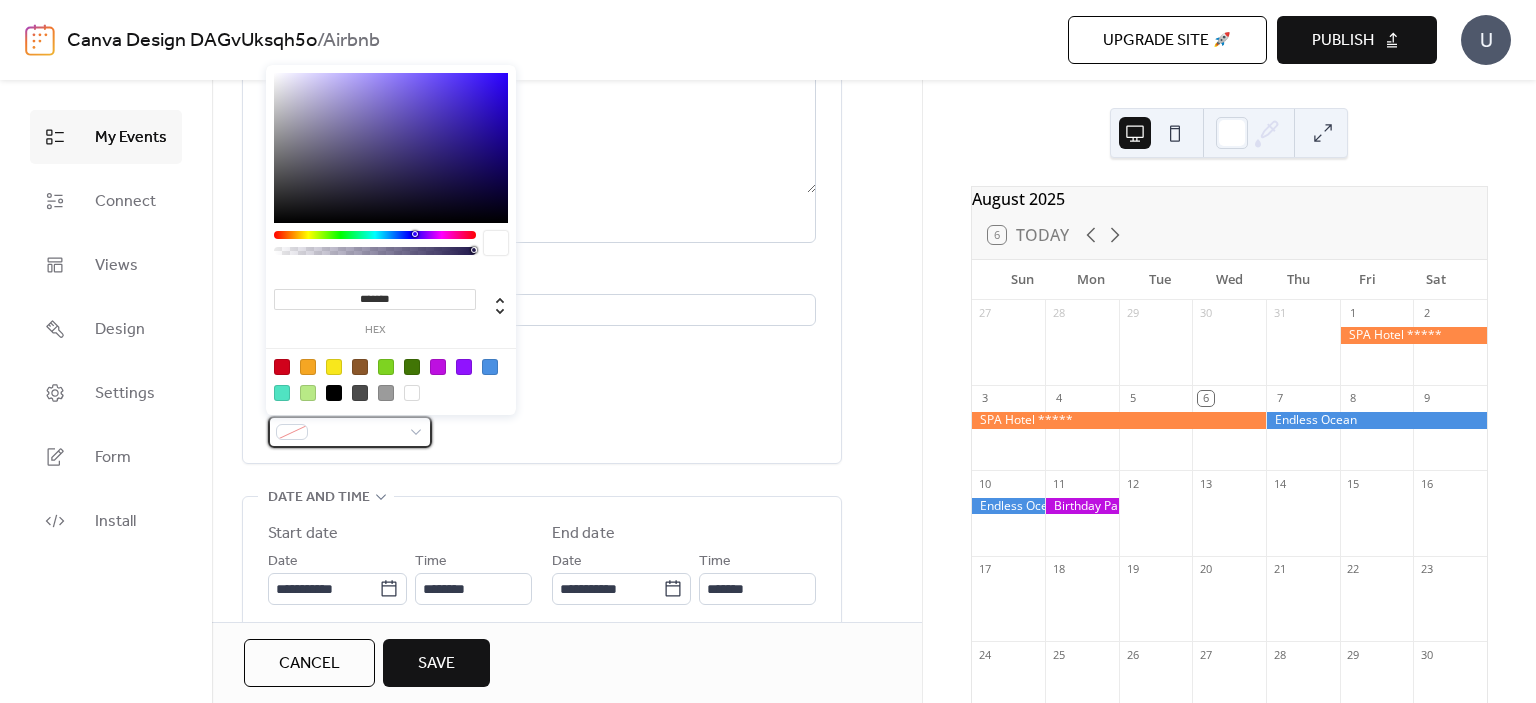 click at bounding box center (350, 432) 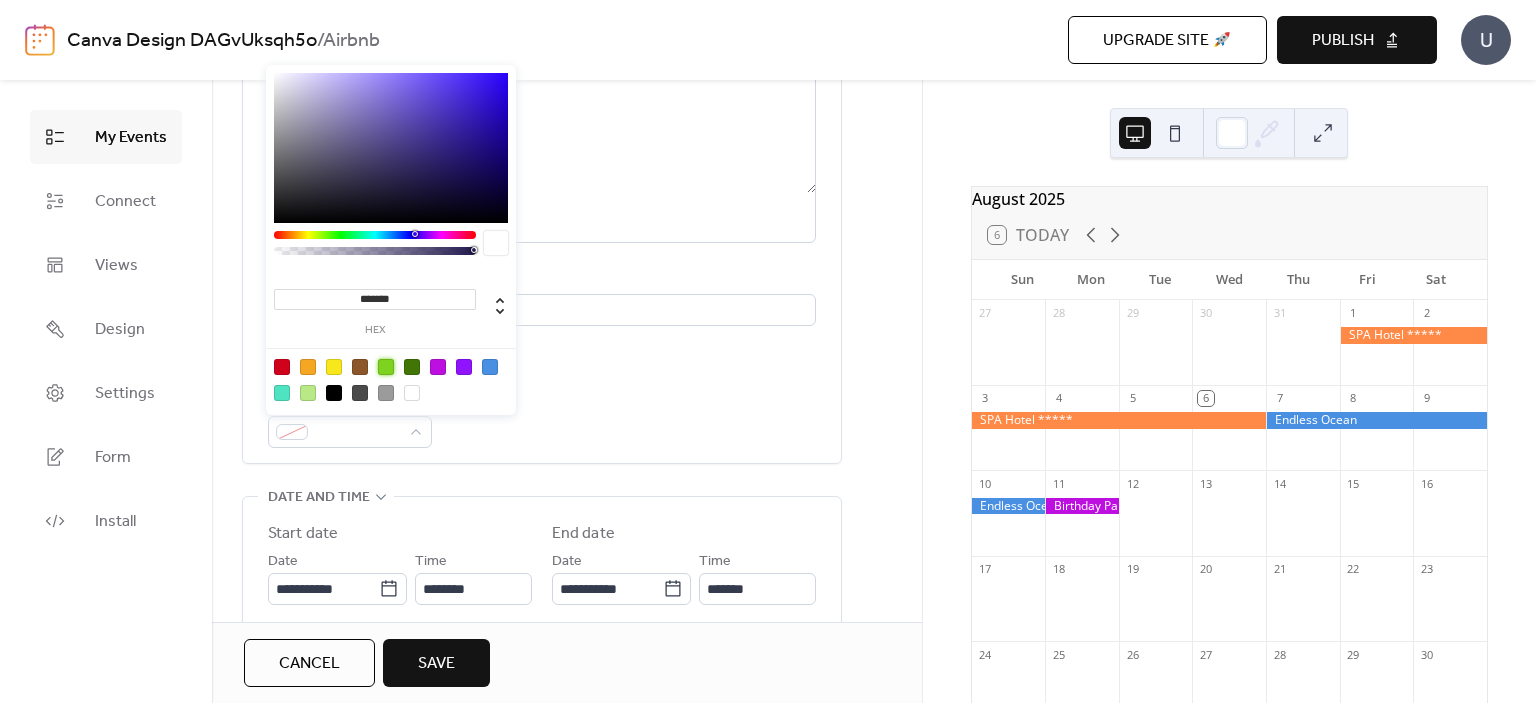 click at bounding box center [386, 367] 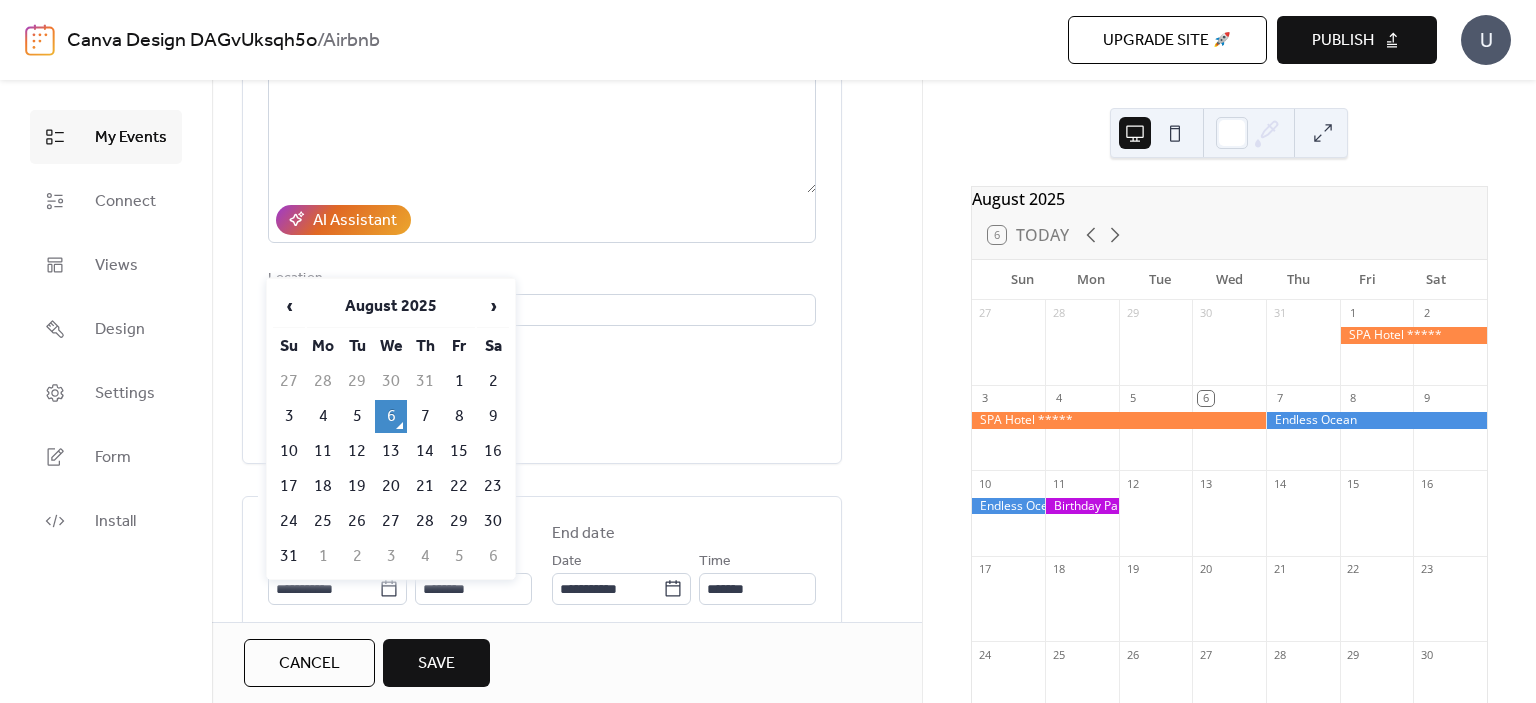 click 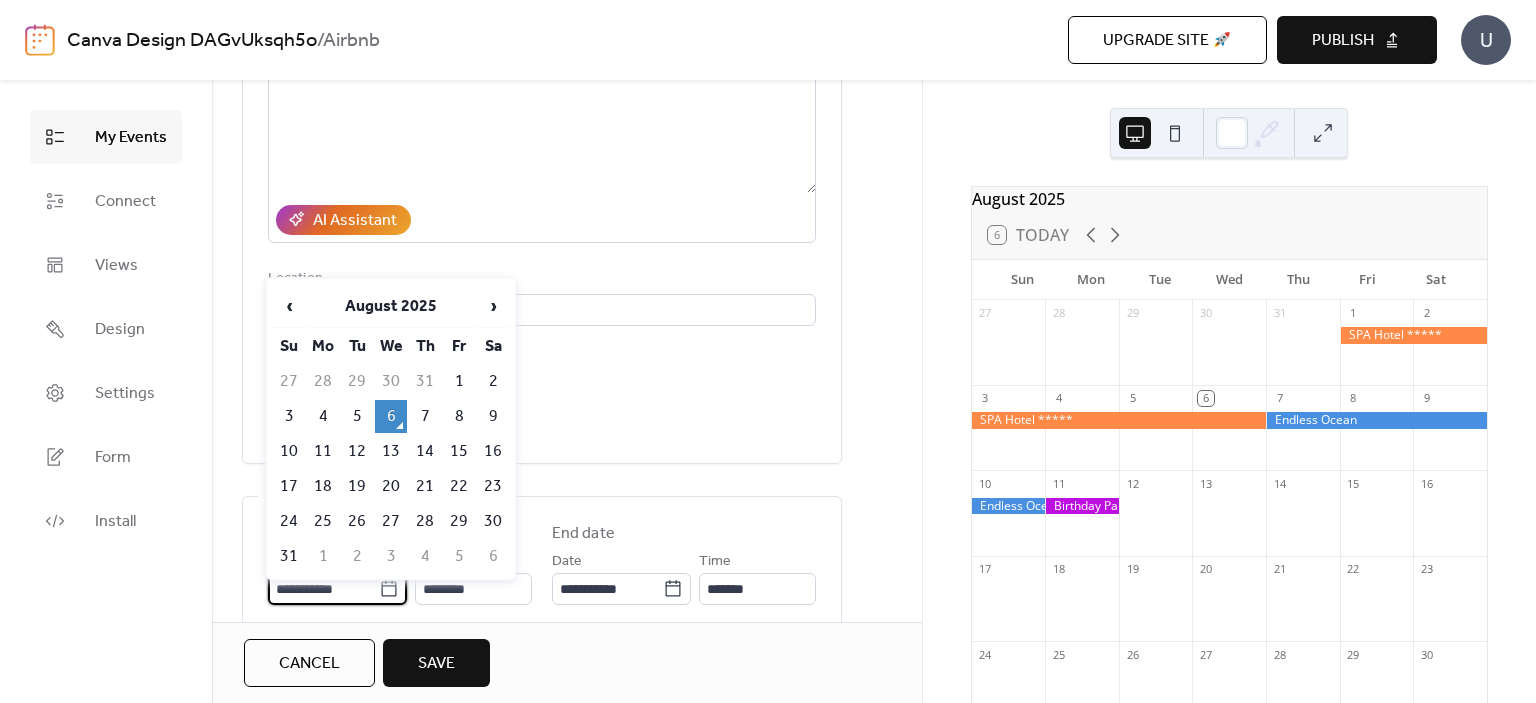 click on "**********" at bounding box center [323, 589] 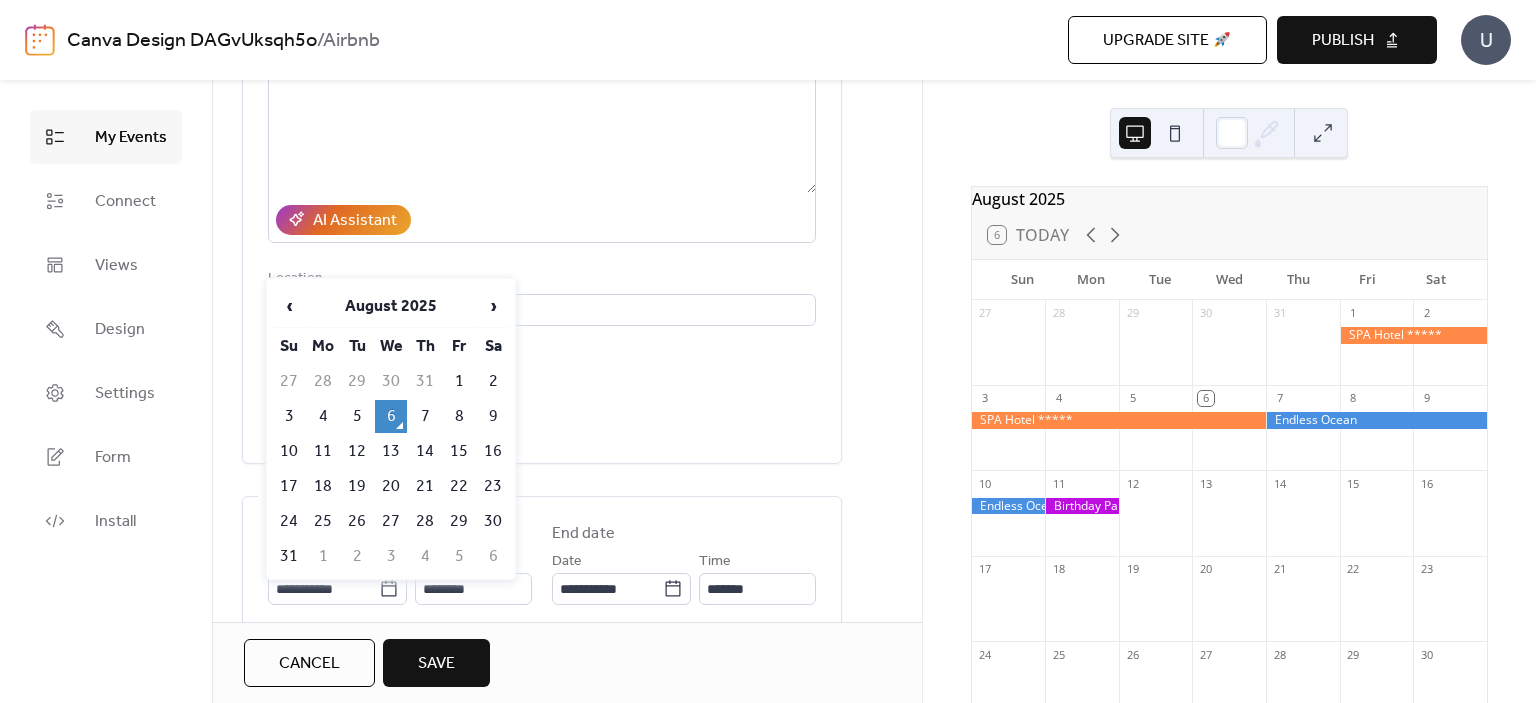 click on "12" at bounding box center (357, 451) 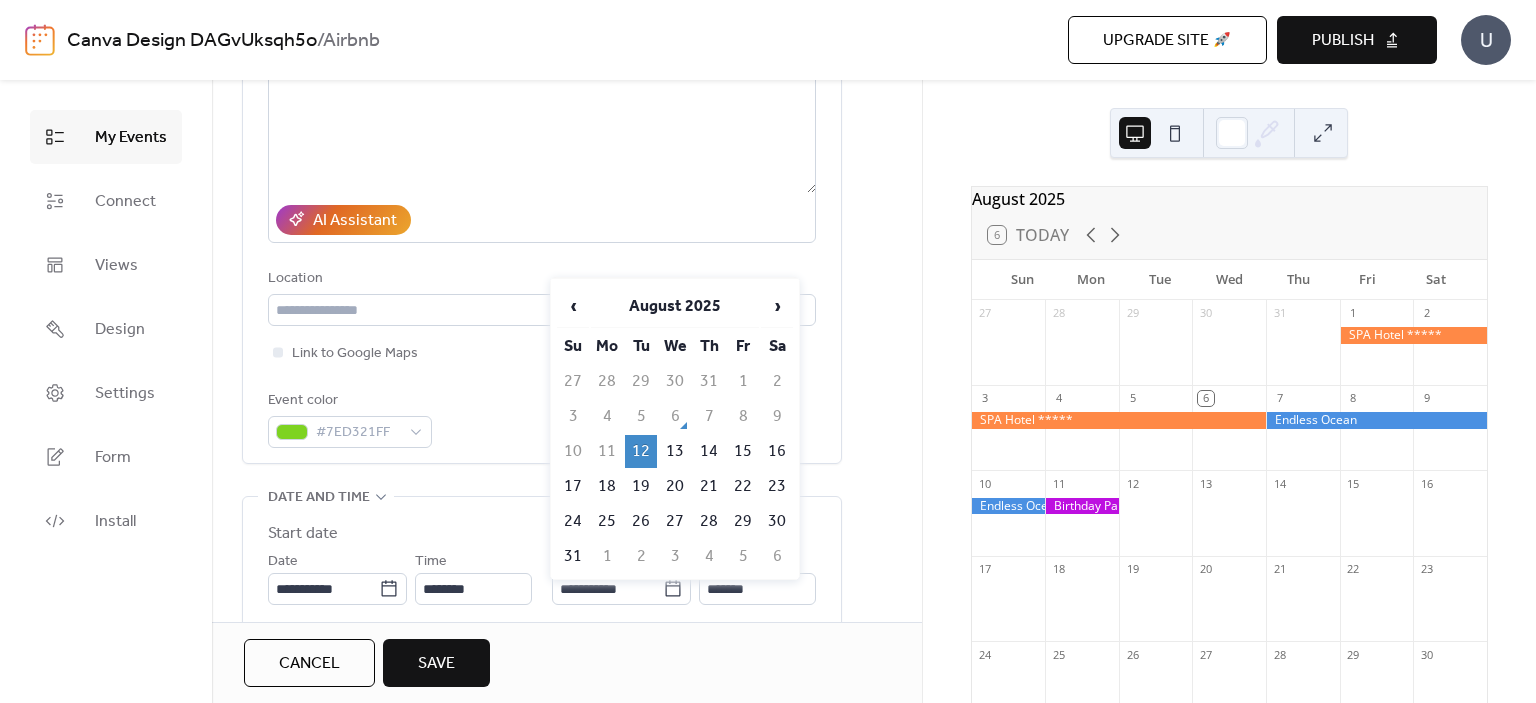 click 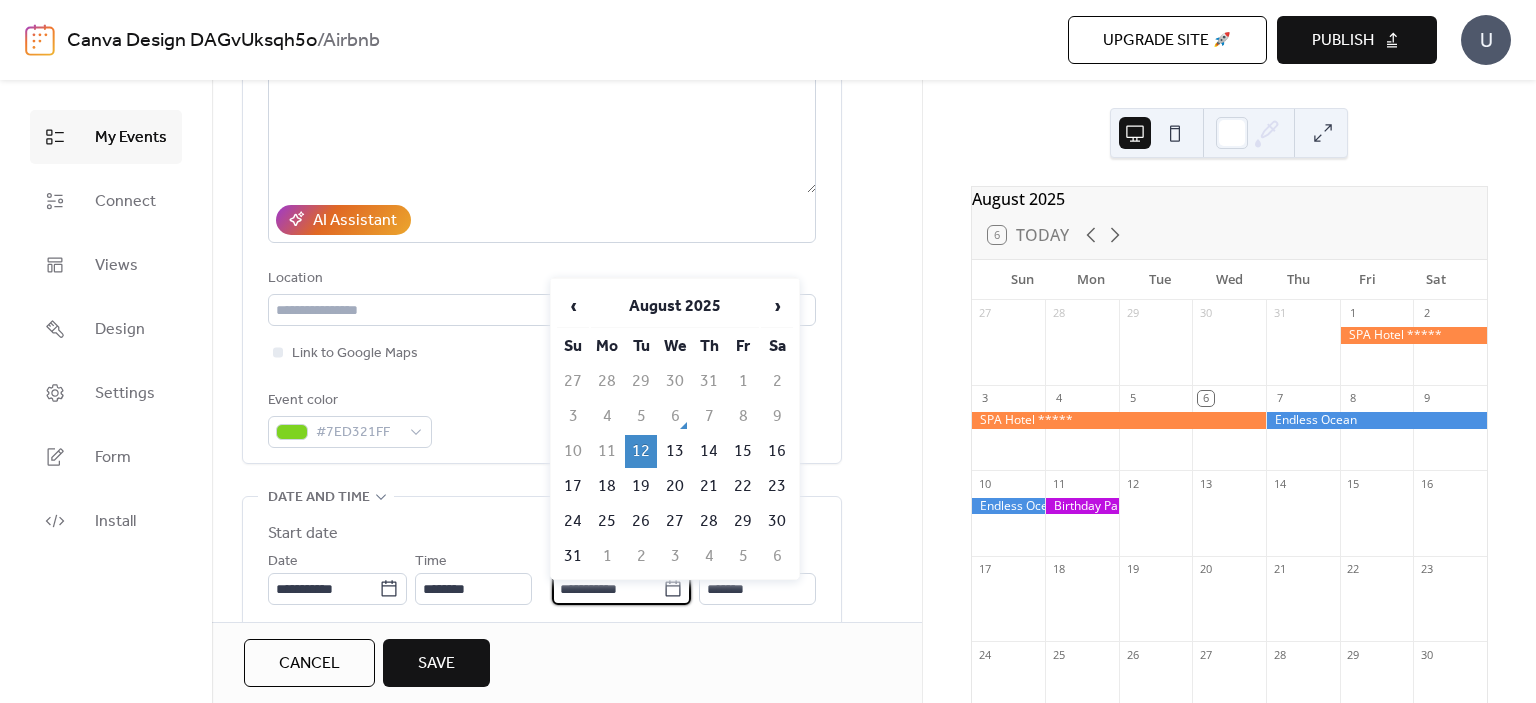 click on "**********" at bounding box center [607, 589] 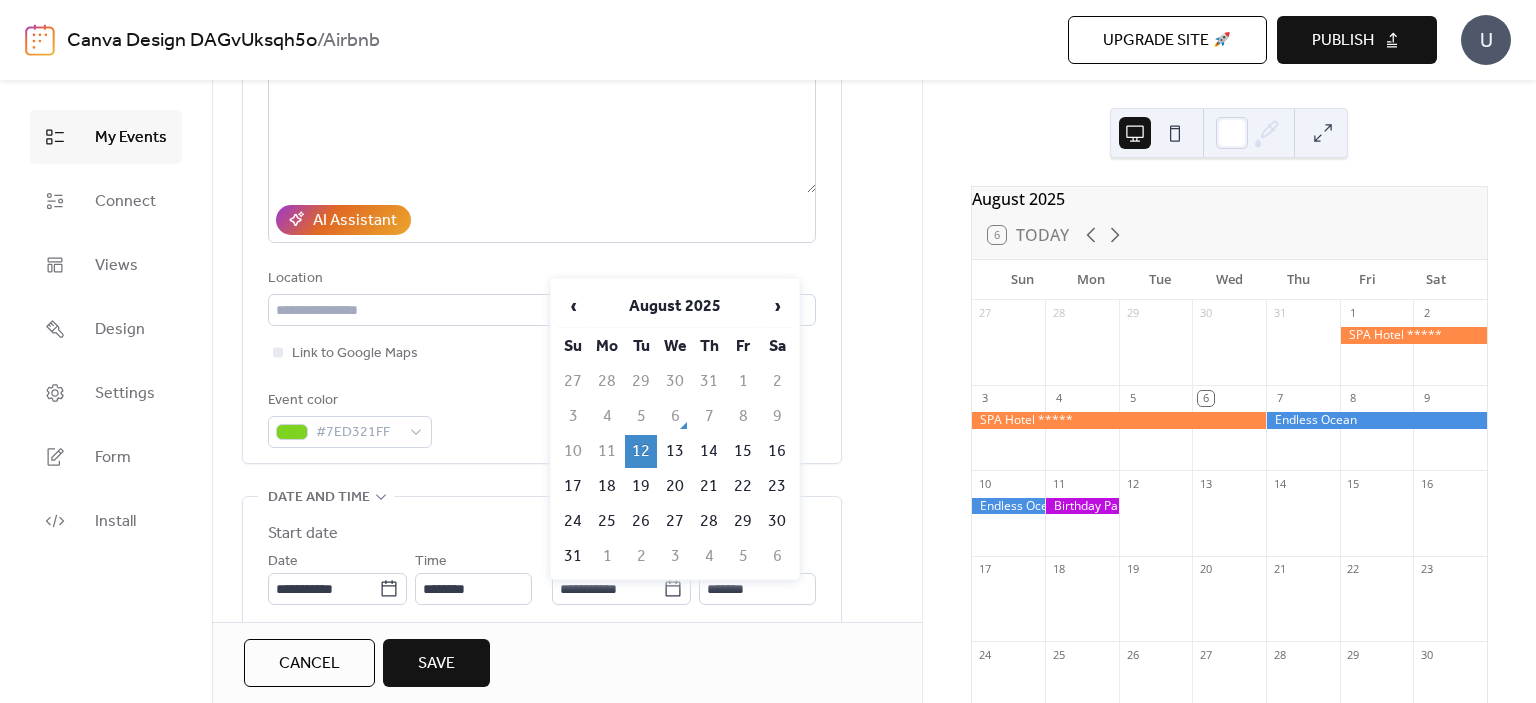 click on "16" at bounding box center (777, 451) 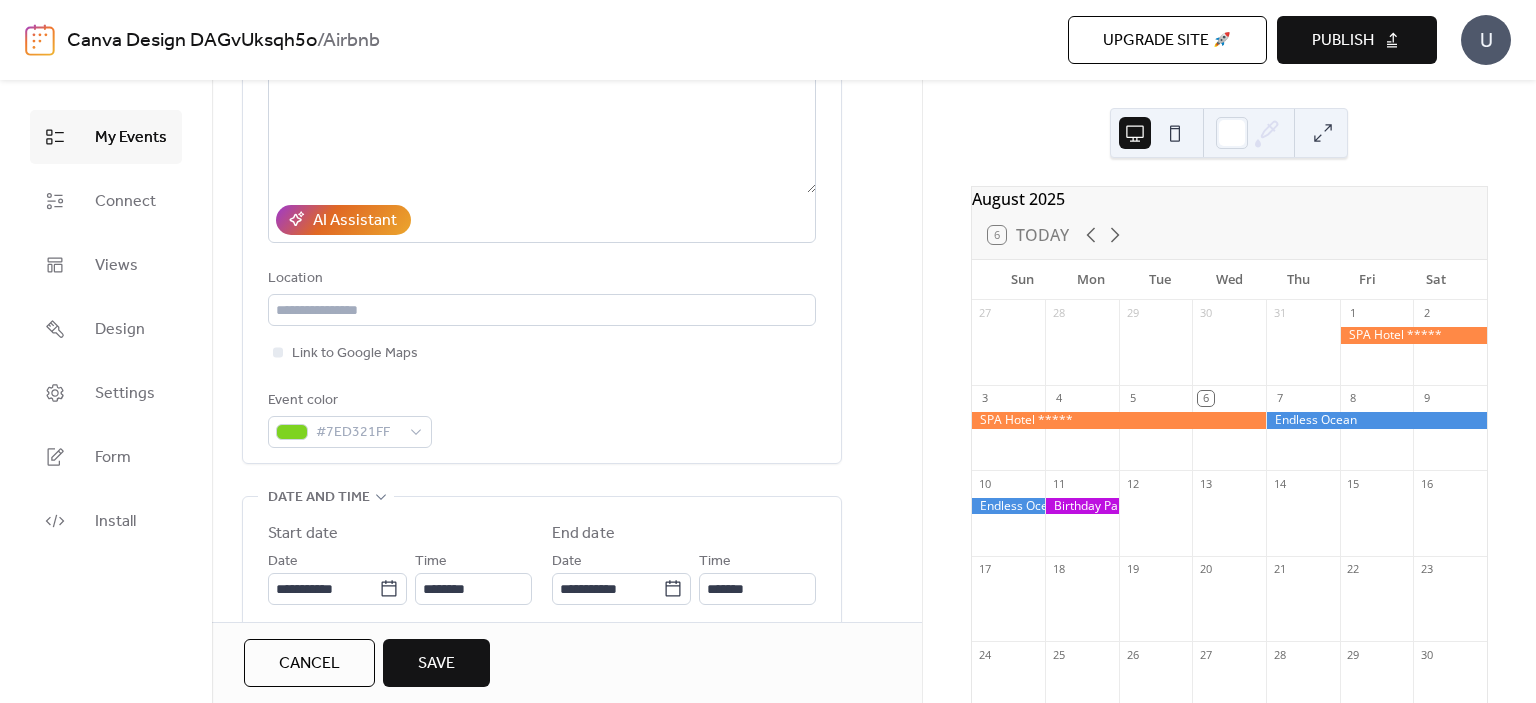 type on "**********" 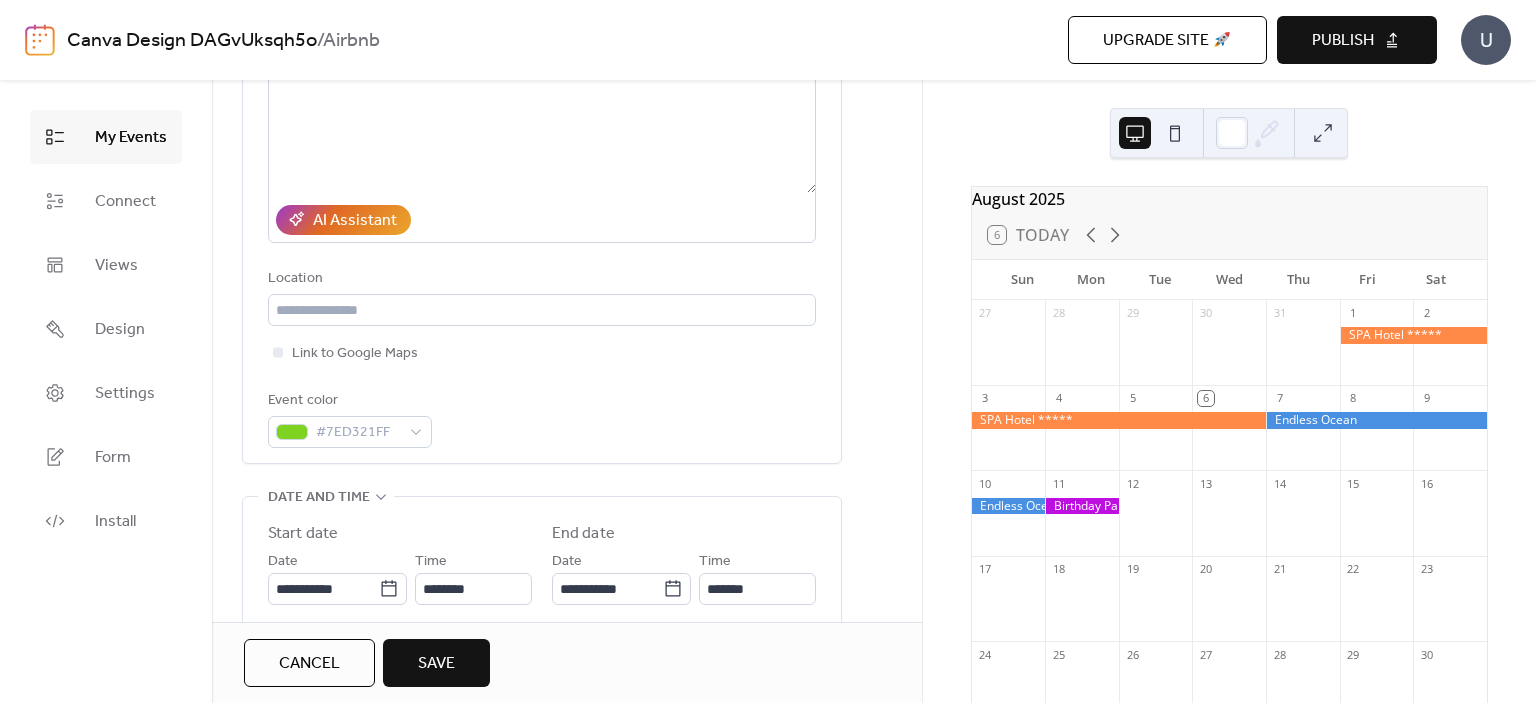 click on "Save" at bounding box center [436, 663] 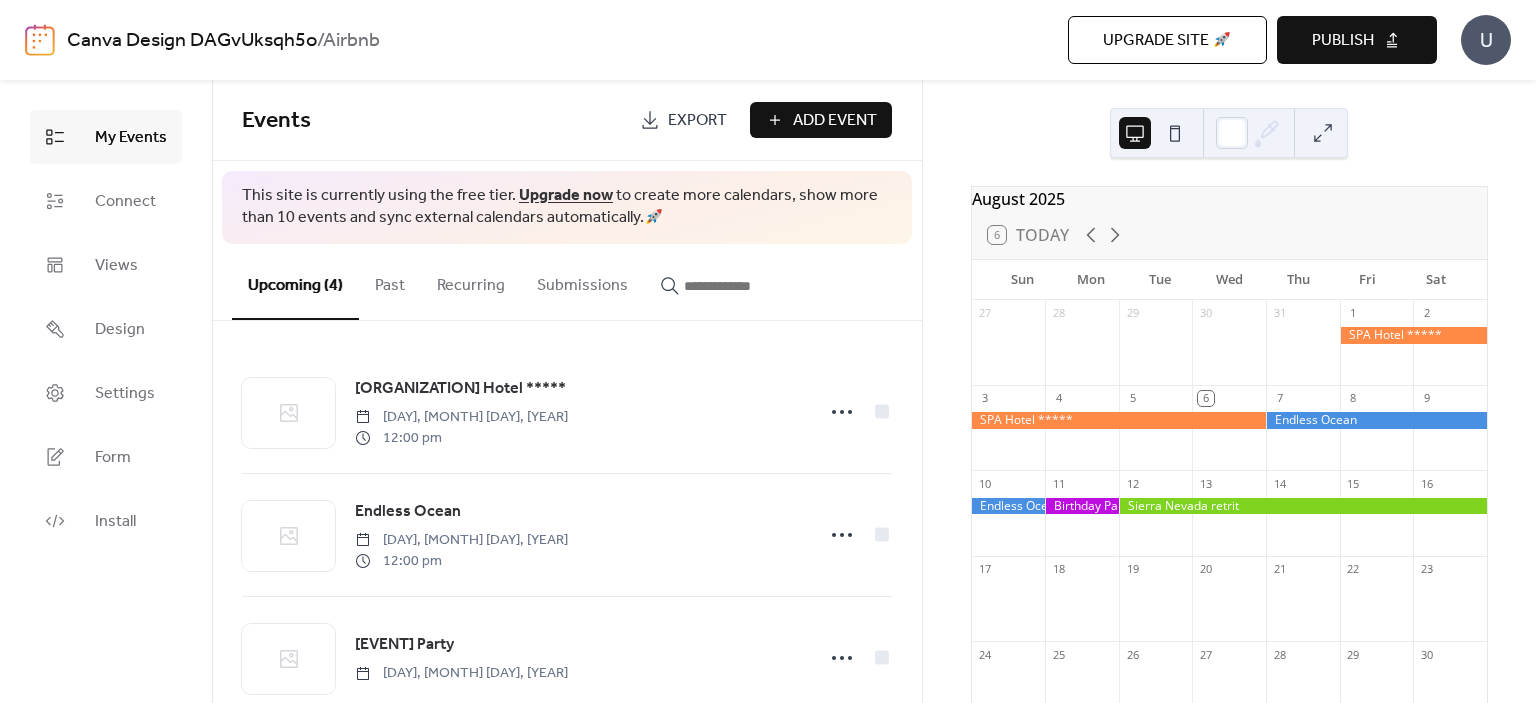 click on "Add Event" at bounding box center (835, 121) 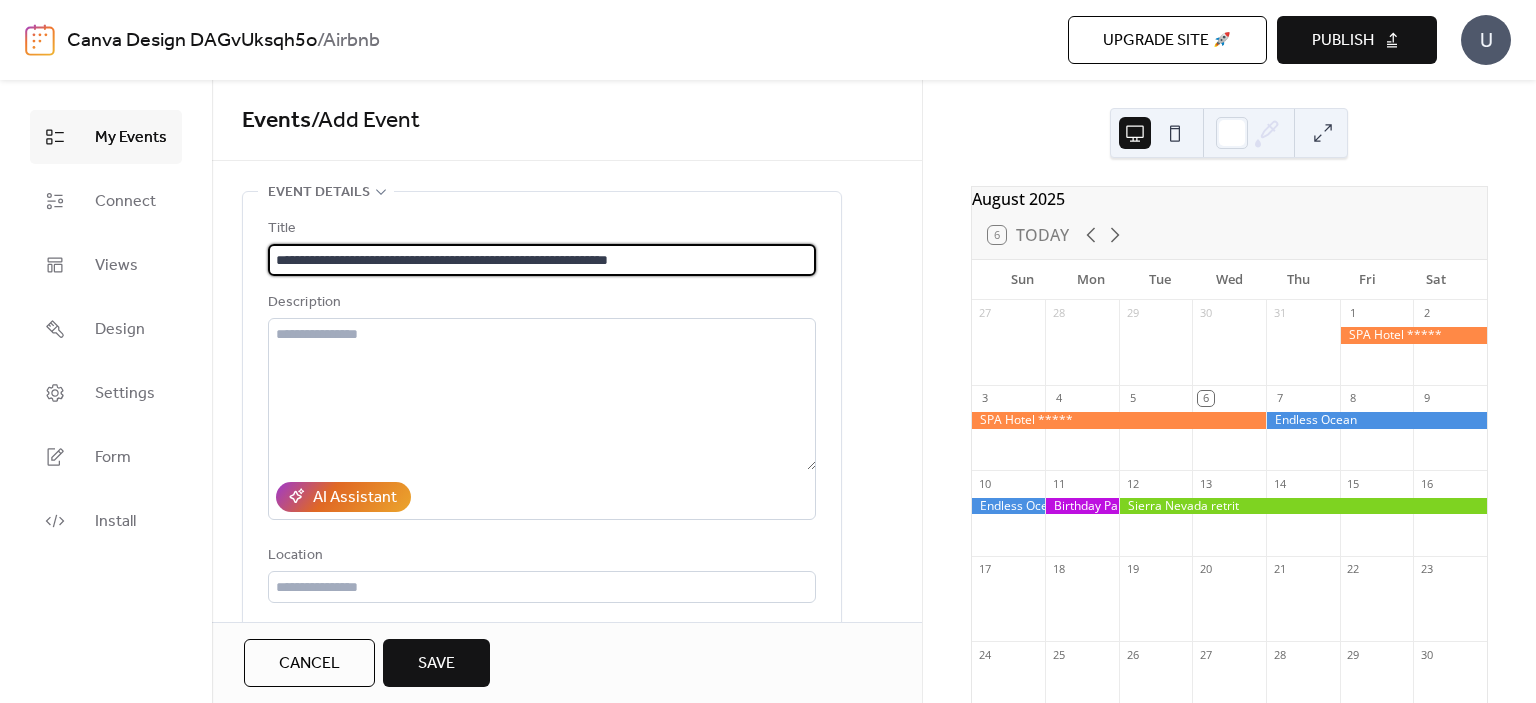 click on "**********" at bounding box center (542, 260) 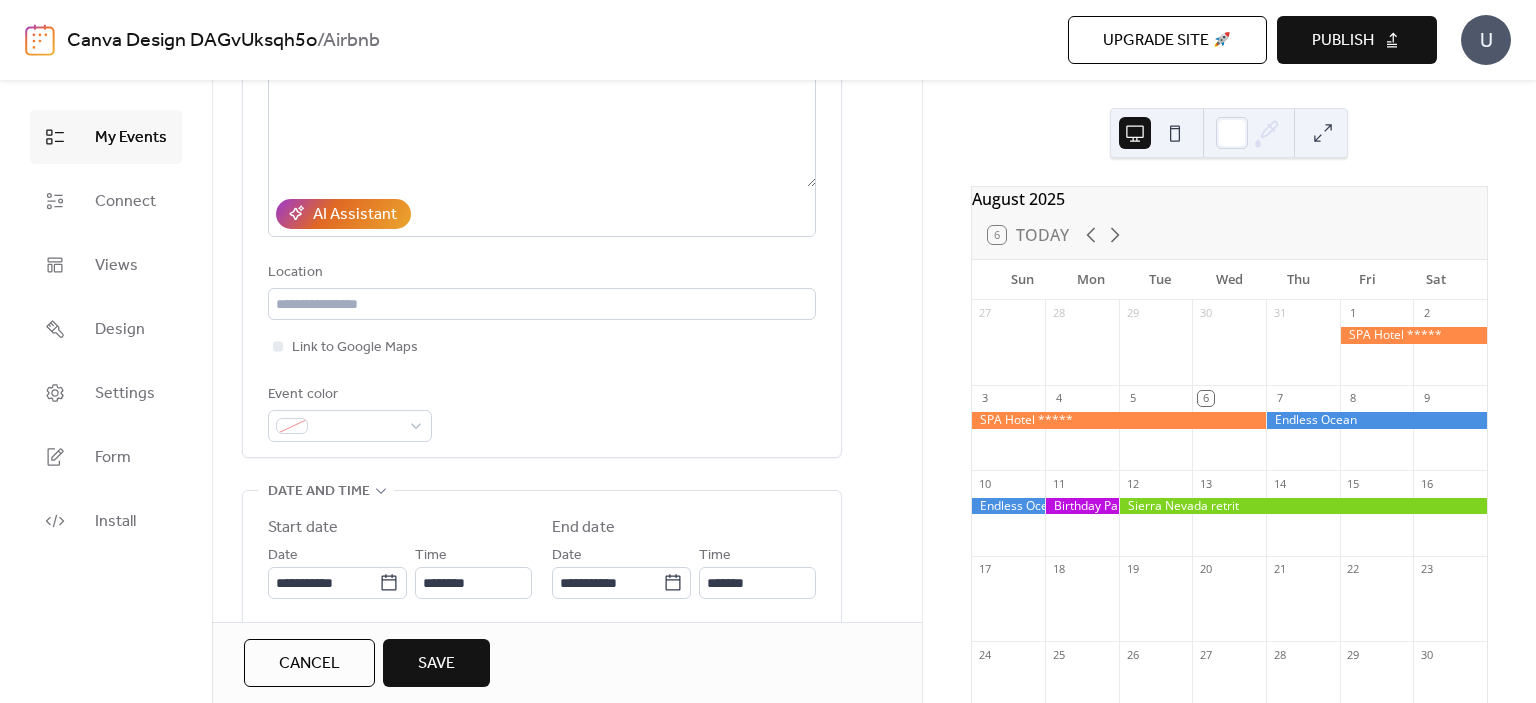 scroll, scrollTop: 314, scrollLeft: 0, axis: vertical 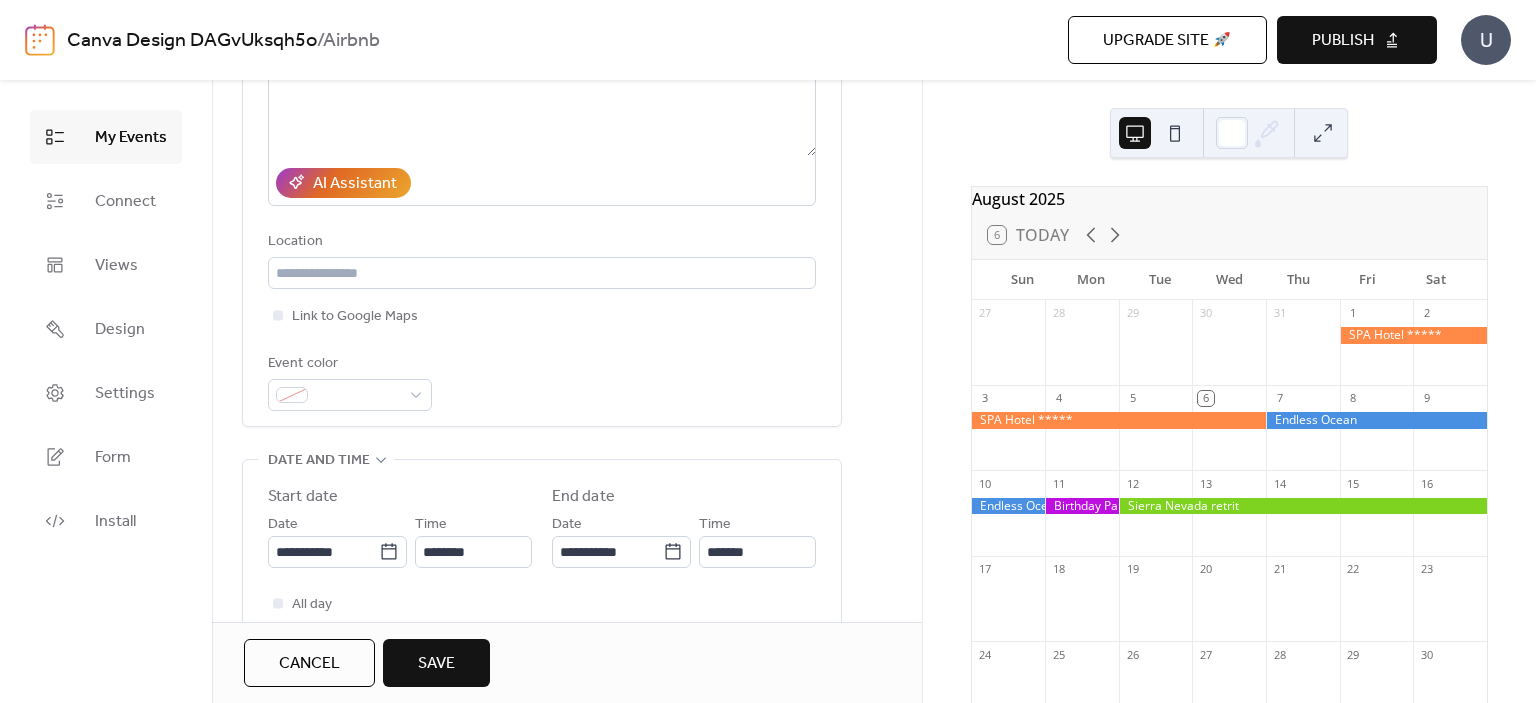 type on "**********" 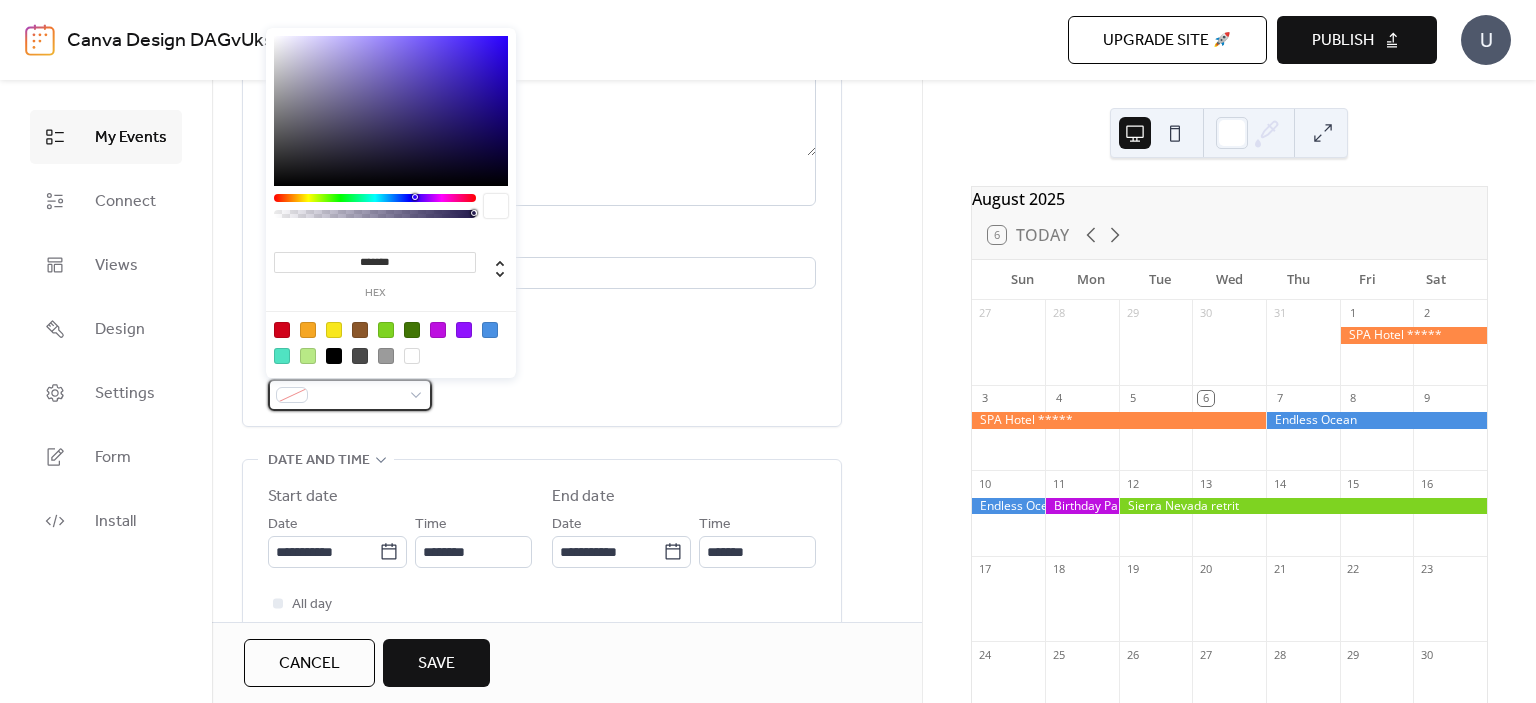 click at bounding box center (350, 395) 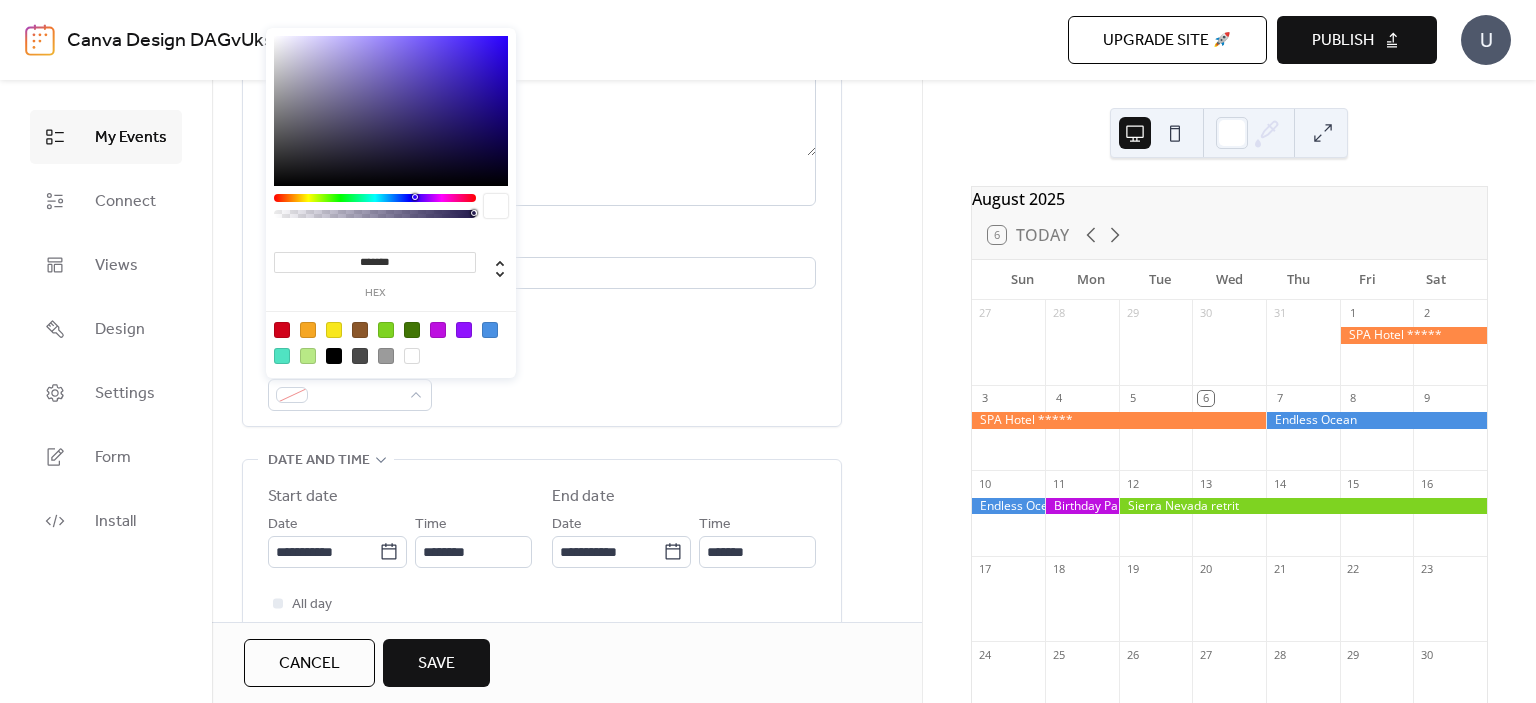 click at bounding box center [391, 342] 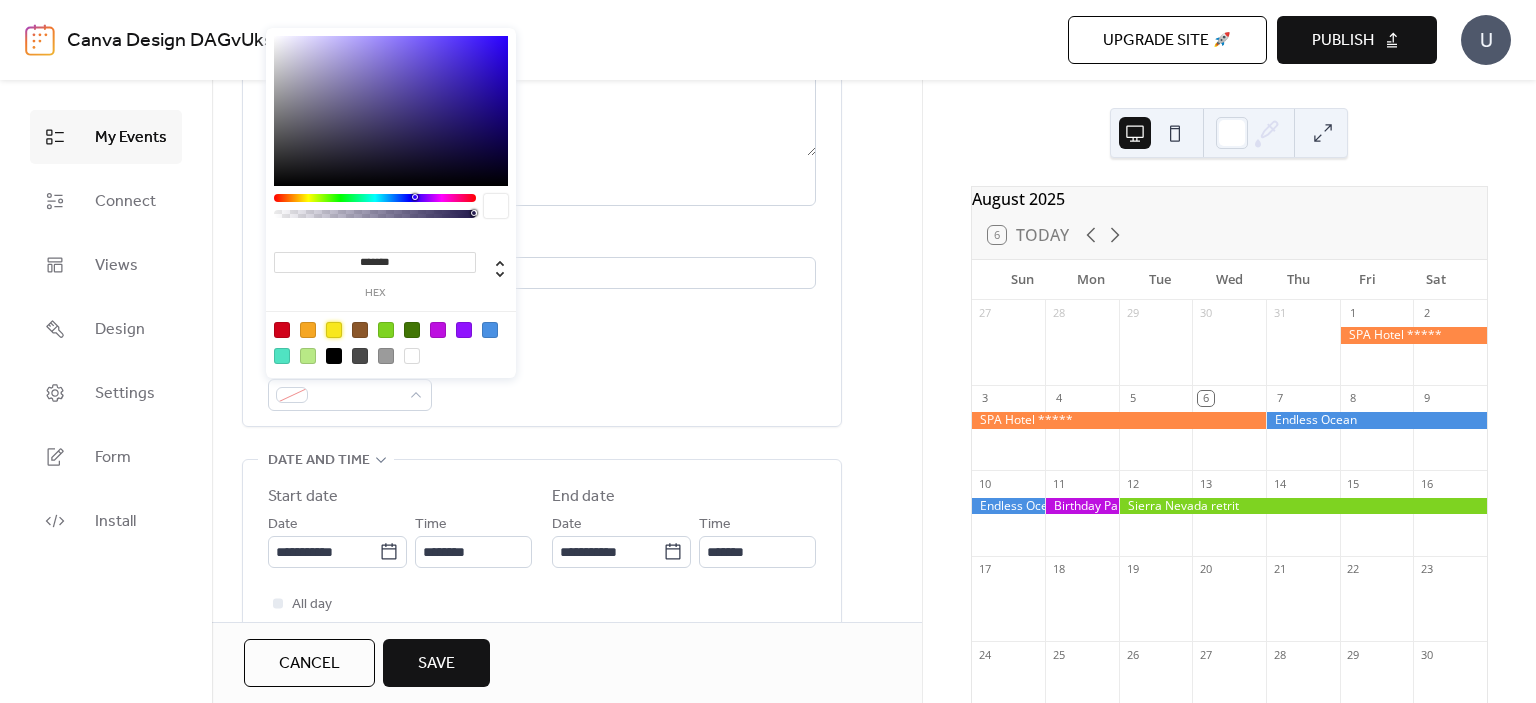 click at bounding box center [334, 330] 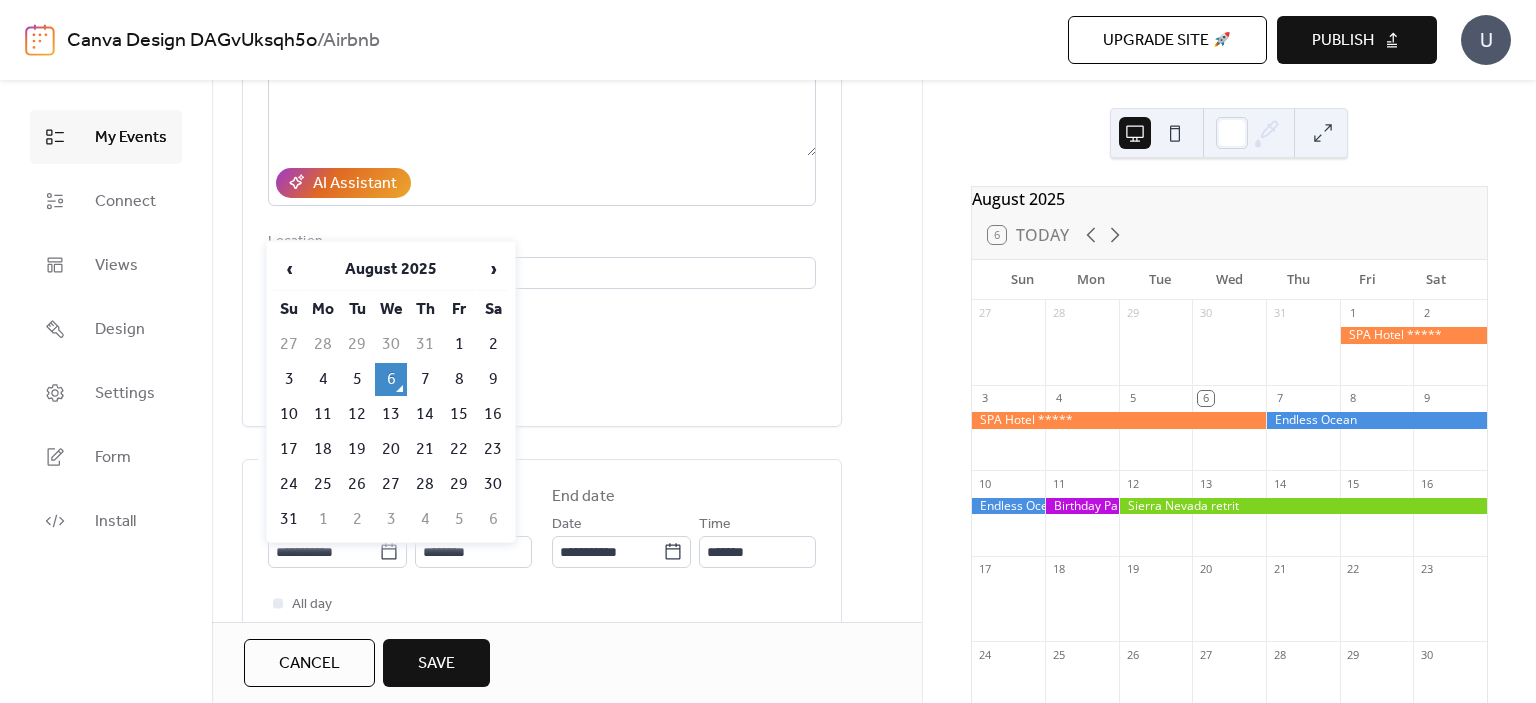 click 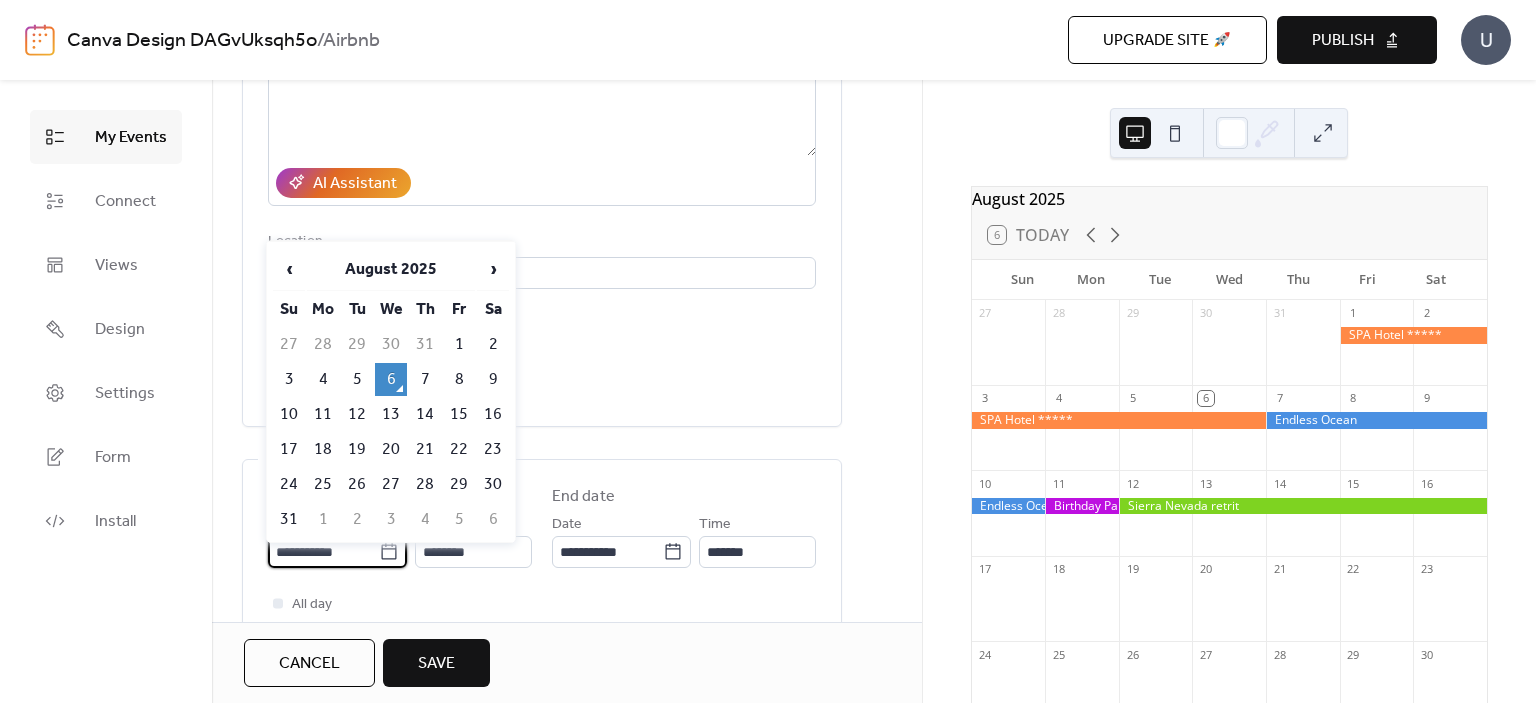 click on "**********" at bounding box center [323, 552] 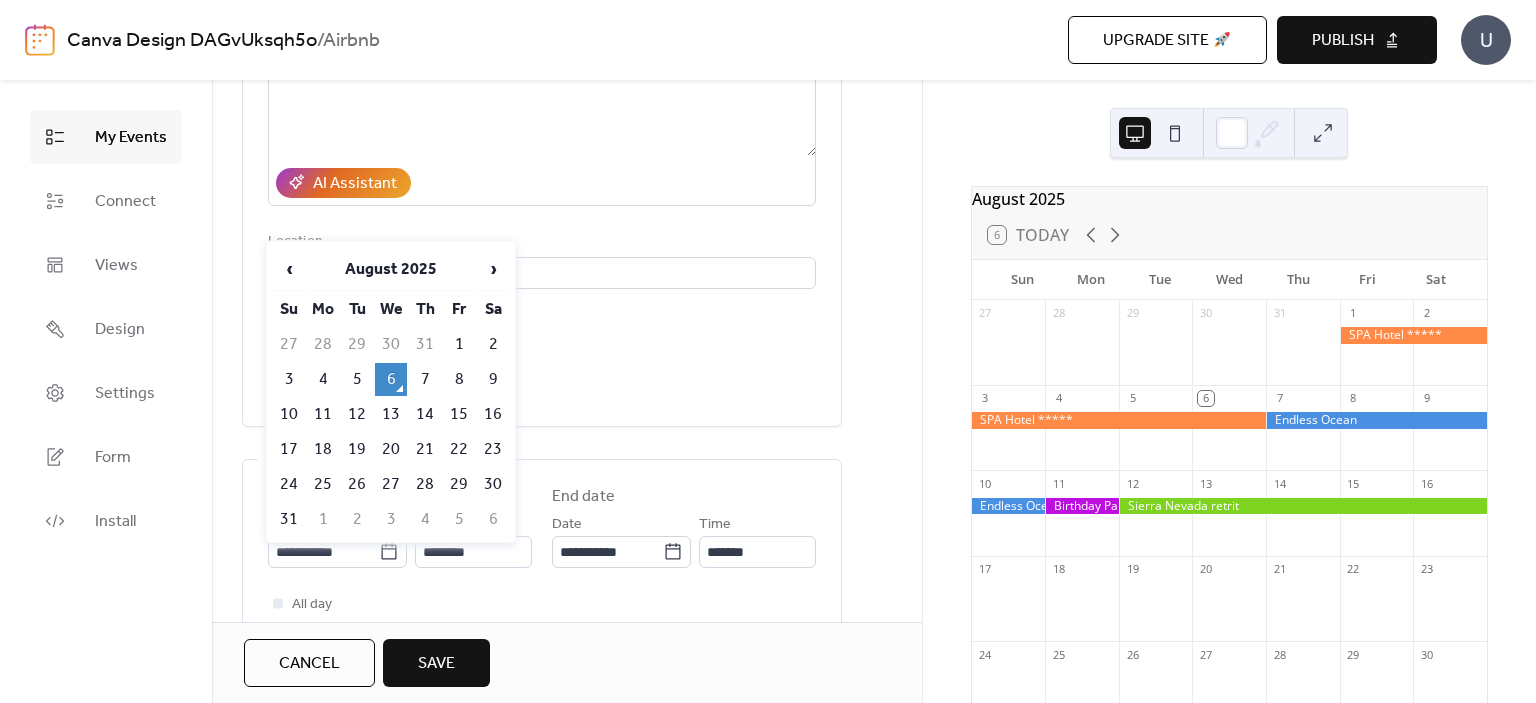 click on "17" at bounding box center [289, 449] 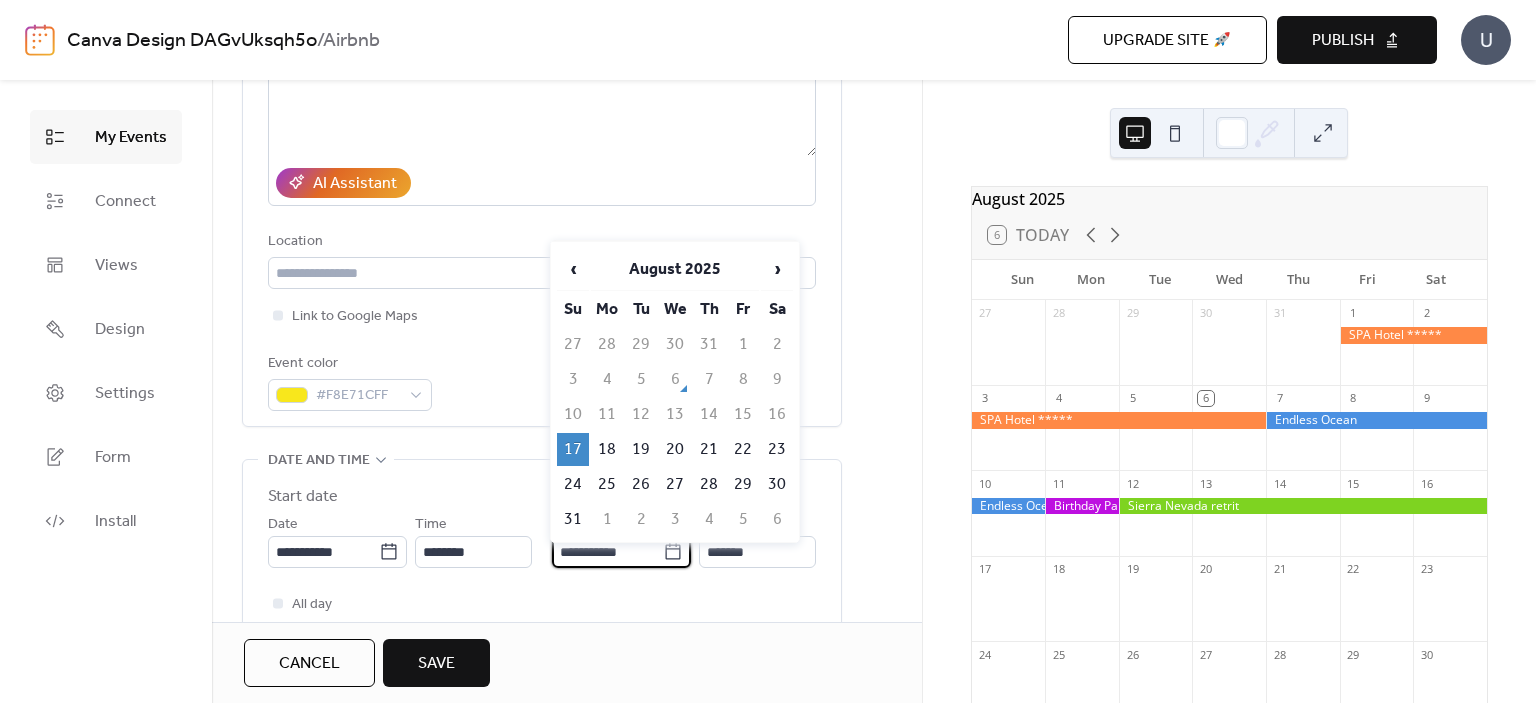 click on "**********" at bounding box center (607, 552) 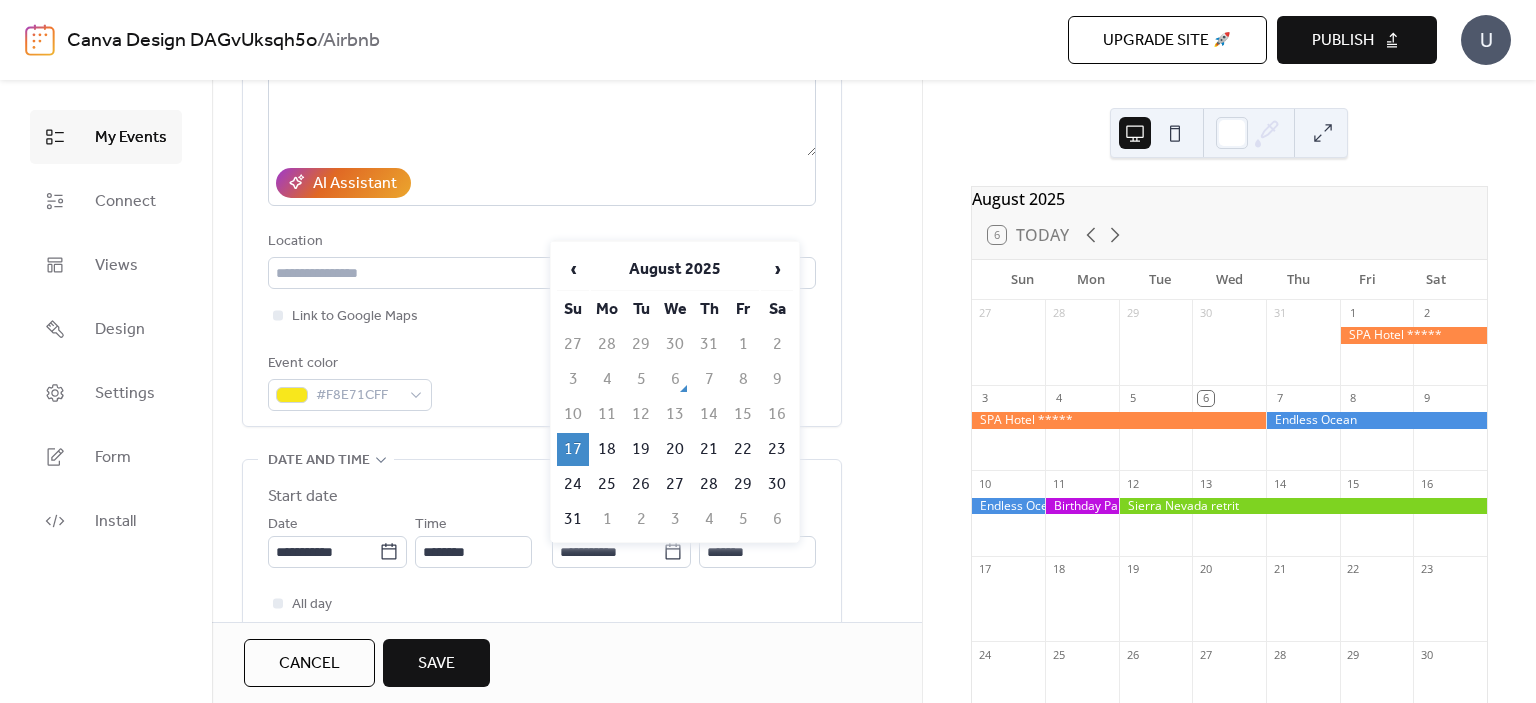 click on "31" at bounding box center (573, 519) 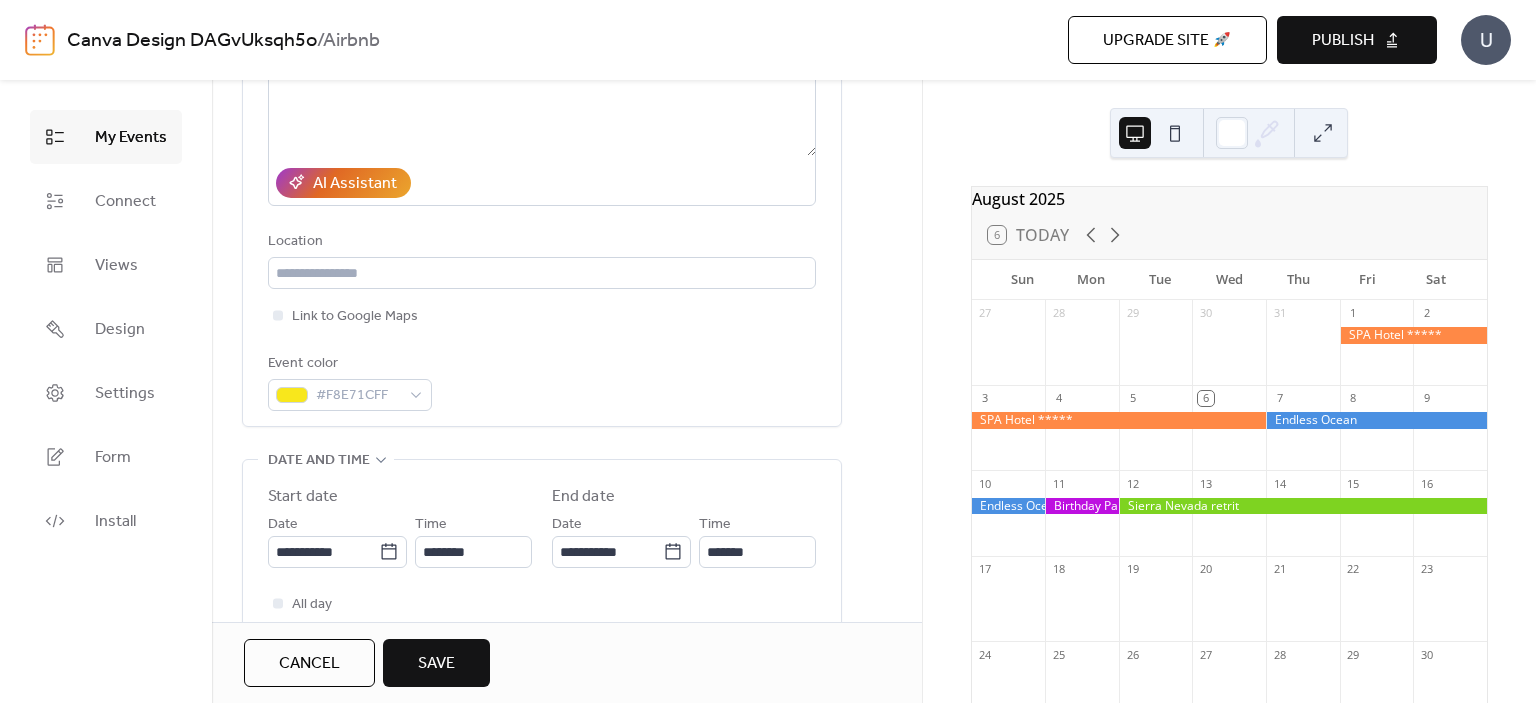 click on "Save" at bounding box center (436, 664) 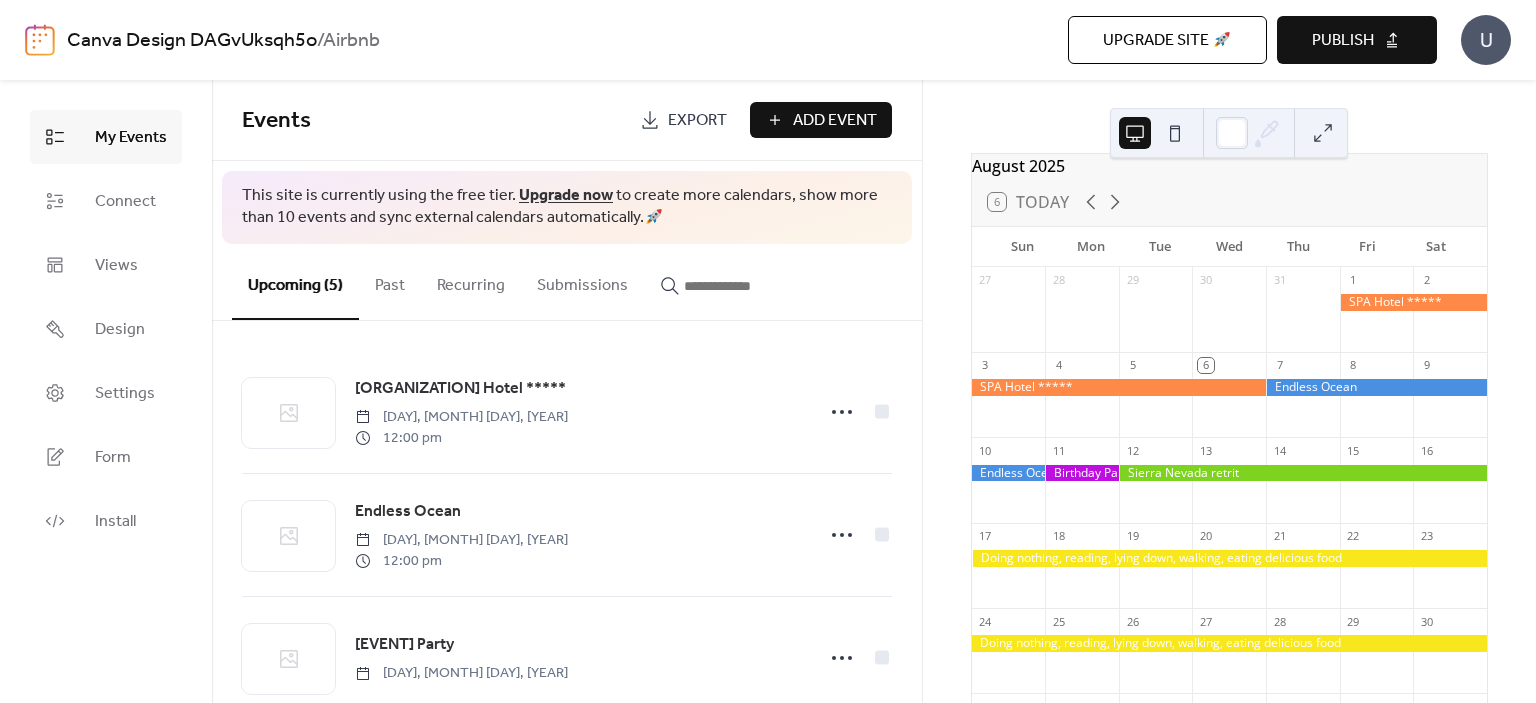 scroll, scrollTop: 24, scrollLeft: 0, axis: vertical 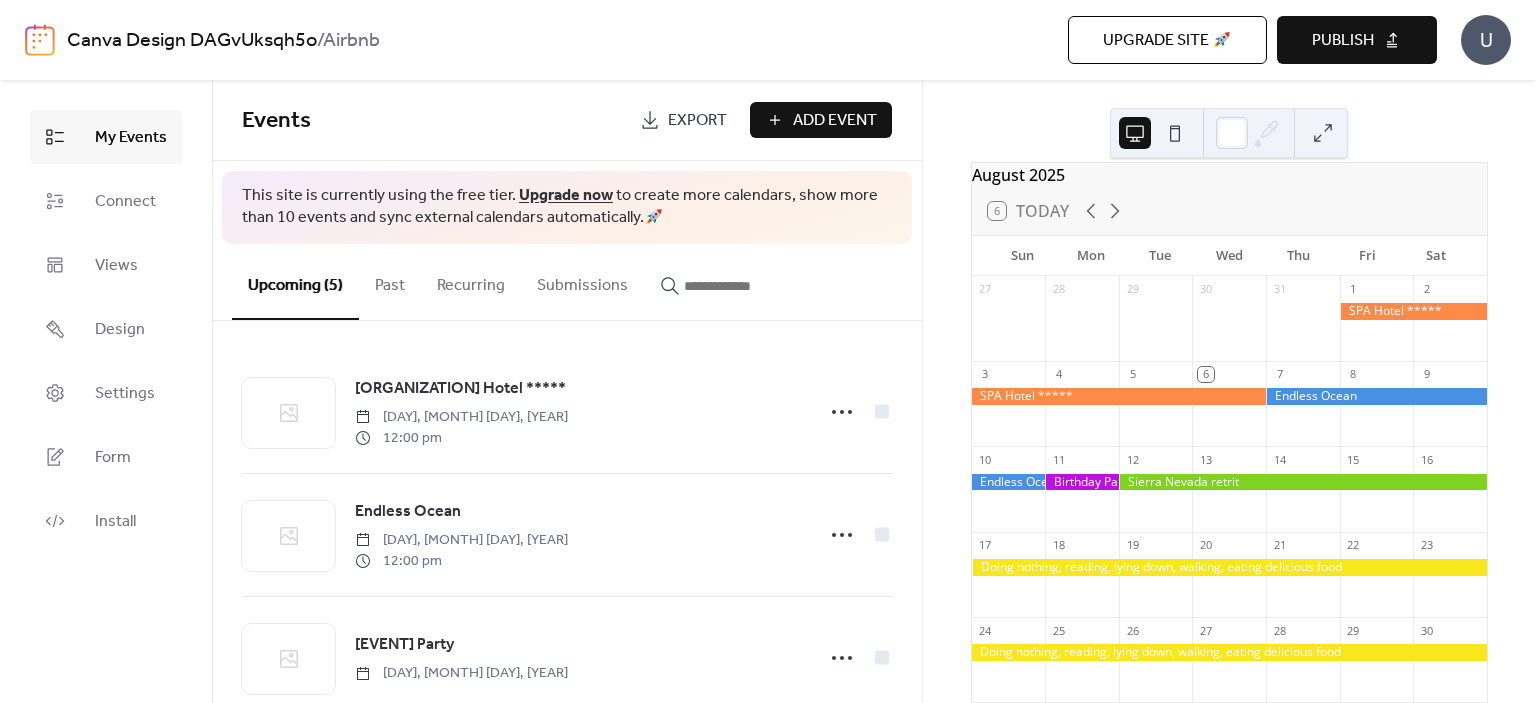 click at bounding box center [1323, 133] 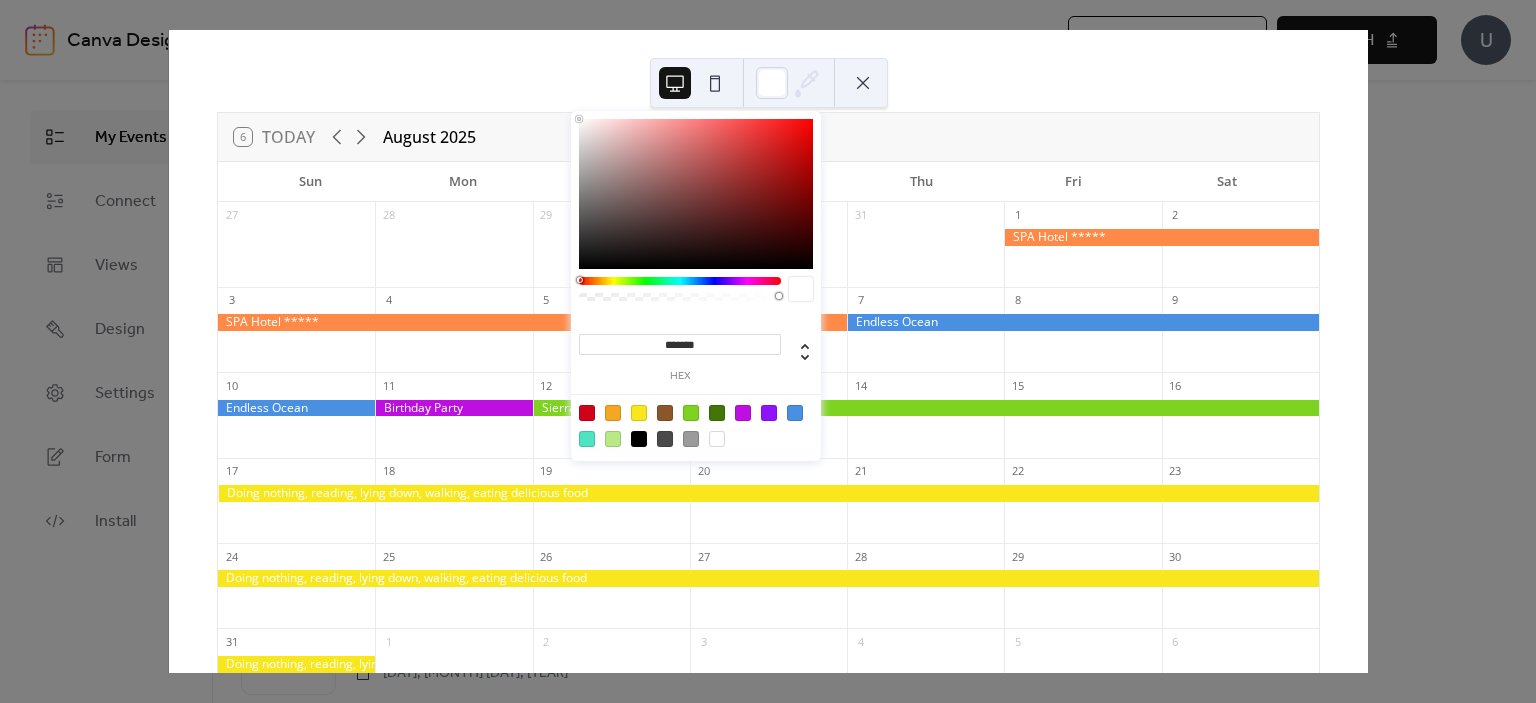 click at bounding box center [772, 83] 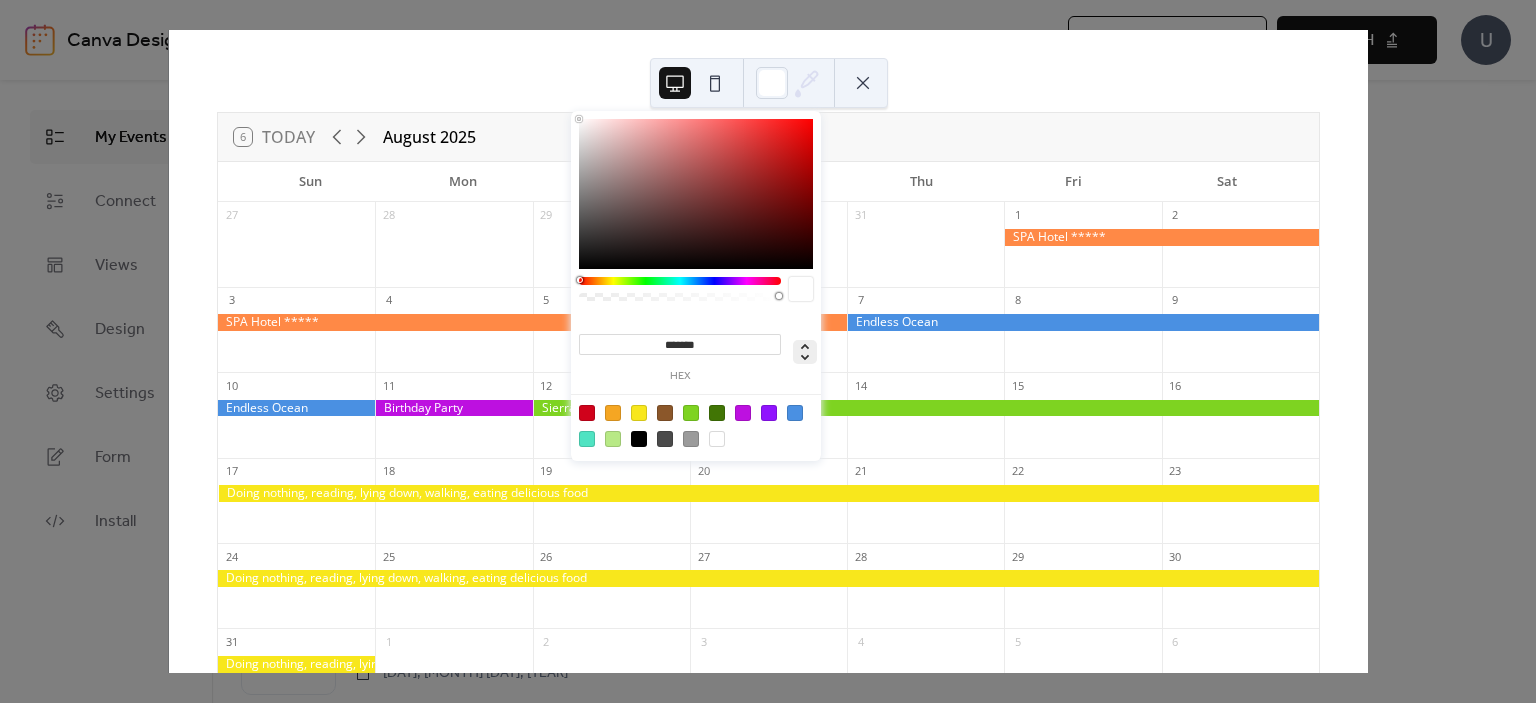 click 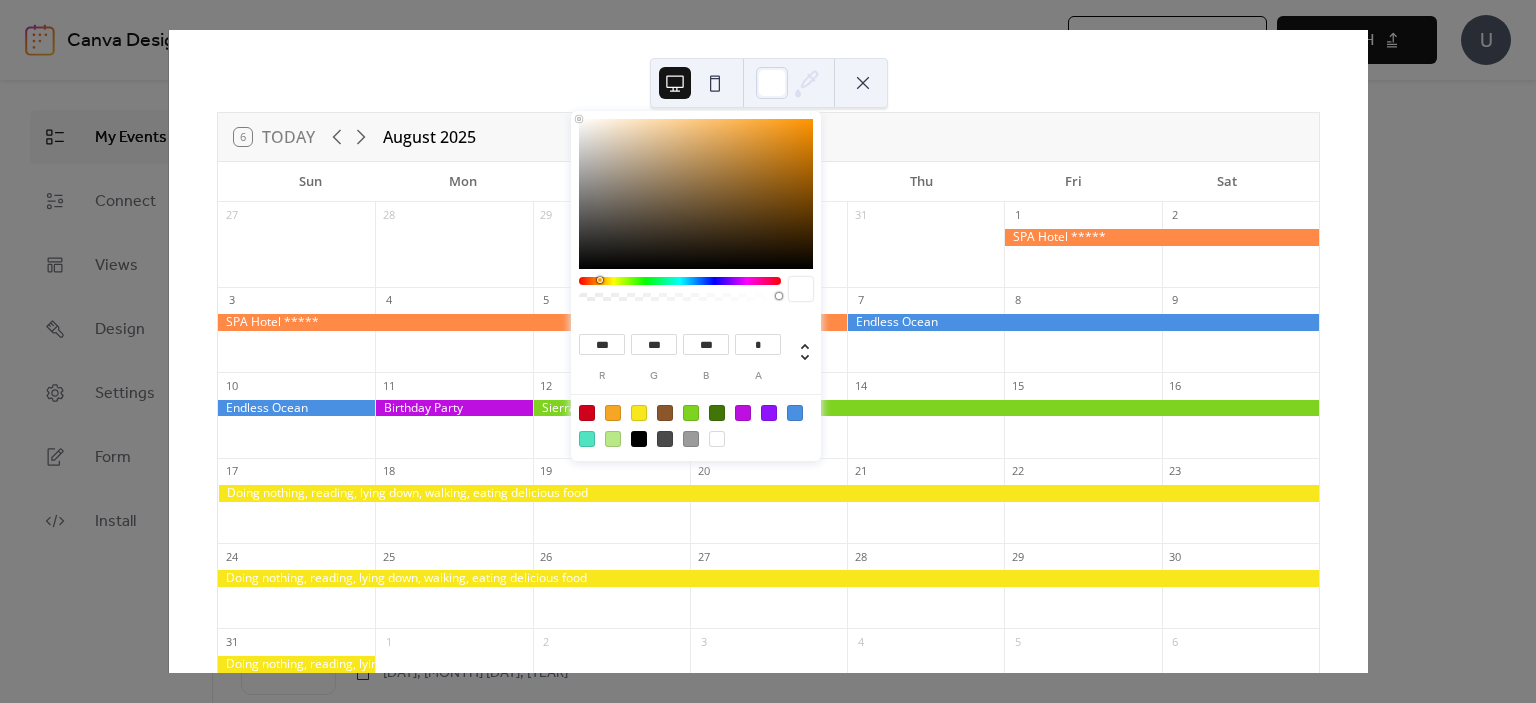 drag, startPoint x: 580, startPoint y: 279, endPoint x: 599, endPoint y: 319, distance: 44.28318 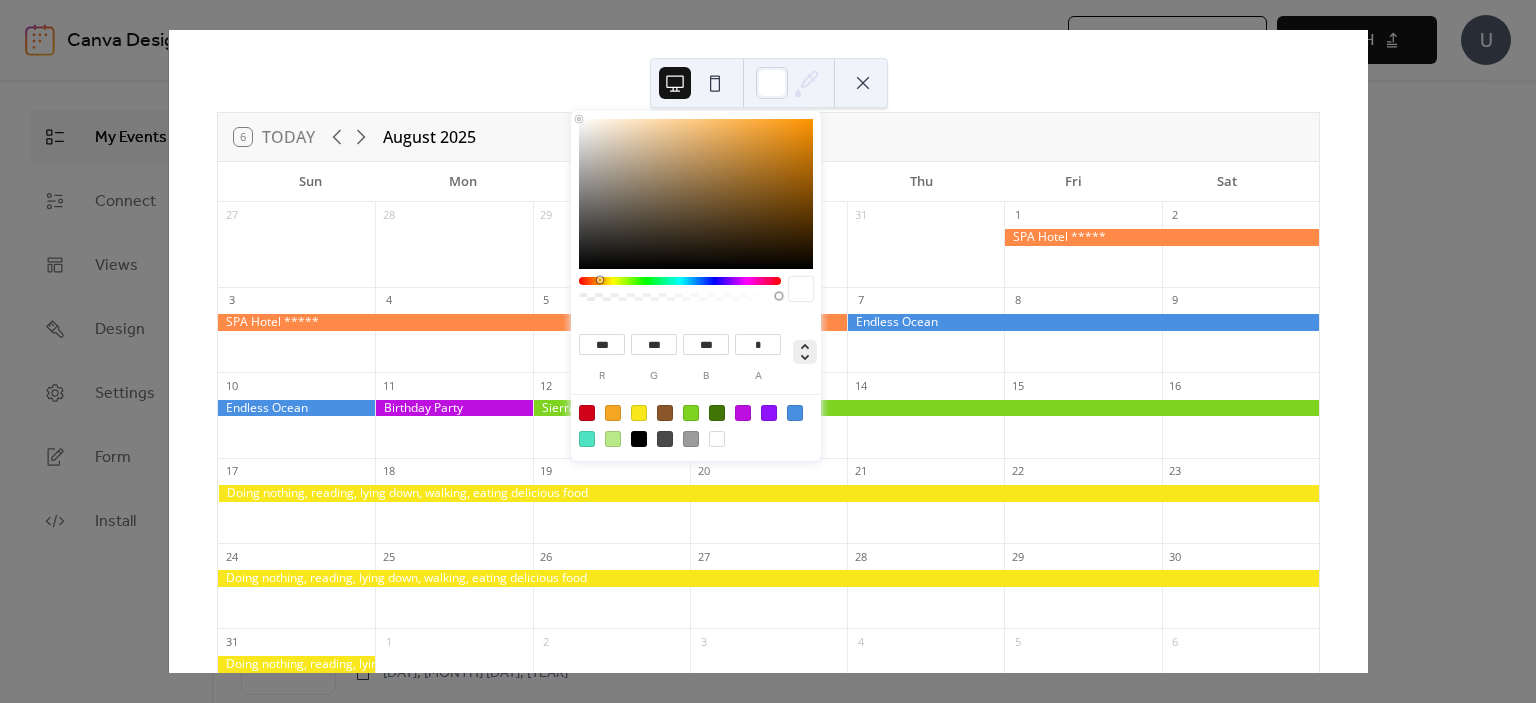 click 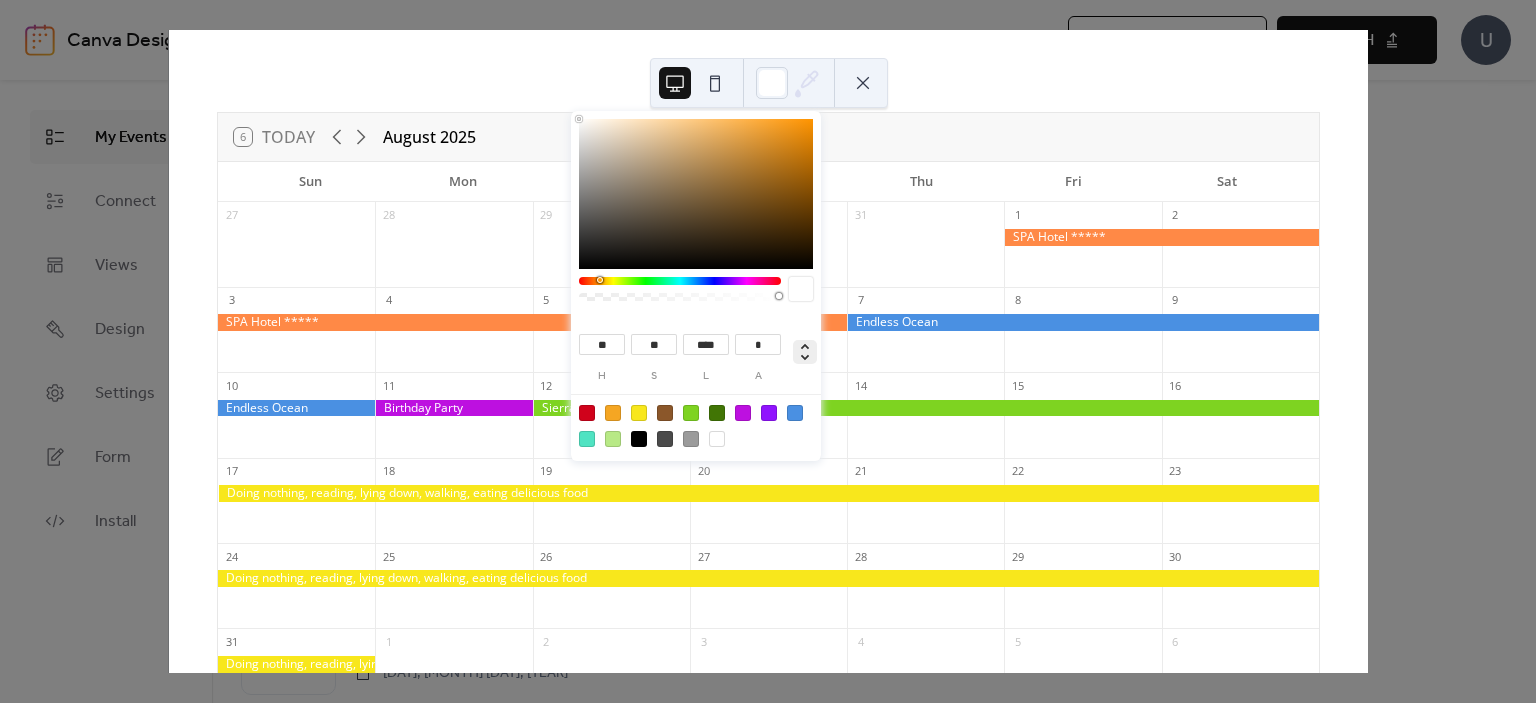 click 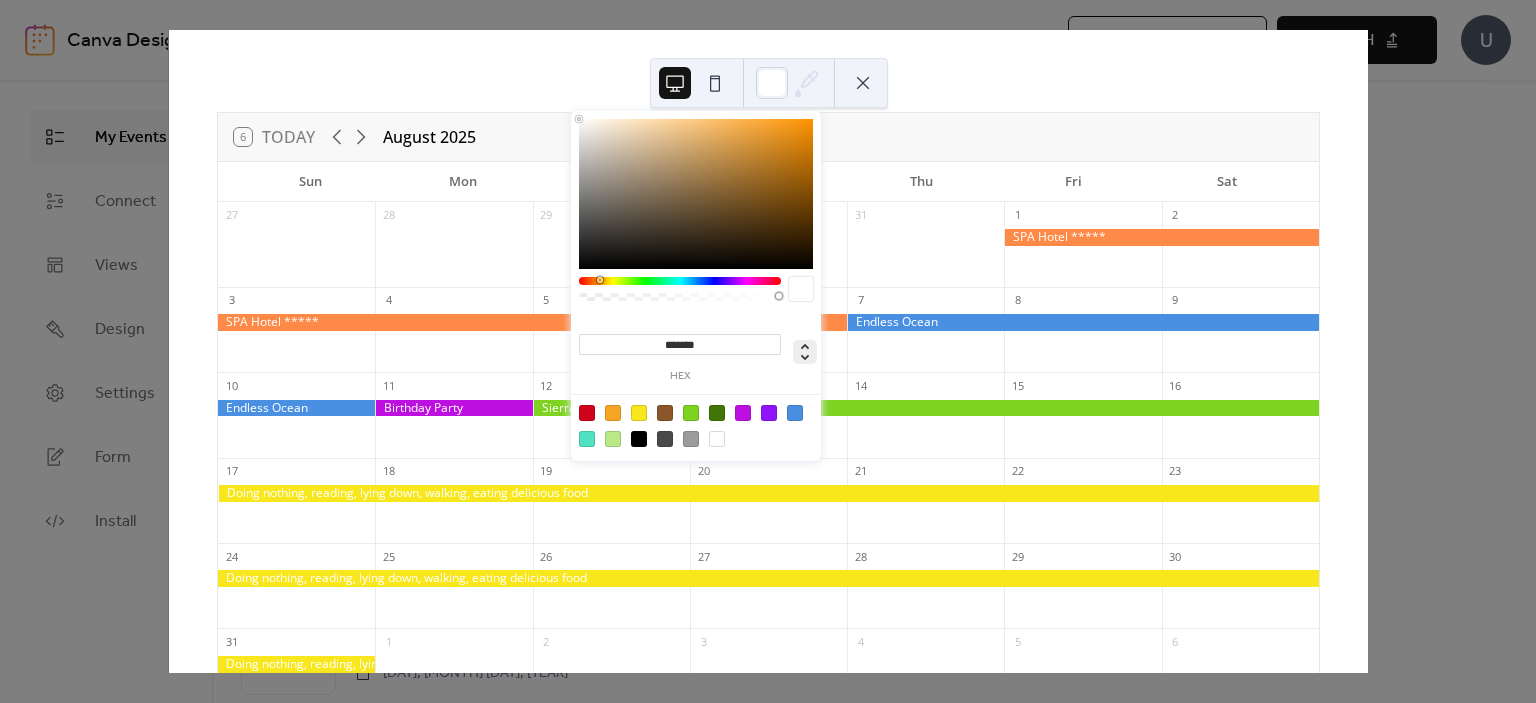 click 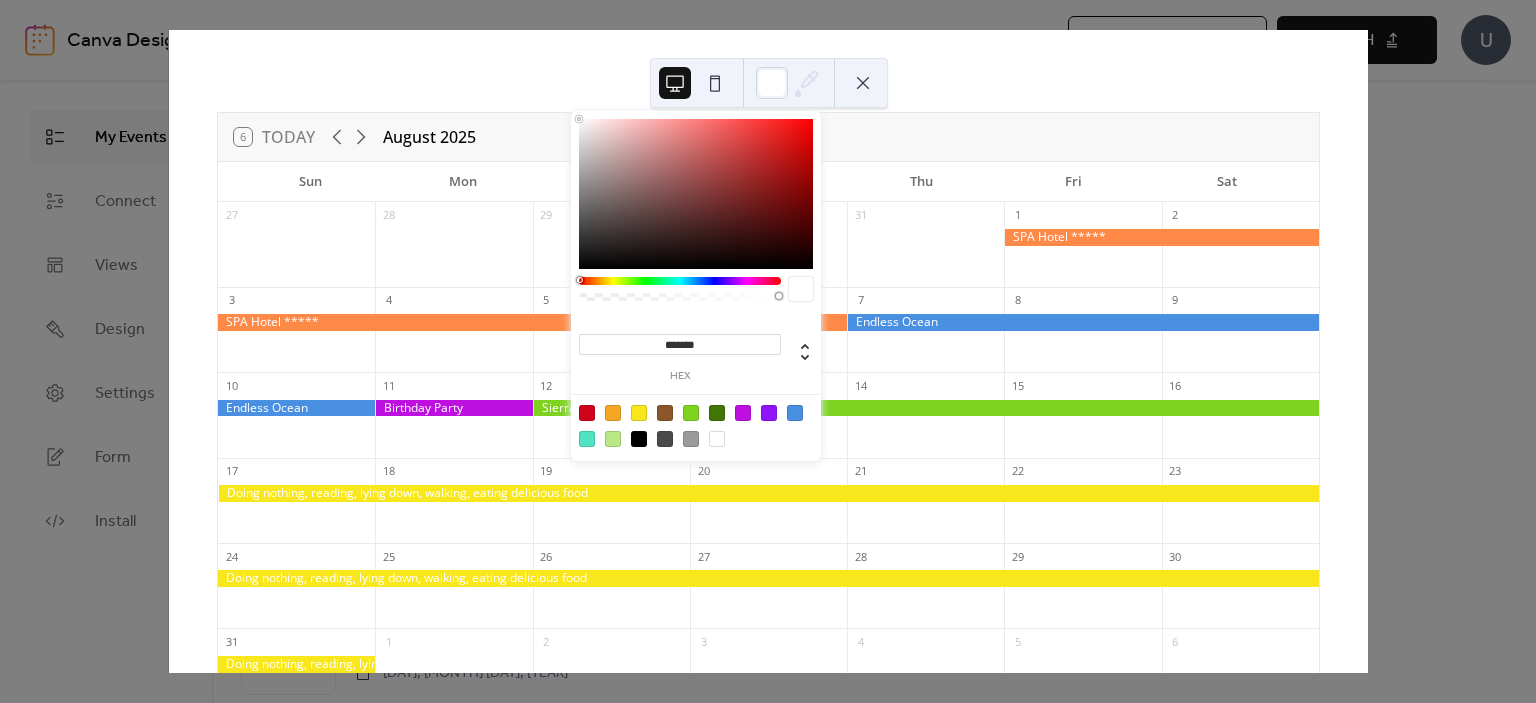 click 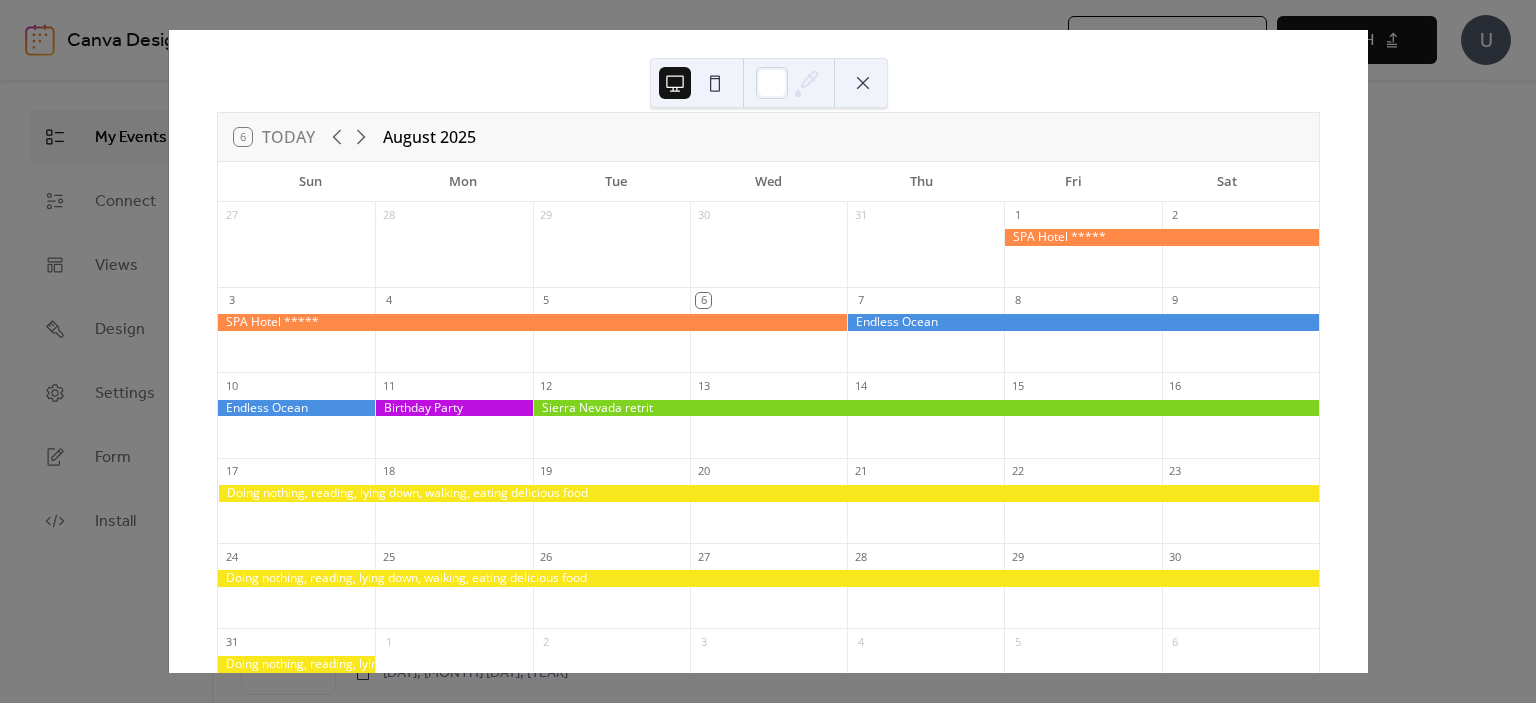 click at bounding box center [715, 83] 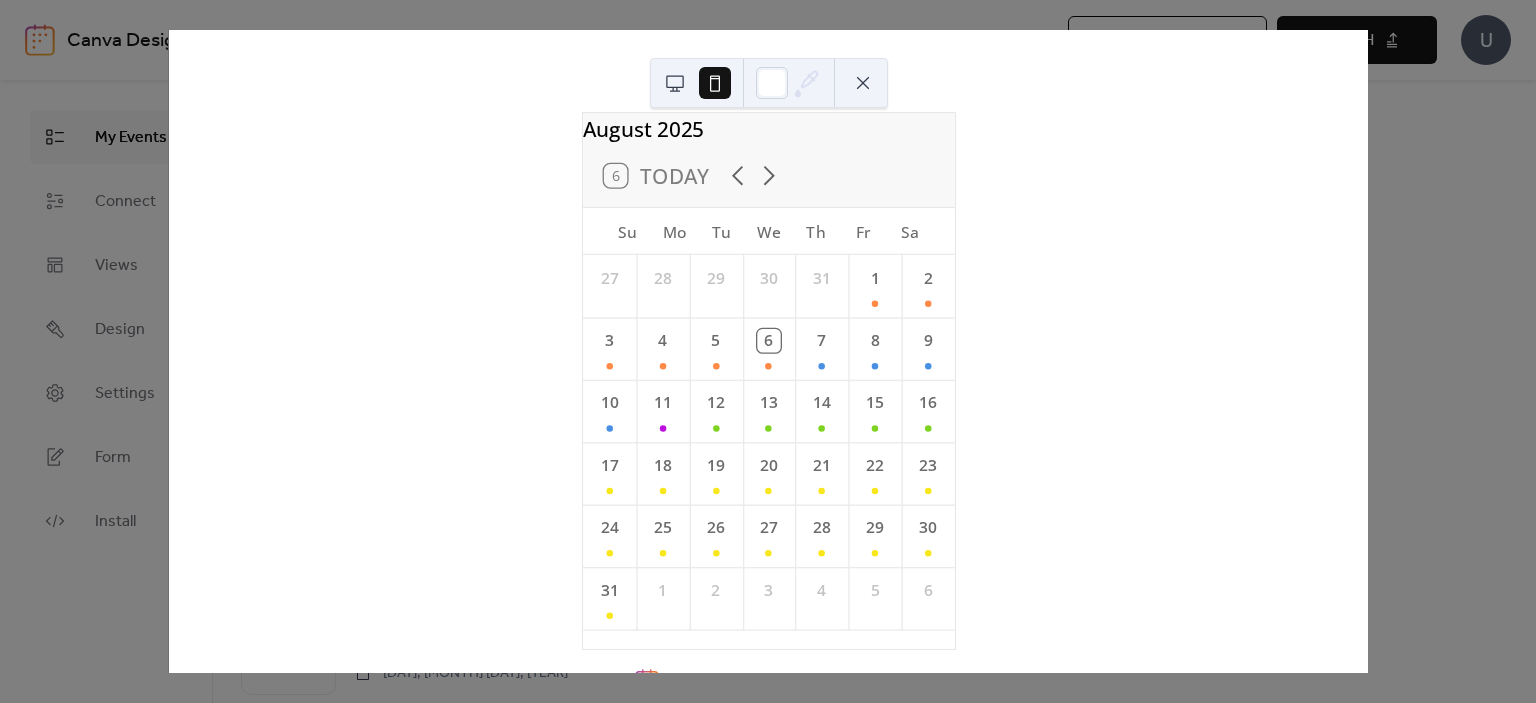 click at bounding box center [675, 83] 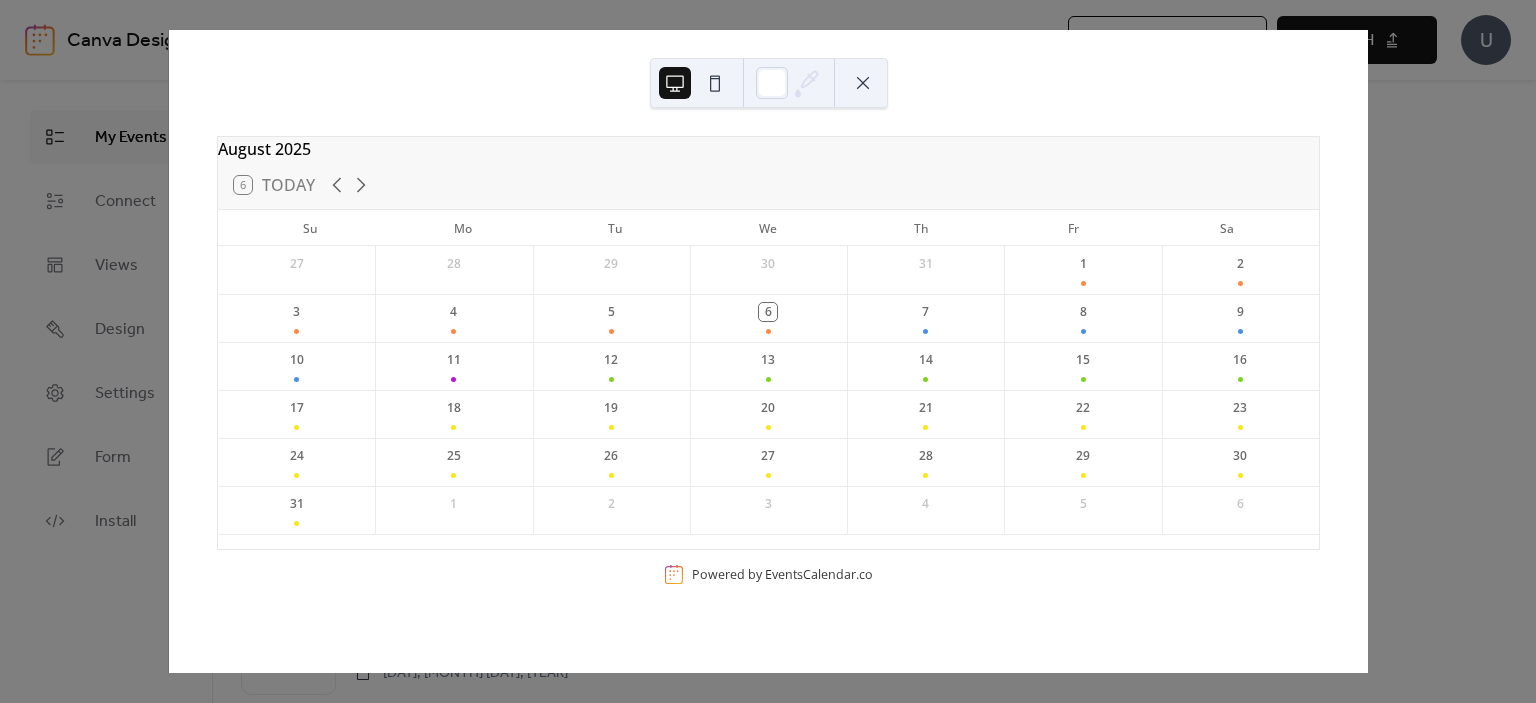 scroll, scrollTop: 0, scrollLeft: 0, axis: both 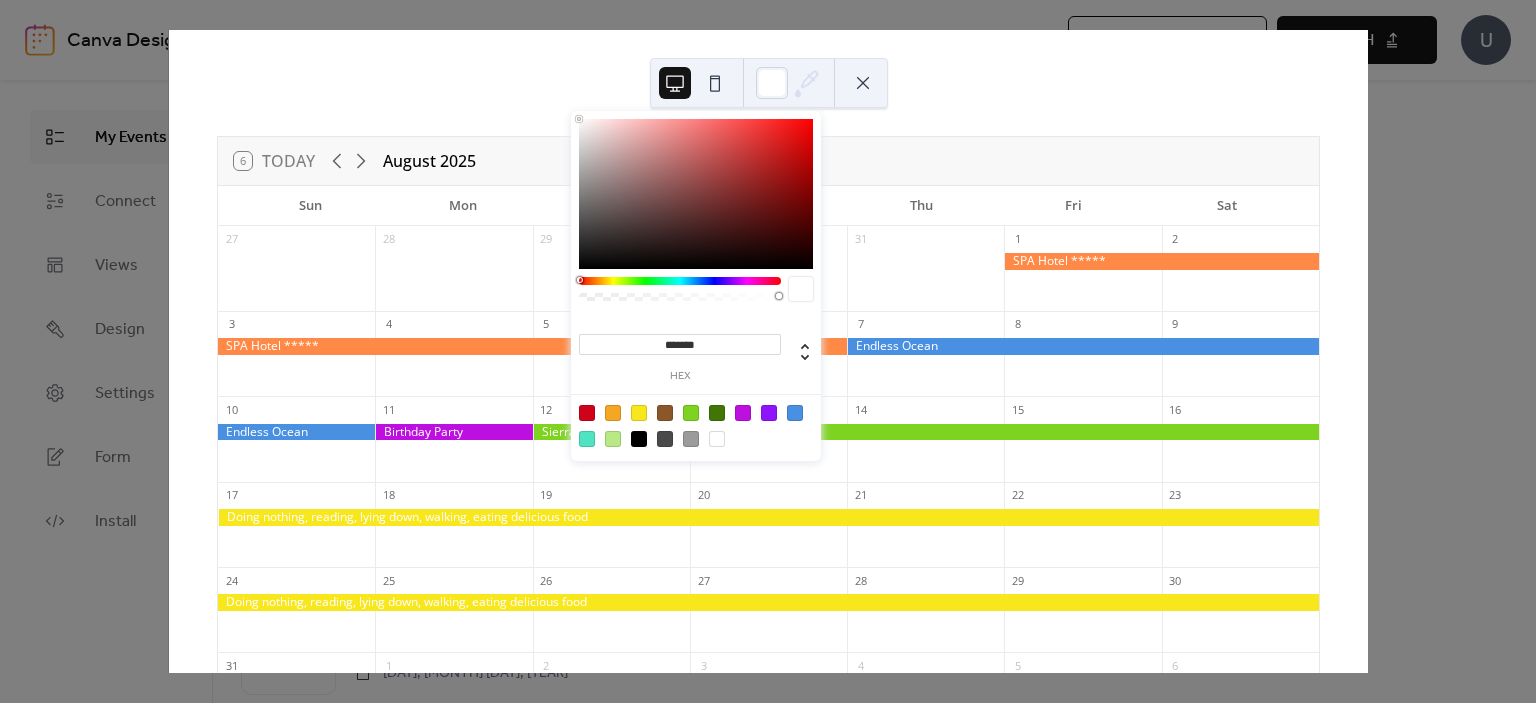click at bounding box center (772, 83) 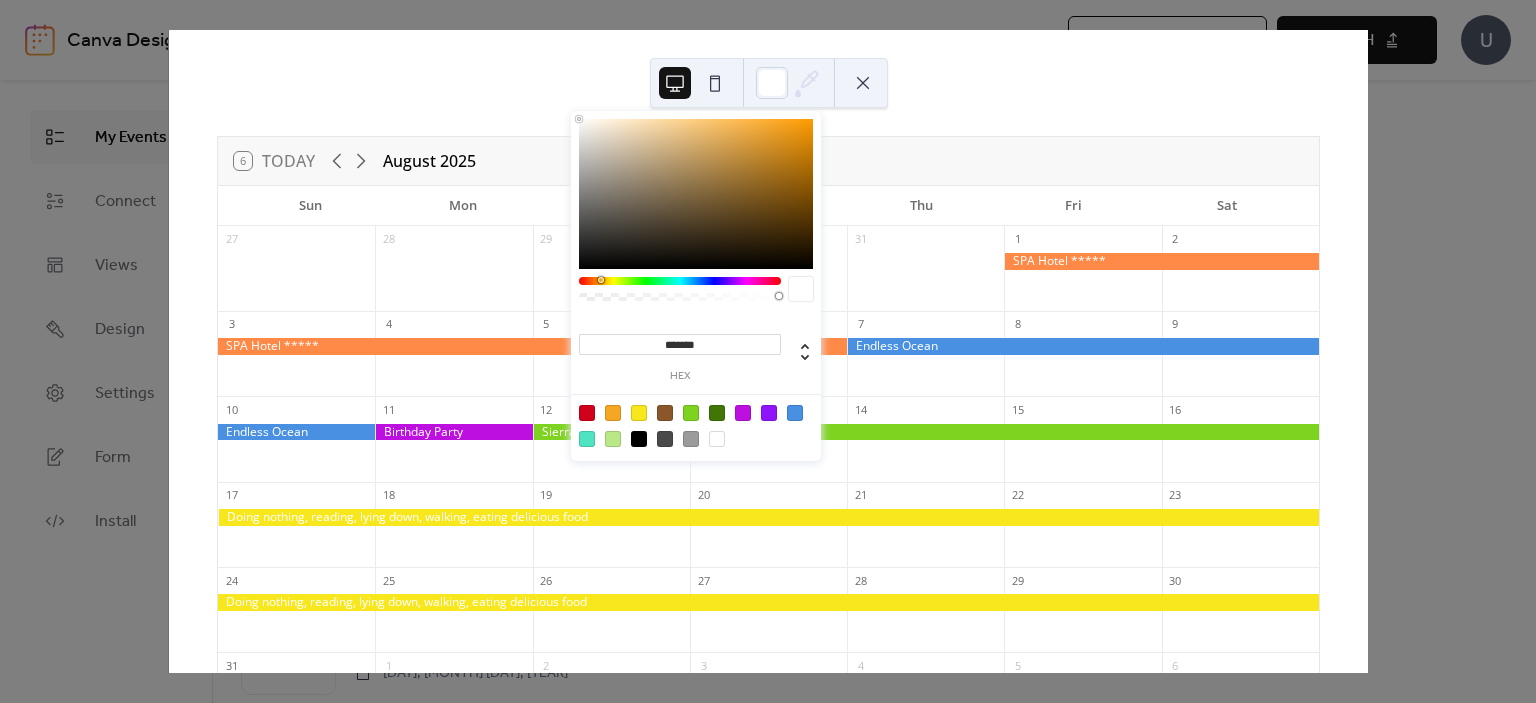 drag, startPoint x: 579, startPoint y: 281, endPoint x: 600, endPoint y: 283, distance: 21.095022 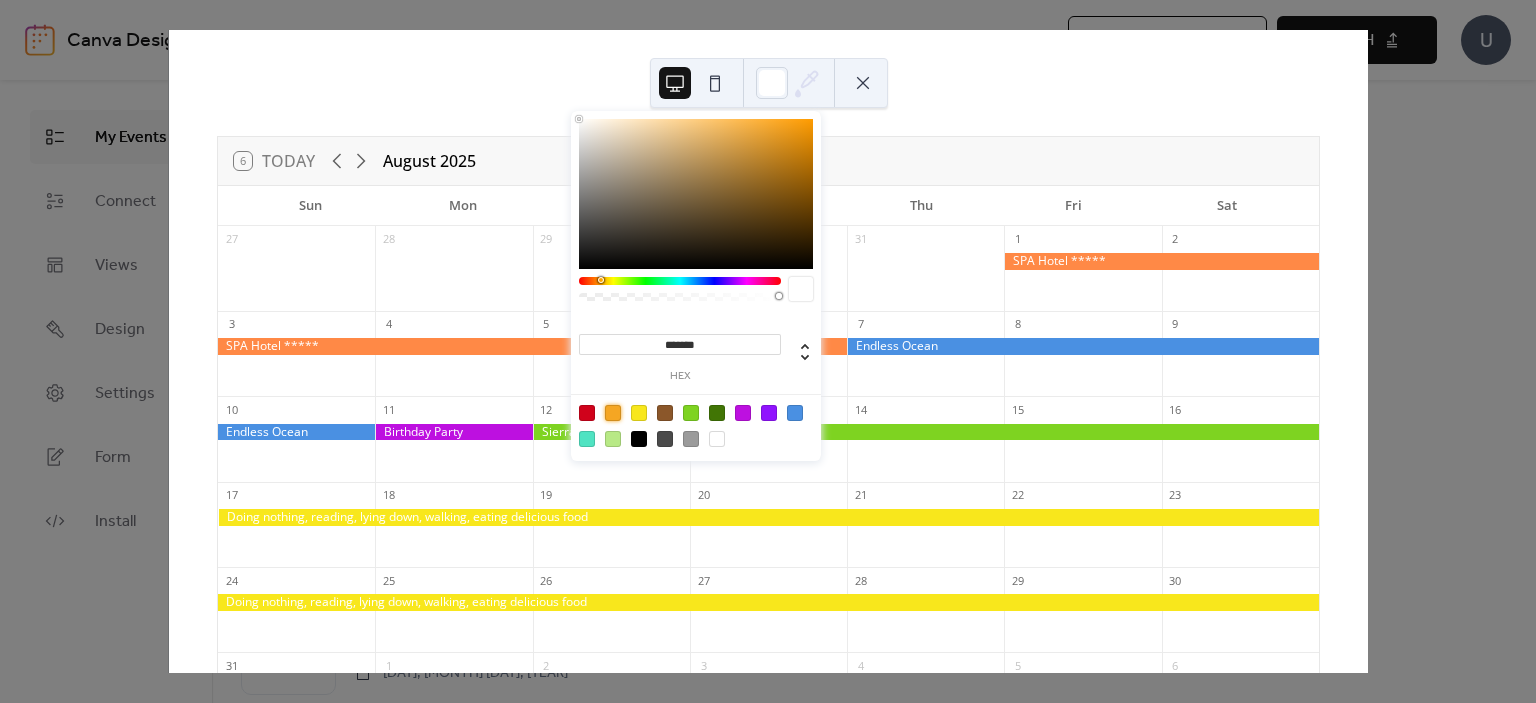 click at bounding box center (613, 413) 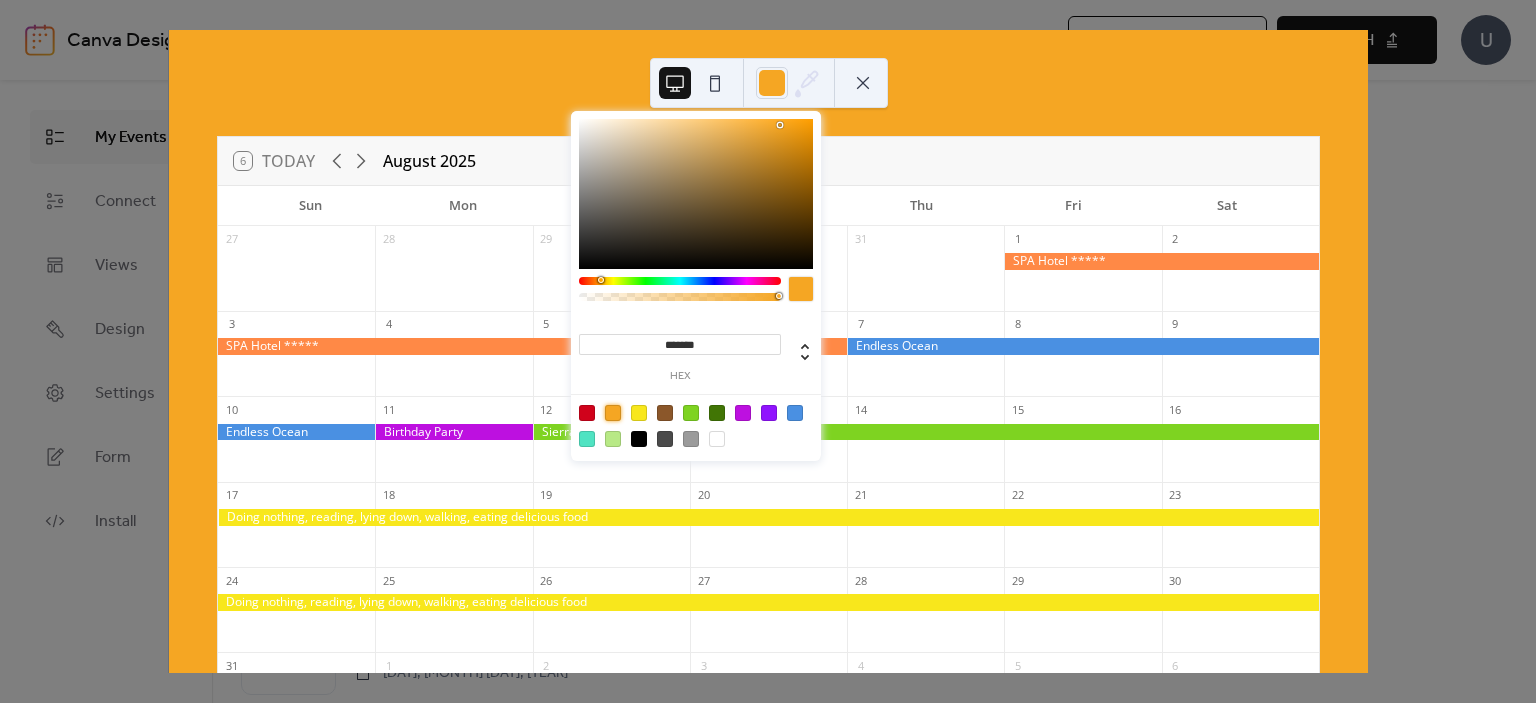 type on "***" 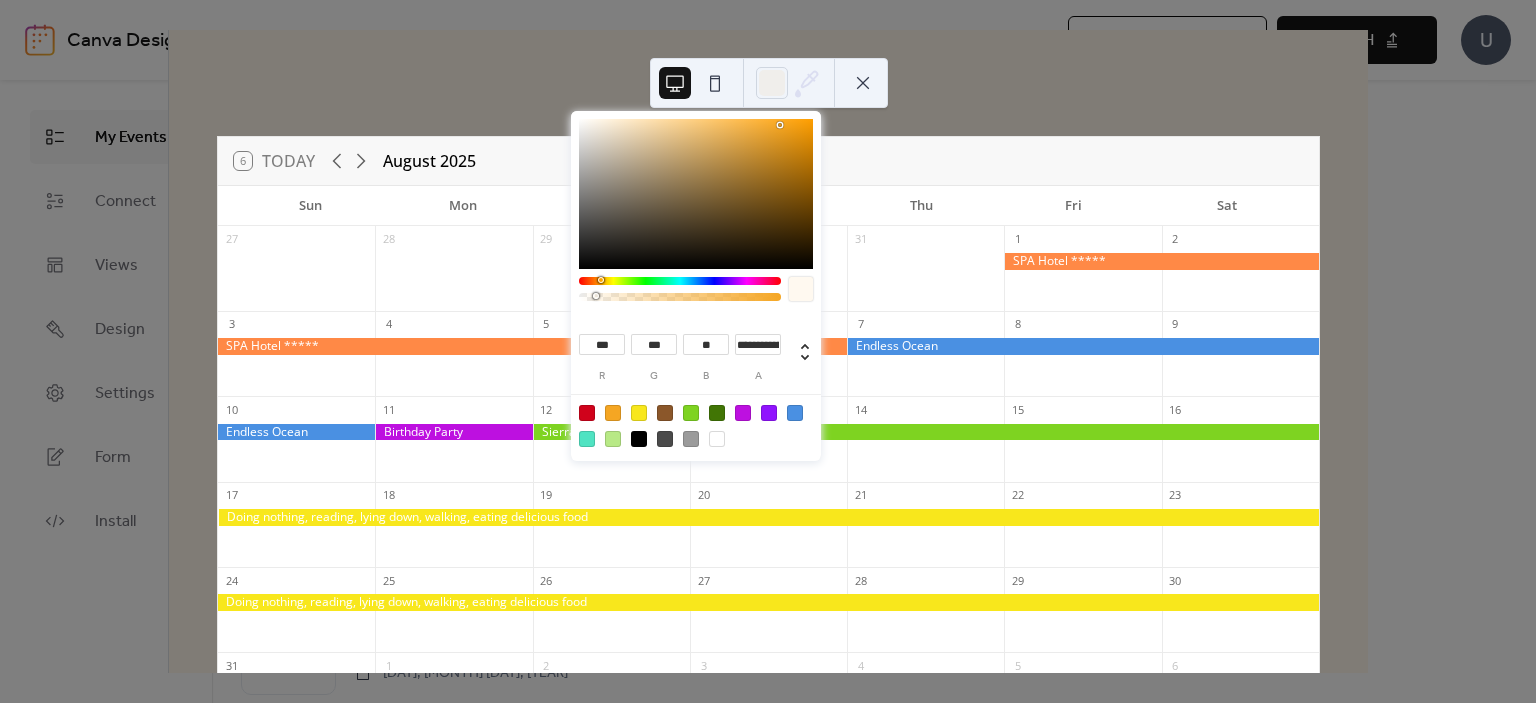 type on "**********" 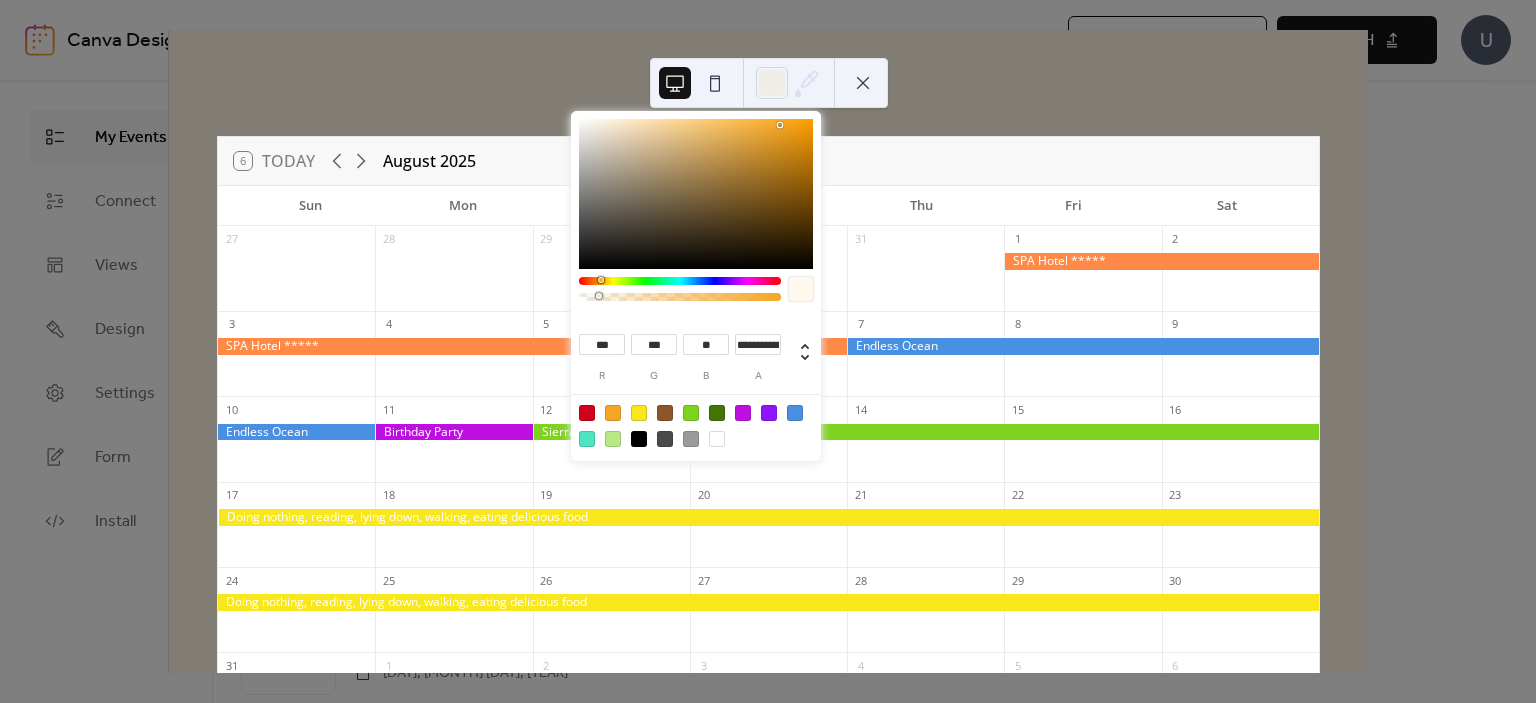 drag, startPoint x: 776, startPoint y: 299, endPoint x: 599, endPoint y: 312, distance: 177.47676 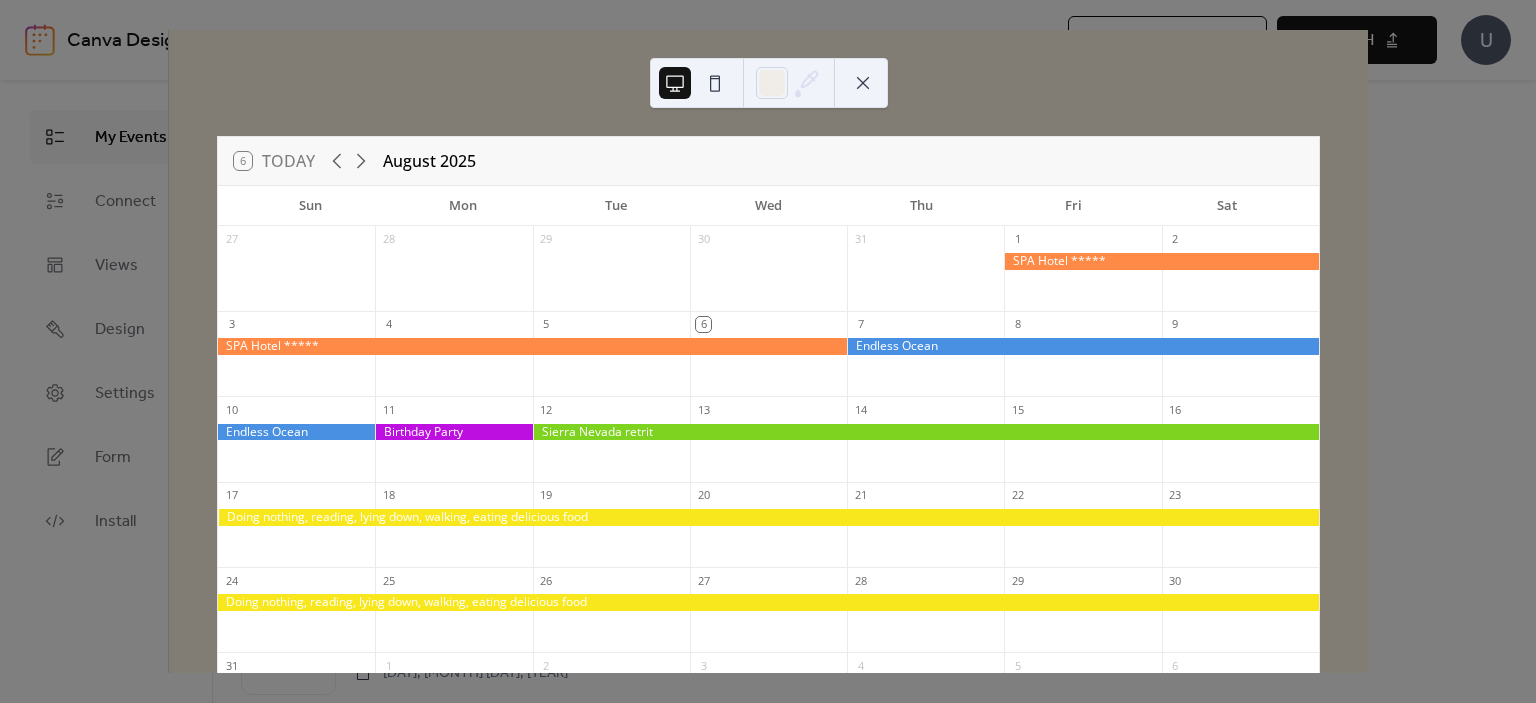 click on "[NUMBER] Today [MONTH] [YEAR] [DAY] [DAY] [DAY] [DAY] [DAY] [DAY] [DAY] [DAY] [DAY] [DAY] [DAY] [DAY] [DAY] [DAY] [DAY] [DAY] [DAY] [DAY] [DAY] [DAY] [DAY] [DAY] [DAY] [DAY] [DAY] [DAY] [DAY] [DAY] [DAY] [DAY] [DAY] [DAY] [DAY] [DAY] [DAY] [DAY] [DAY] [DAY] [DAY] [DAY] [DAY] [DAY] [DAY] Powered by EventsCalendar.co" at bounding box center (768, 351) 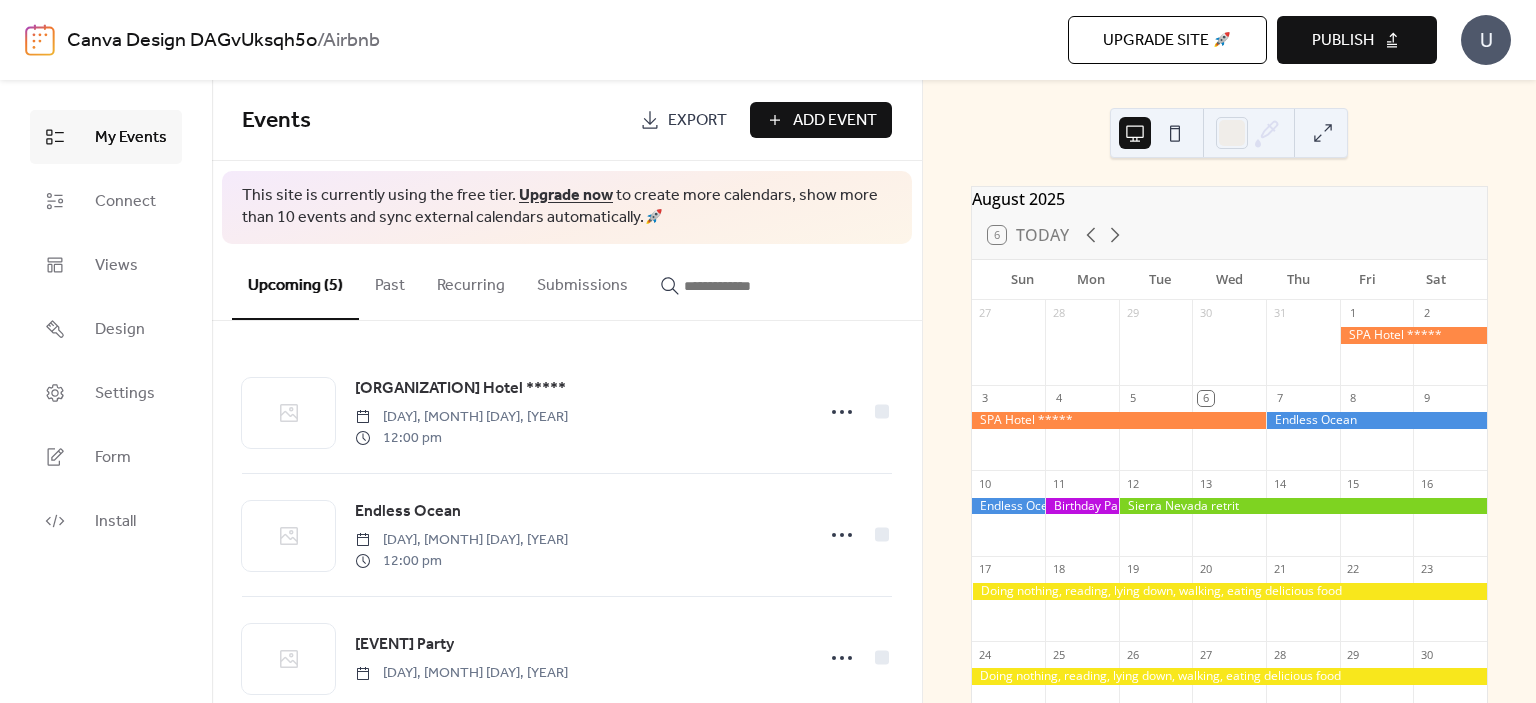 click on "Publish" at bounding box center [1343, 41] 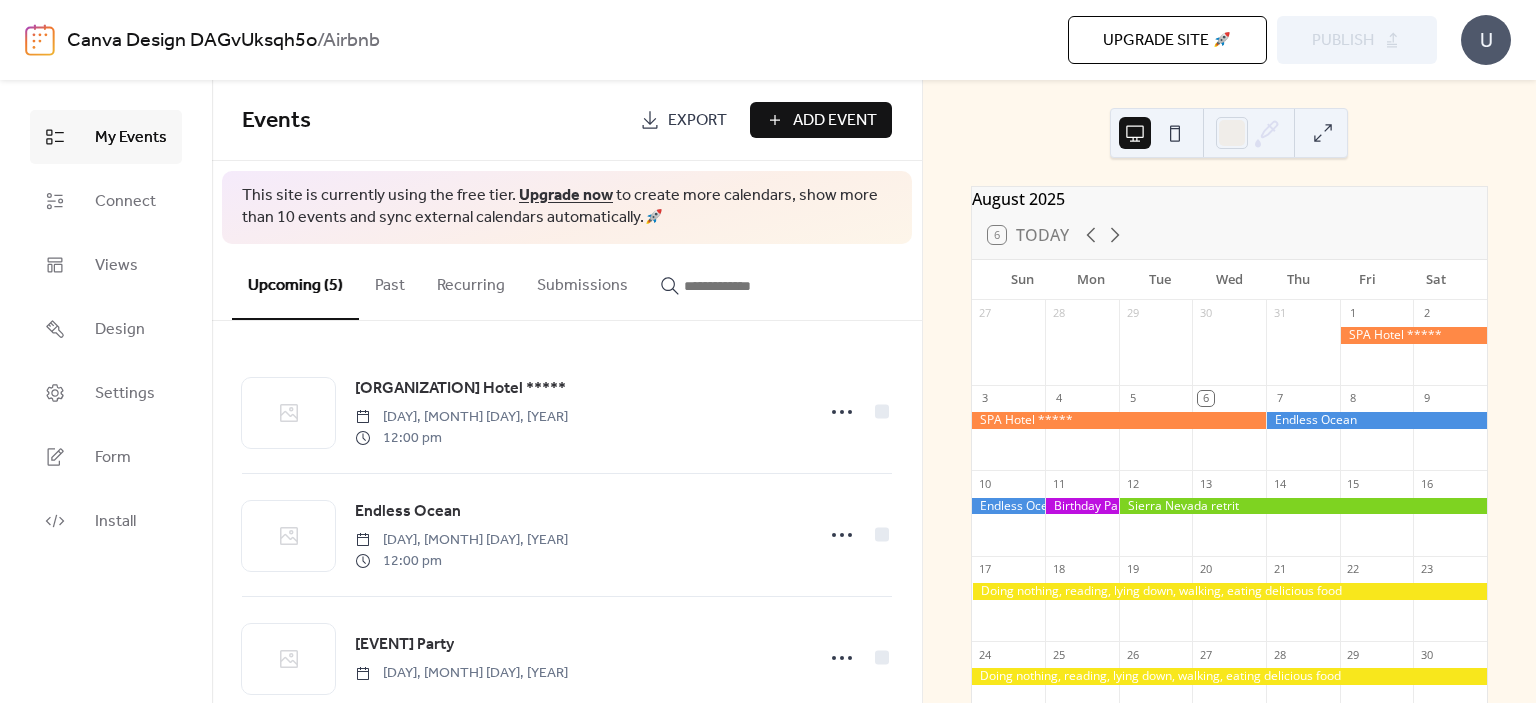 click on "Export" at bounding box center (683, 120) 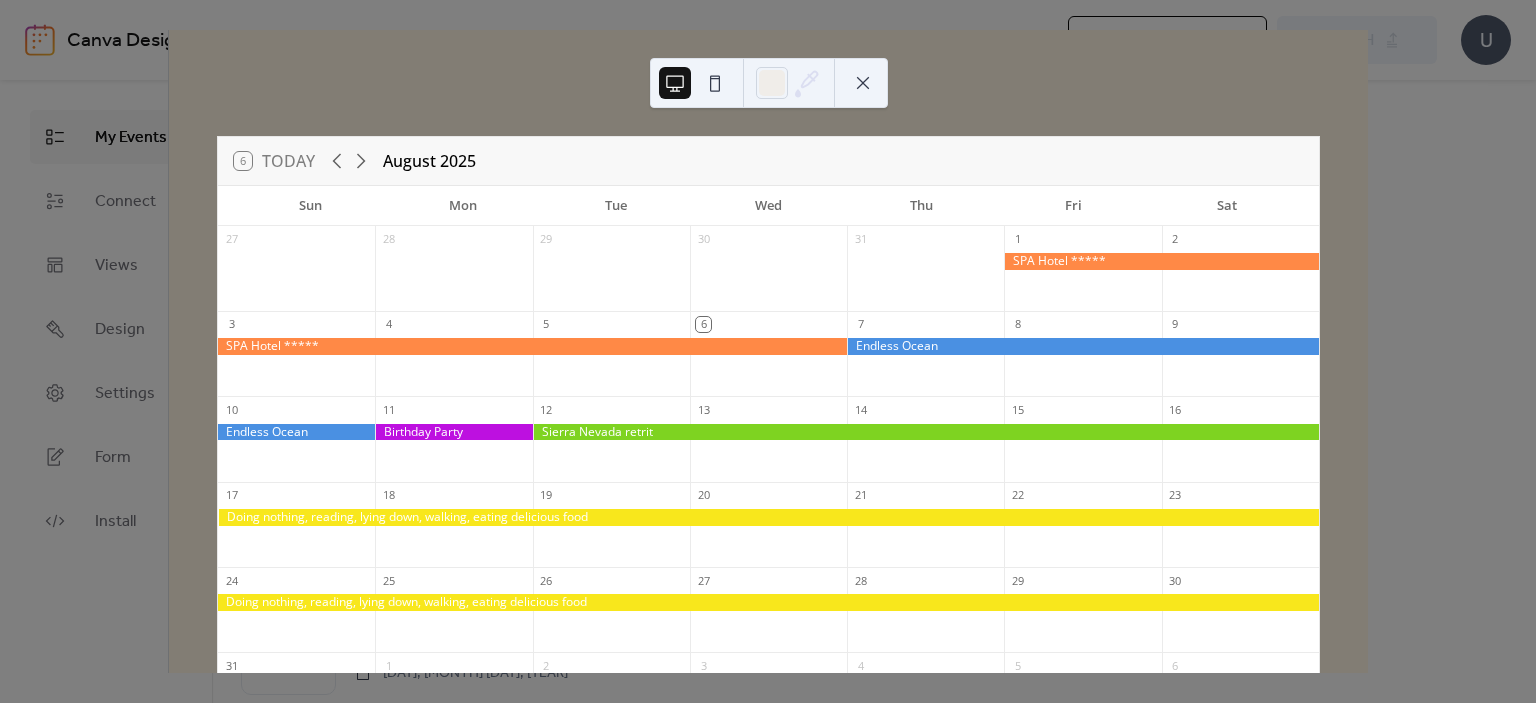 click on "[NUMBER] Today [MONTH] [YEAR] [DAY] [DAY] [DAY] [DAY] [DAY] [DAY] [DAY] [DAY] [DAY] [DAY] [DAY] [DAY] [DAY] [DAY] [DAY] [DAY] [DAY] [DAY] [DAY] [DAY] [DAY] [DAY] [DAY] [DAY] [DAY] [DAY] [DAY] [DAY] [DAY] [DAY] [DAY] [DAY] [DAY] [DAY] [DAY] [DAY] [DAY] [DAY] [DAY] [DAY] [DAY] [DAY] [DAY] Powered by EventsCalendar.co" at bounding box center (768, 351) 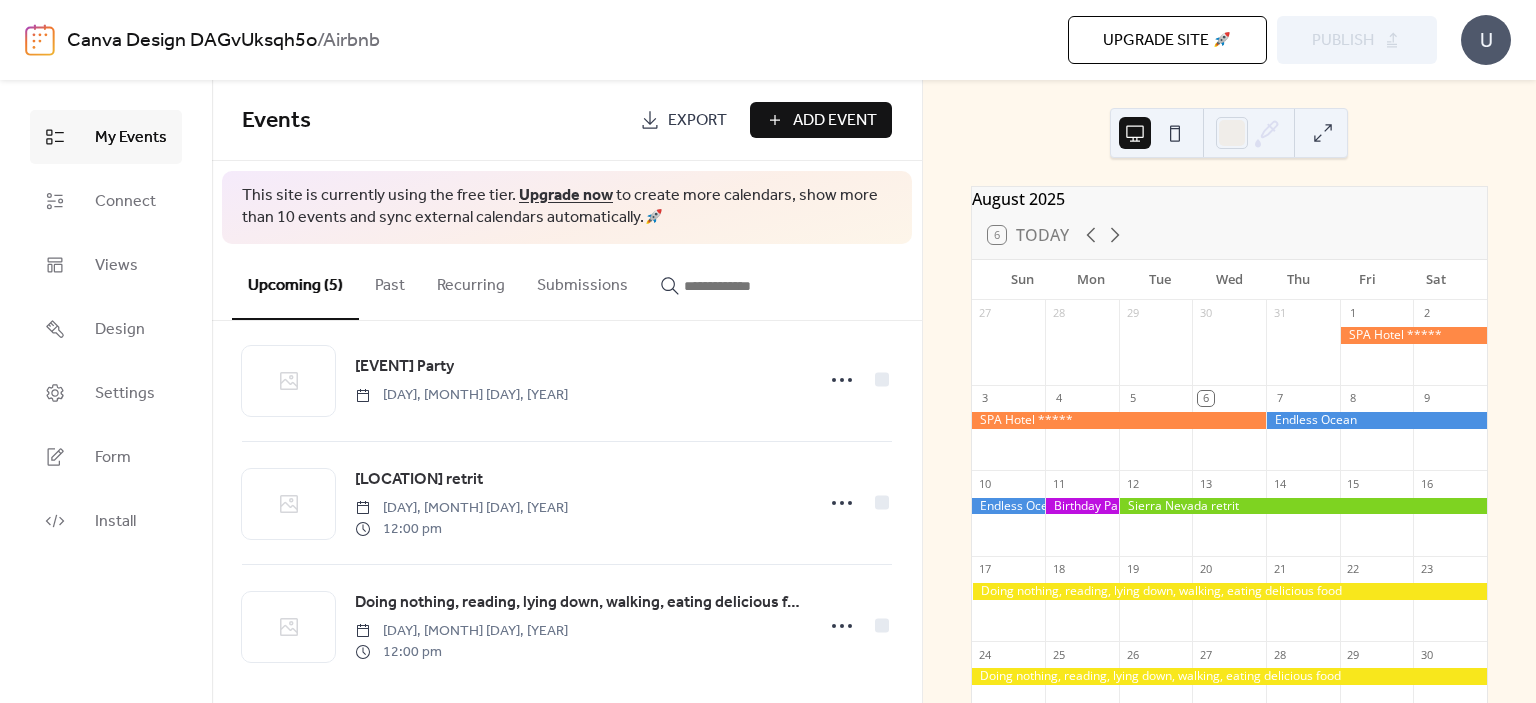 scroll, scrollTop: 292, scrollLeft: 0, axis: vertical 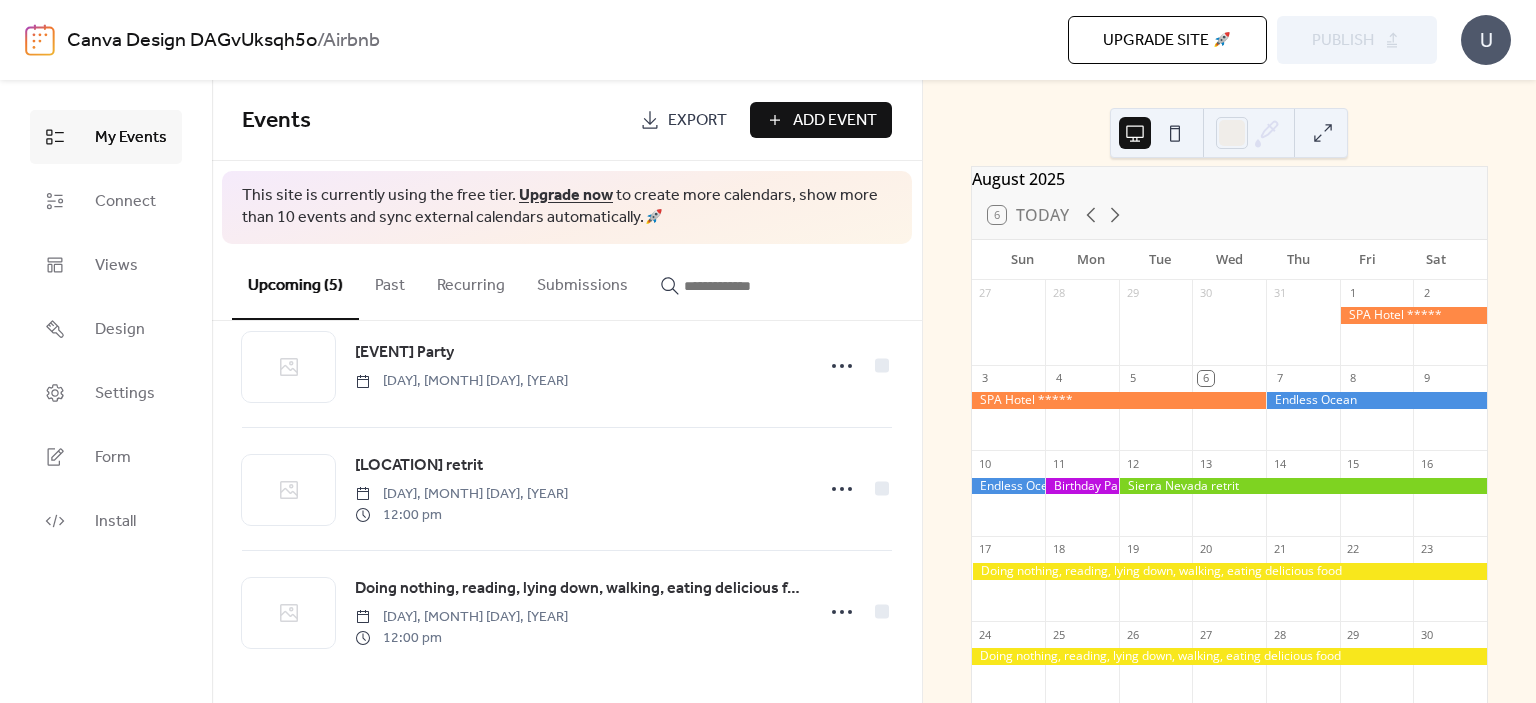 click 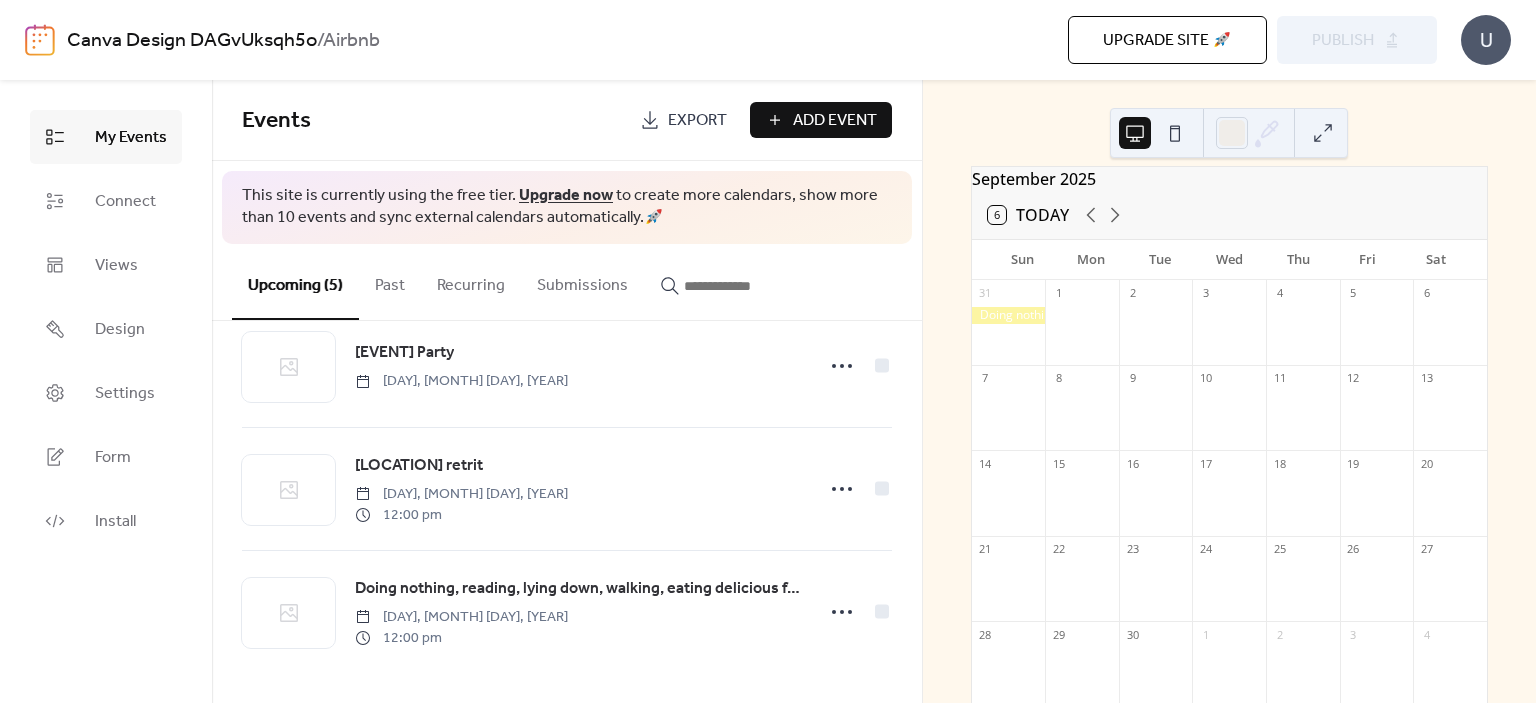 click 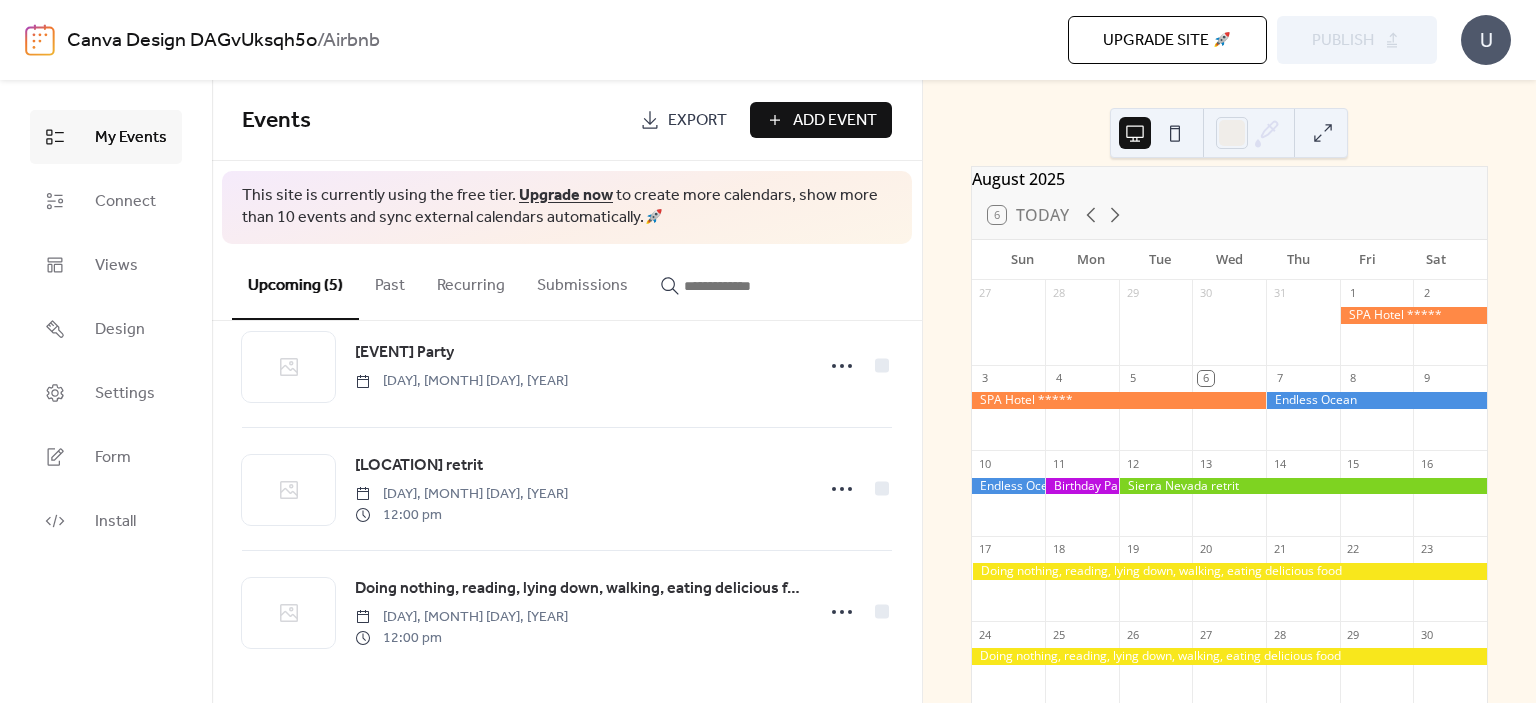 click at bounding box center (1323, 133) 